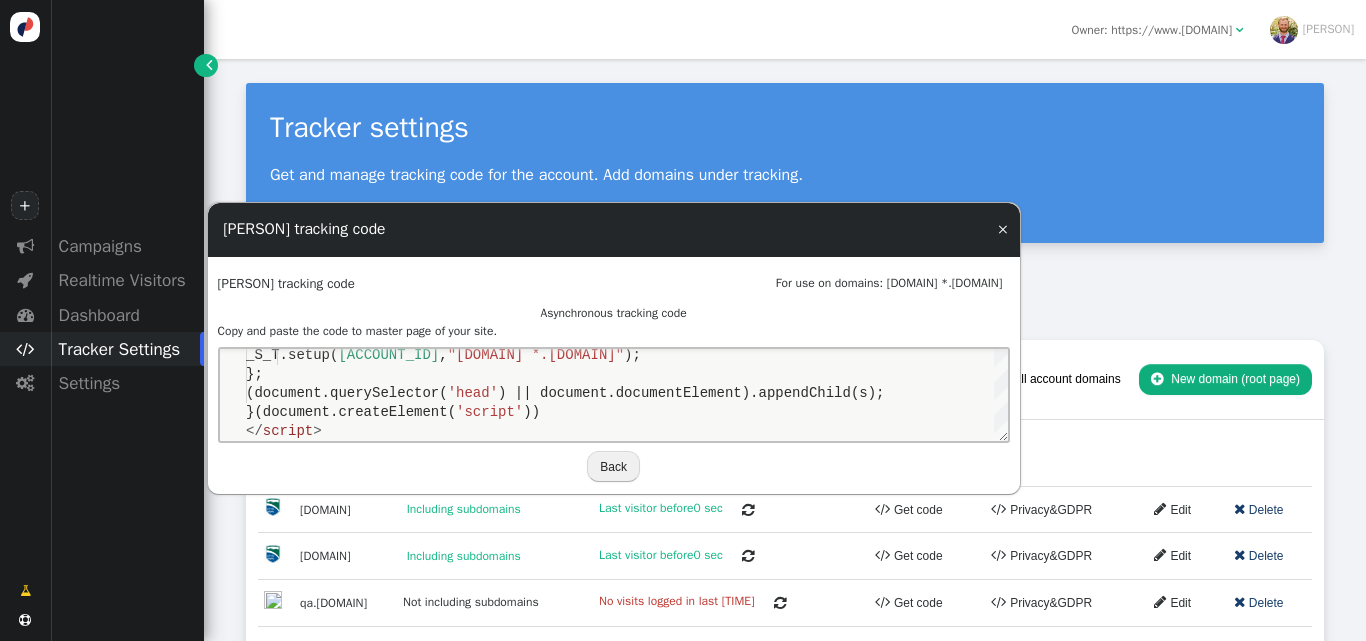 scroll, scrollTop: 0, scrollLeft: 0, axis: both 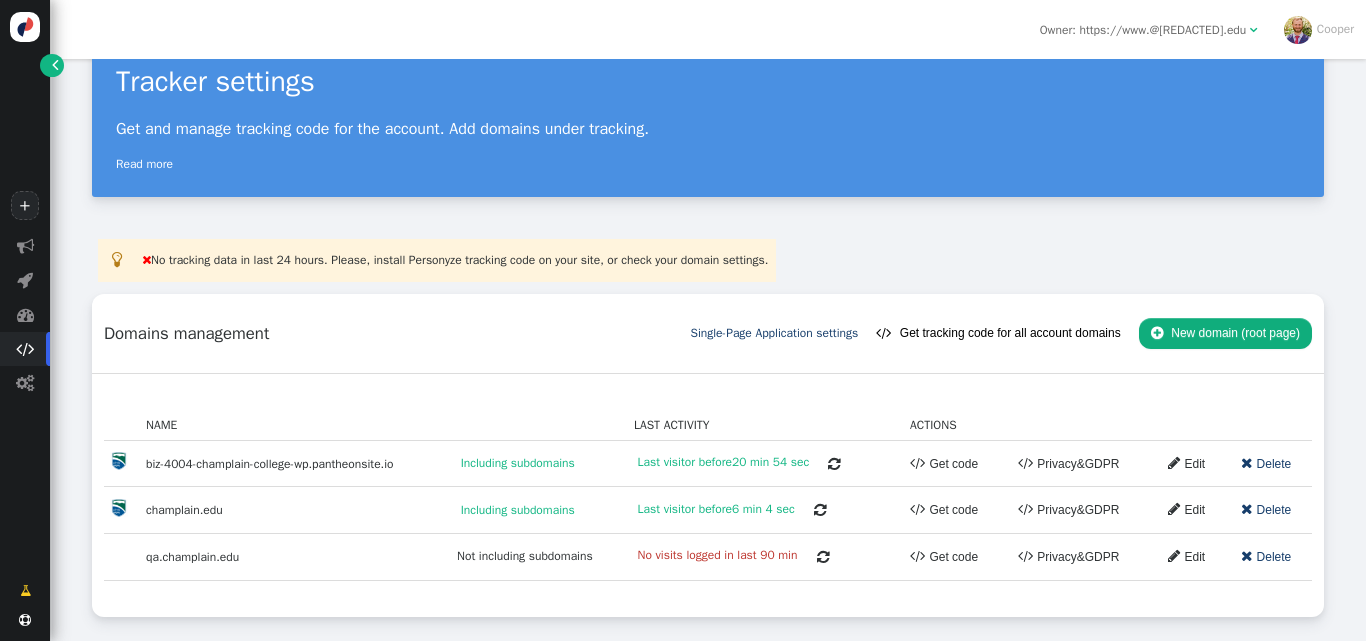 click on "" at bounding box center (55, 65) 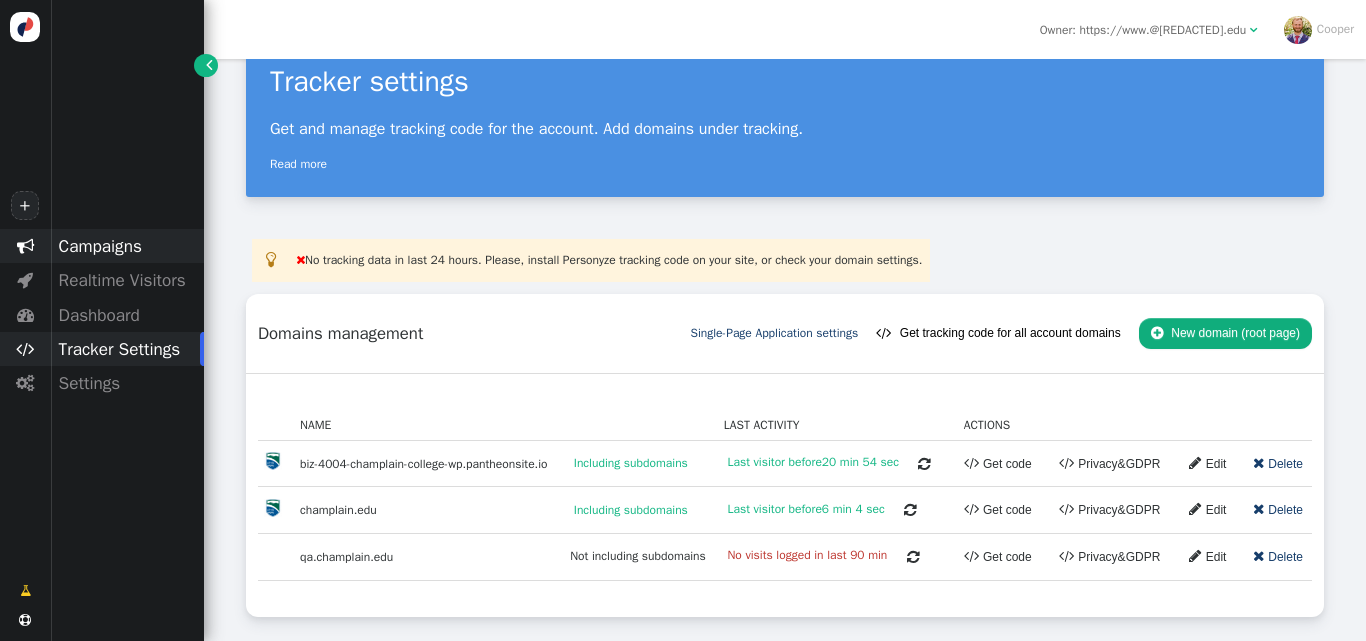 click on "Campaigns" at bounding box center (127, 246) 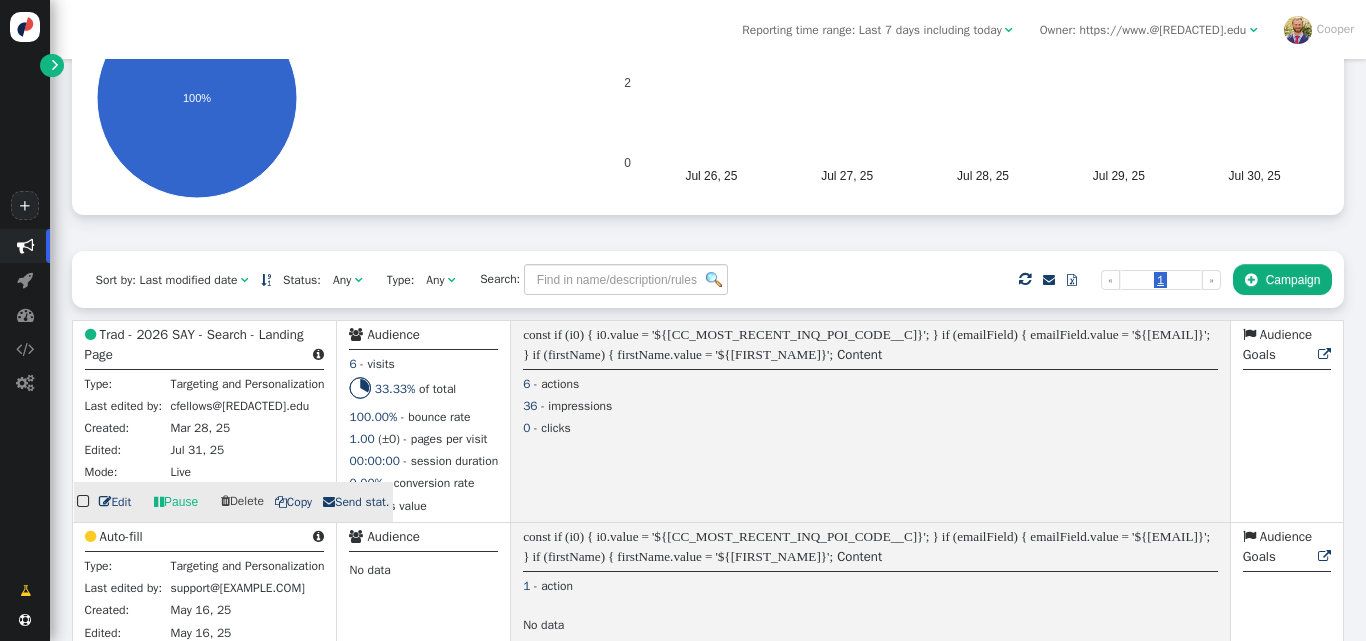 scroll, scrollTop: 262, scrollLeft: 0, axis: vertical 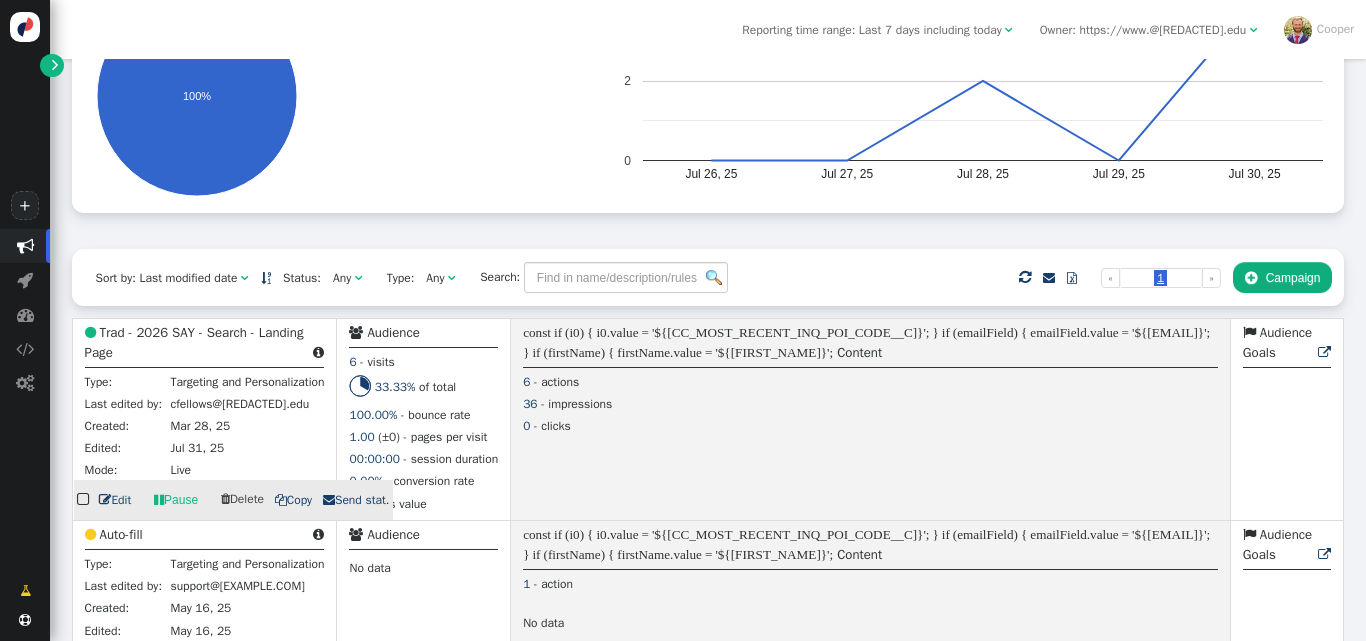 click on "Trad - 2026 SAY - Search - Landing Page" at bounding box center [194, 342] 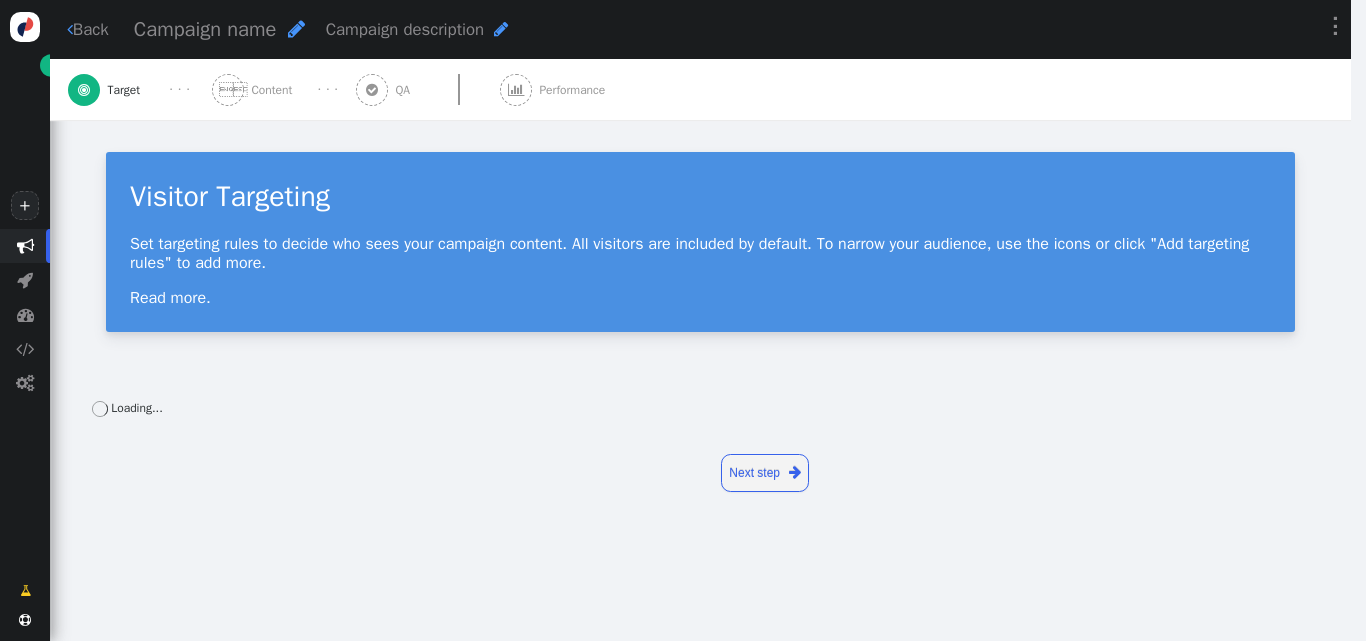 scroll, scrollTop: 0, scrollLeft: 0, axis: both 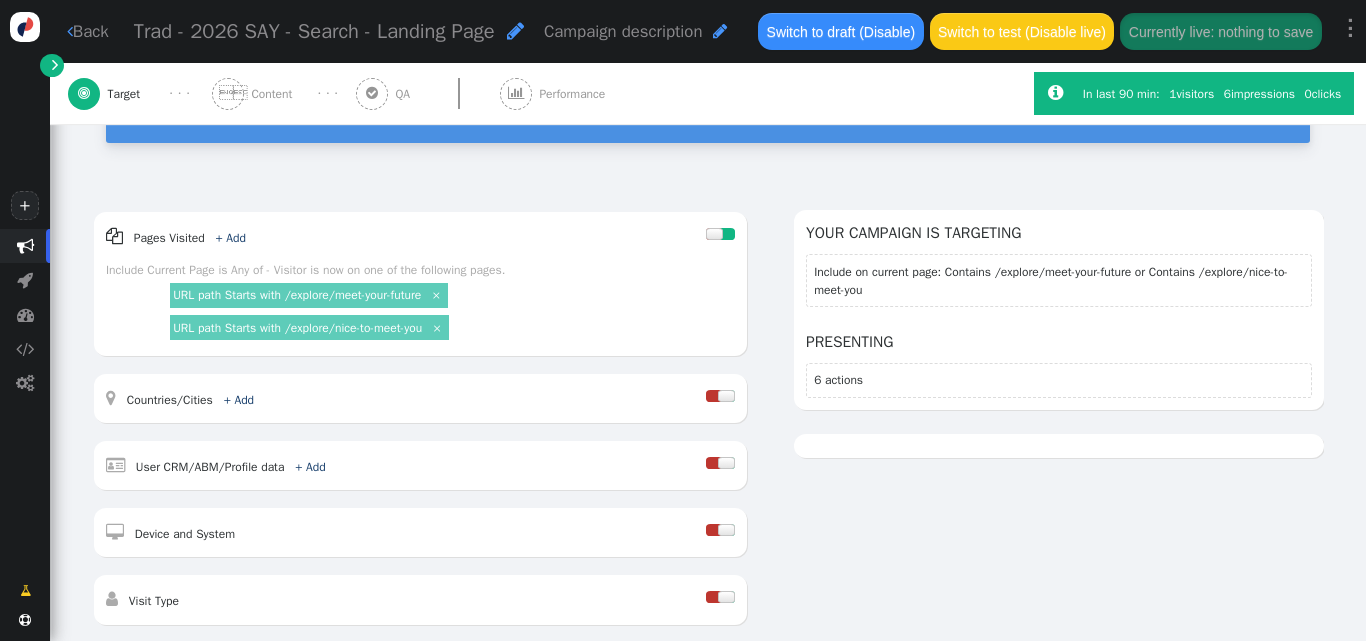 click on "Content" at bounding box center [275, 94] 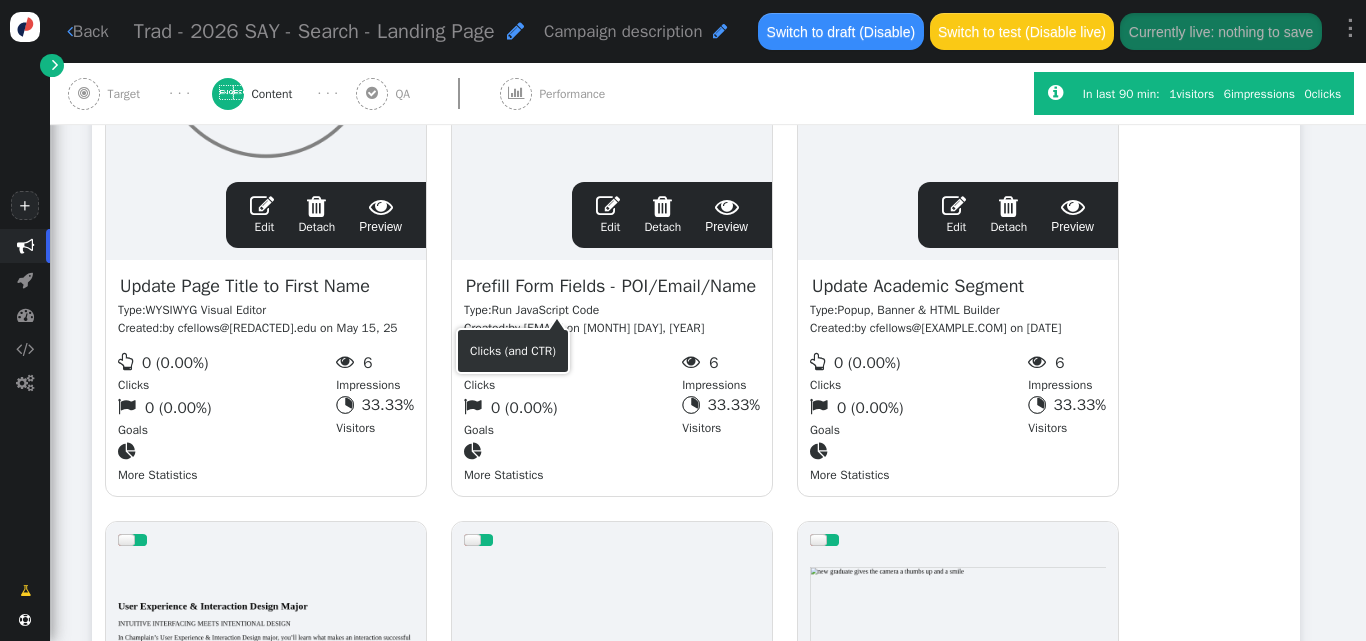 scroll, scrollTop: 597, scrollLeft: 0, axis: vertical 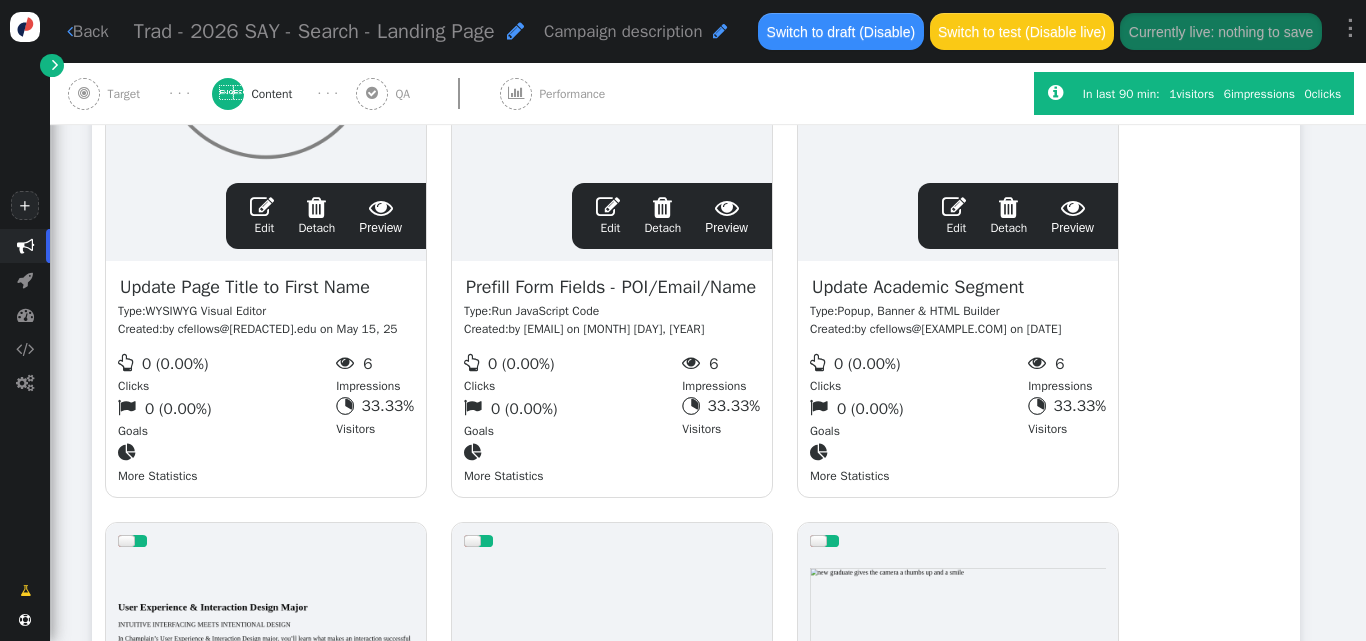 click on "" at bounding box center [608, 207] 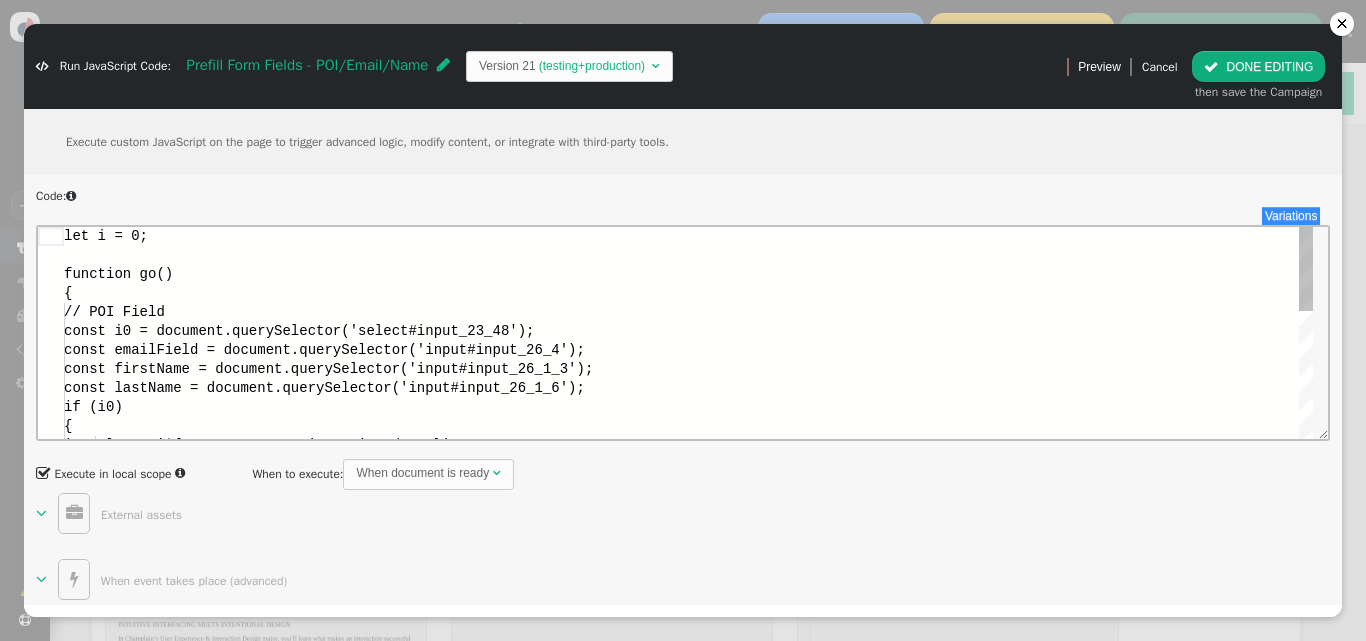 scroll, scrollTop: 0, scrollLeft: 0, axis: both 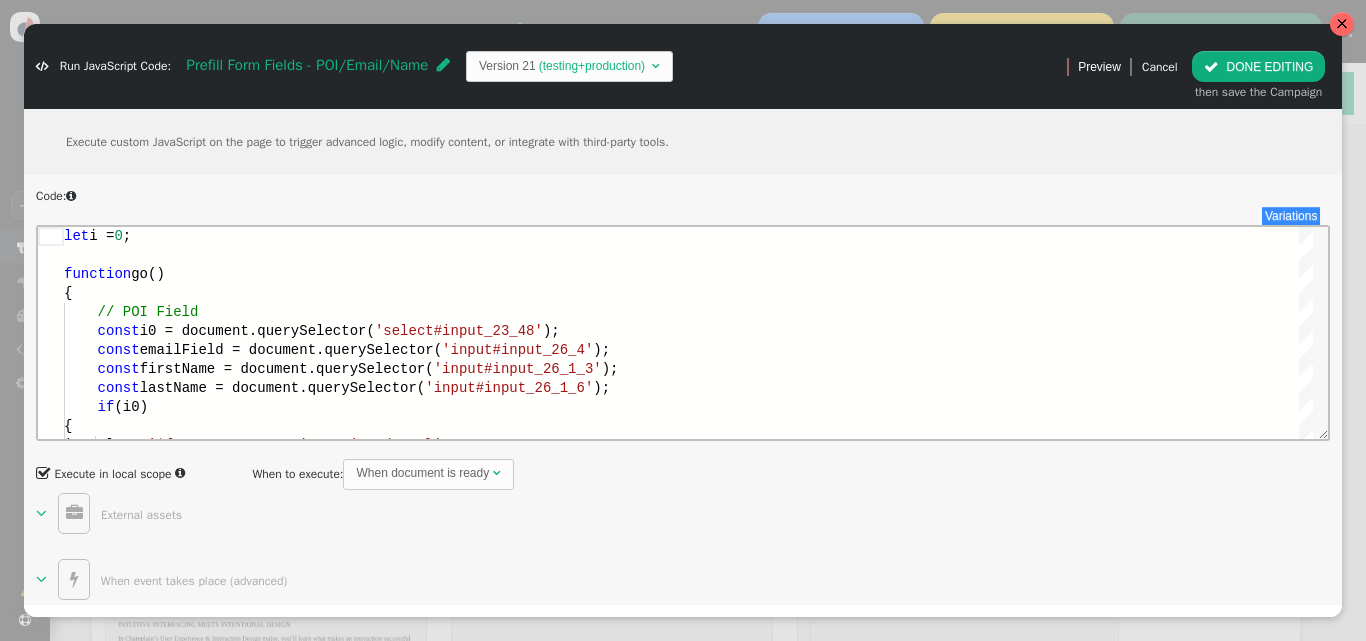 click at bounding box center (1342, 24) 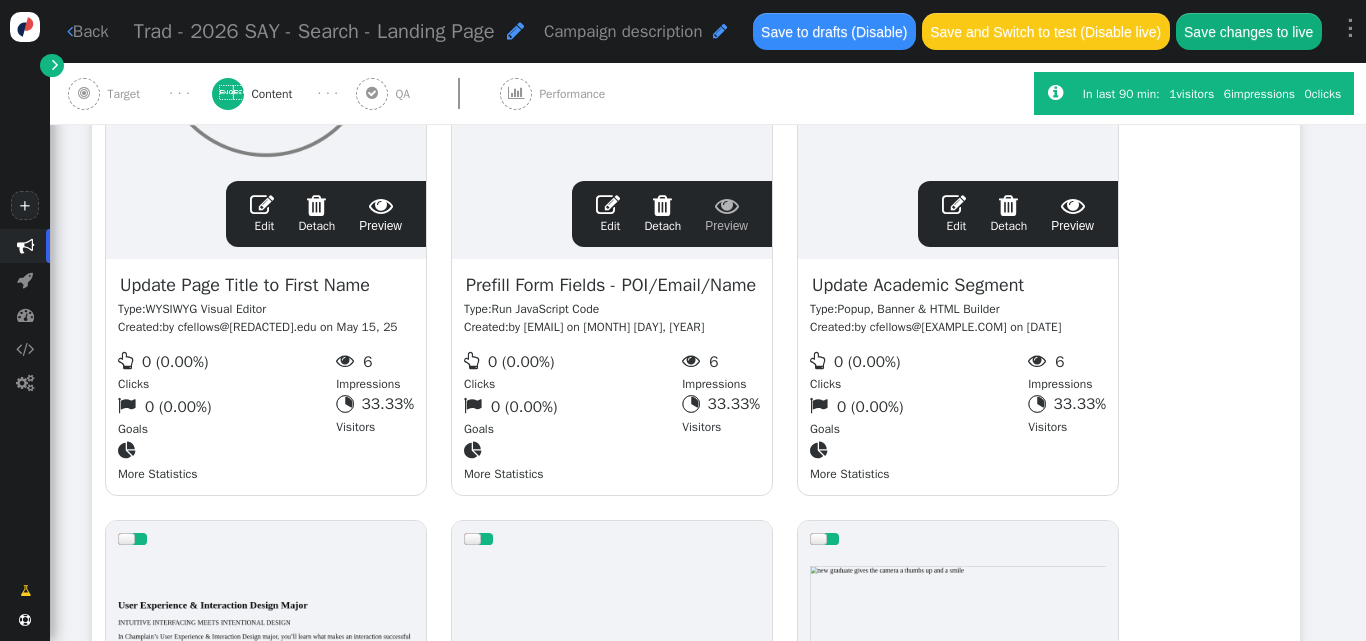 scroll, scrollTop: 604, scrollLeft: 0, axis: vertical 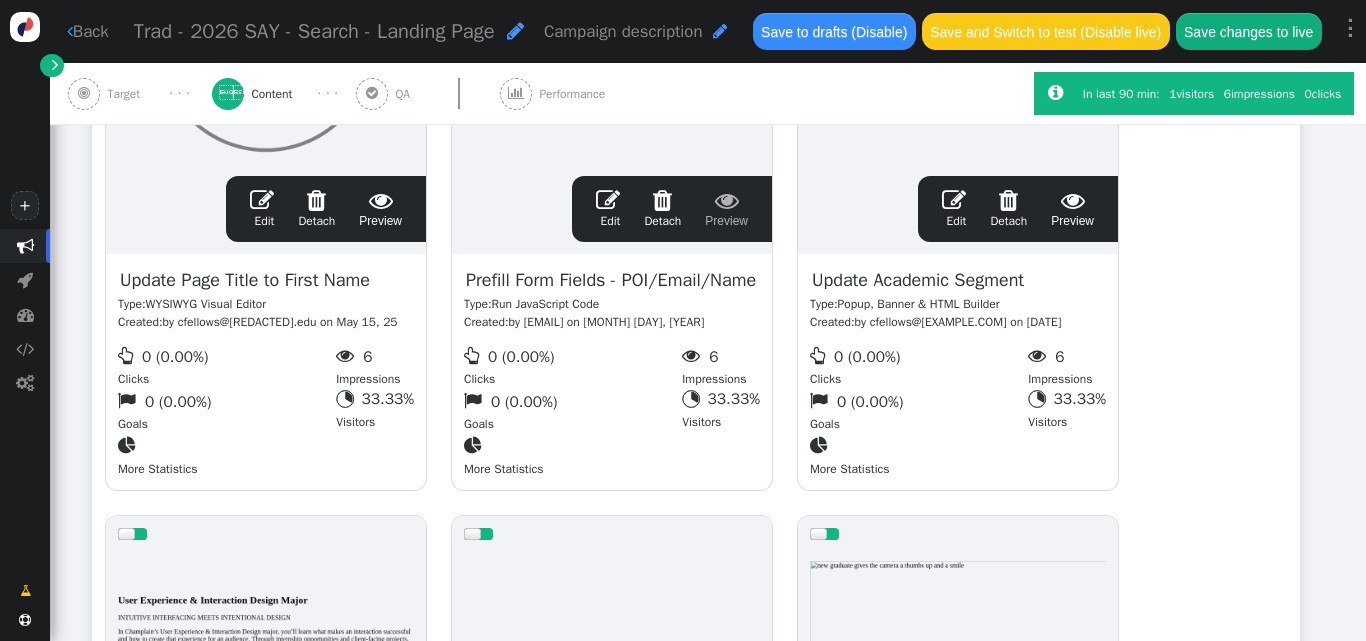 click on "" at bounding box center (608, 200) 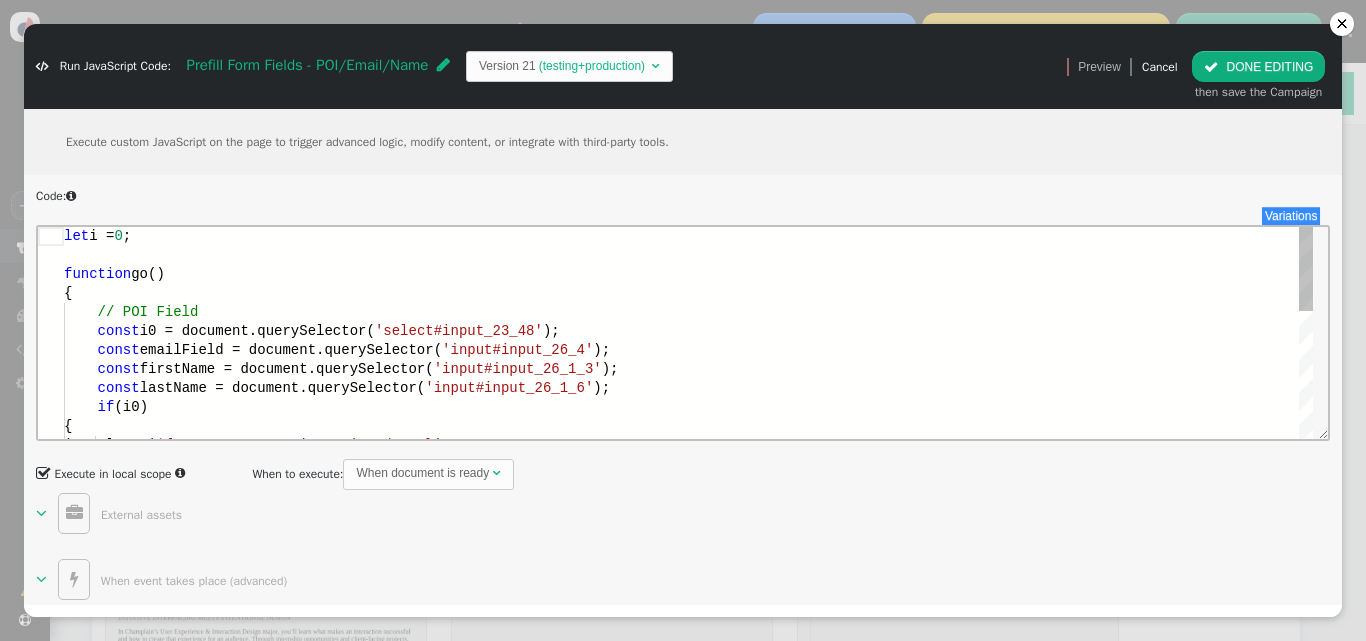 scroll, scrollTop: 0, scrollLeft: 0, axis: both 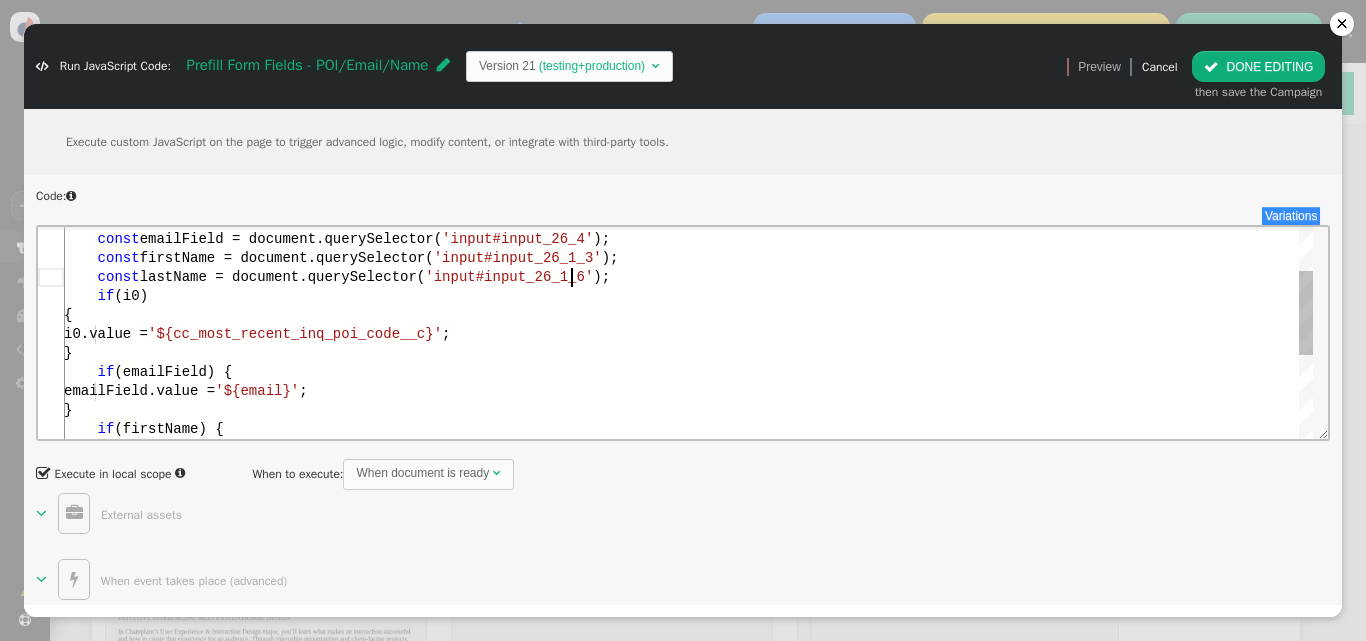 click on "const  lastName = document.querySelector( 'input#input_26_1_6' );" at bounding box center [688, 276] 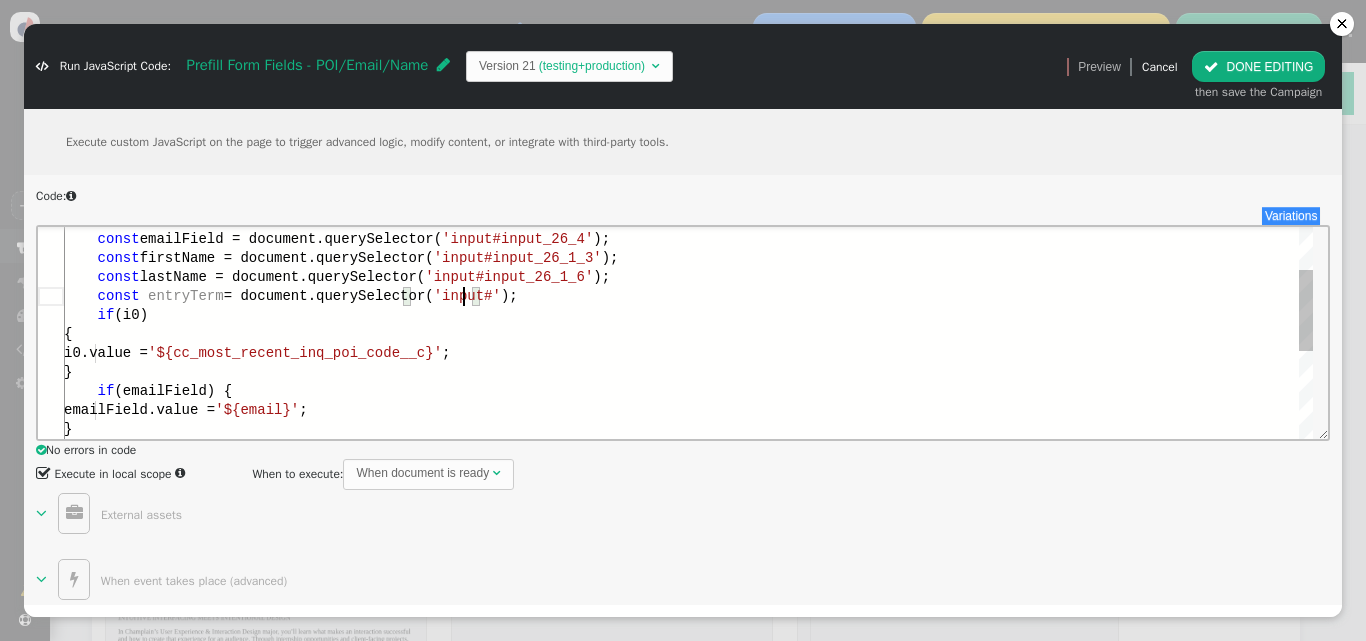 scroll, scrollTop: 172, scrollLeft: 431, axis: both 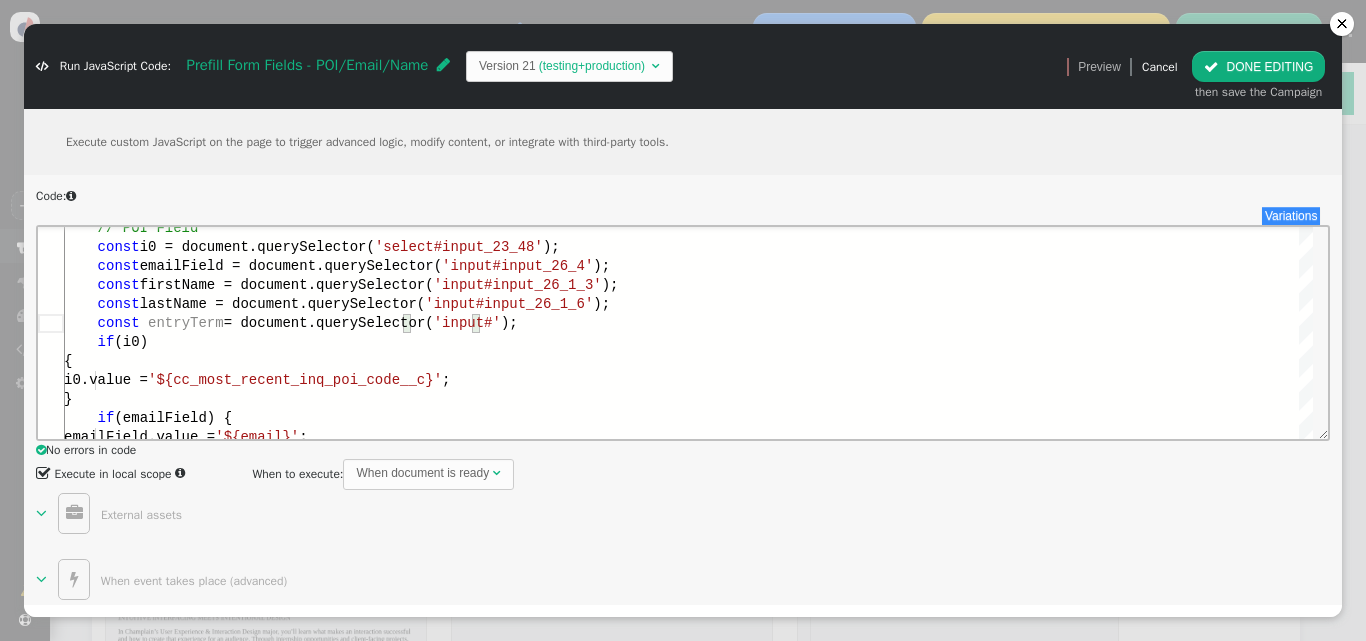 paste on "input_26_40" 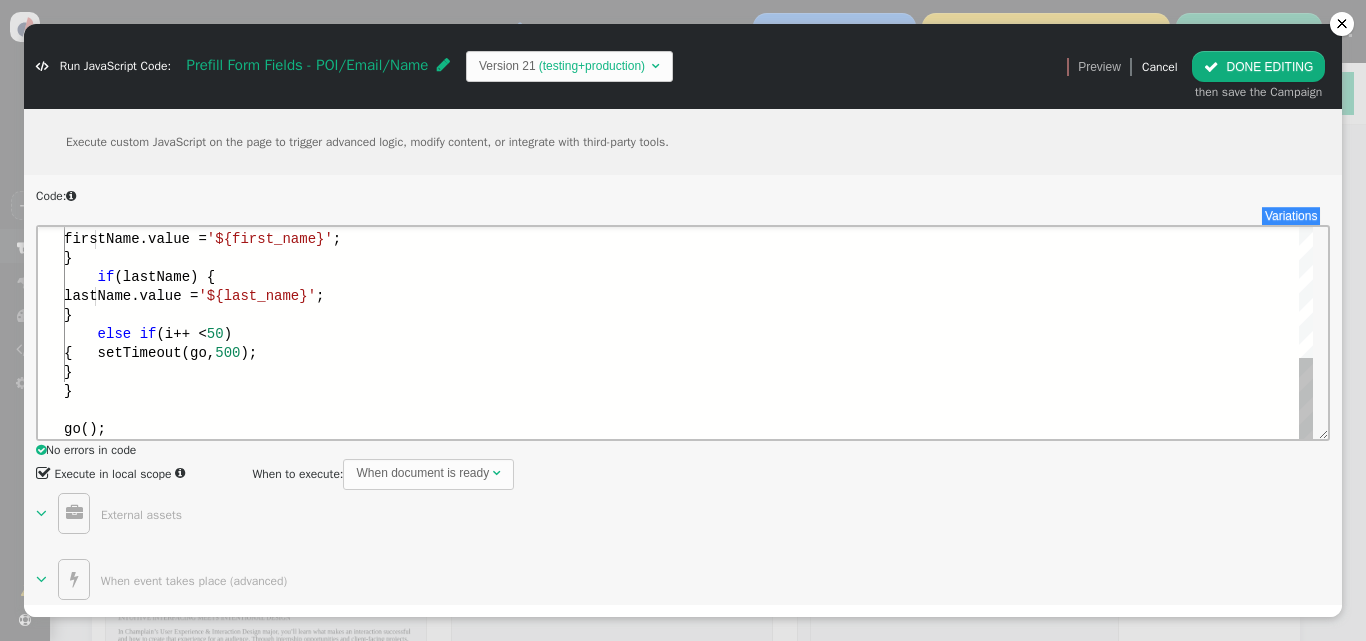 scroll, scrollTop: 170, scrollLeft: 368, axis: both 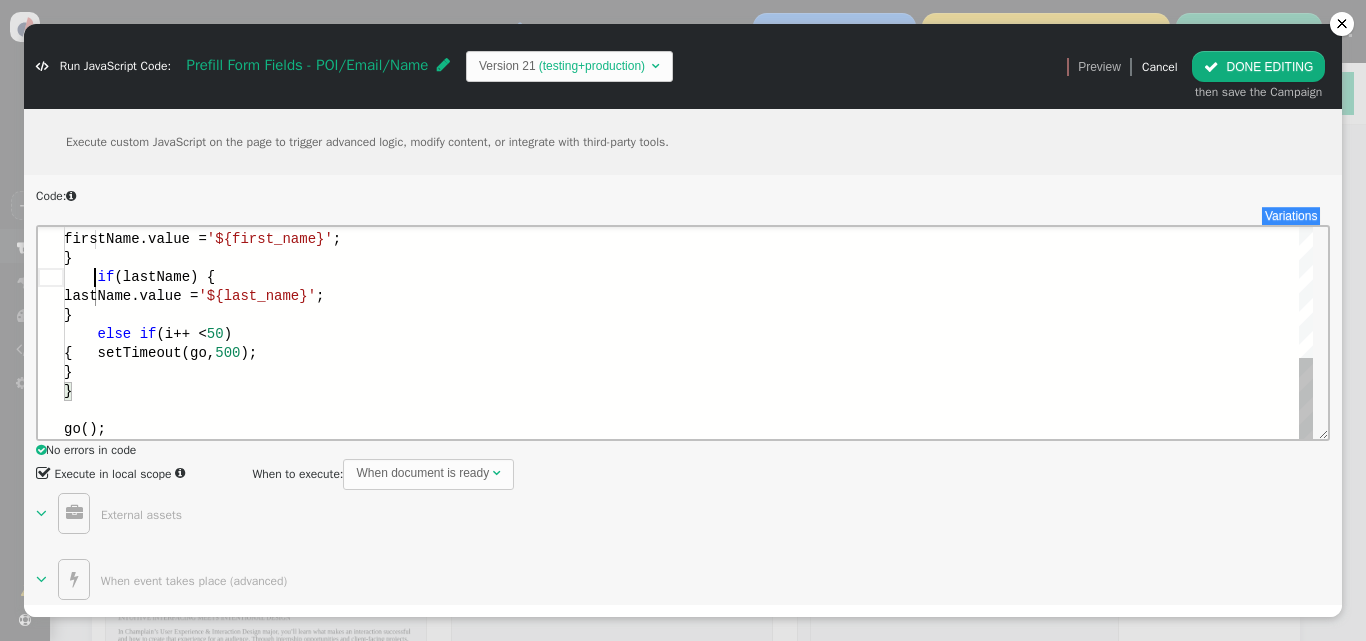 click on "if" at bounding box center (106, 276) 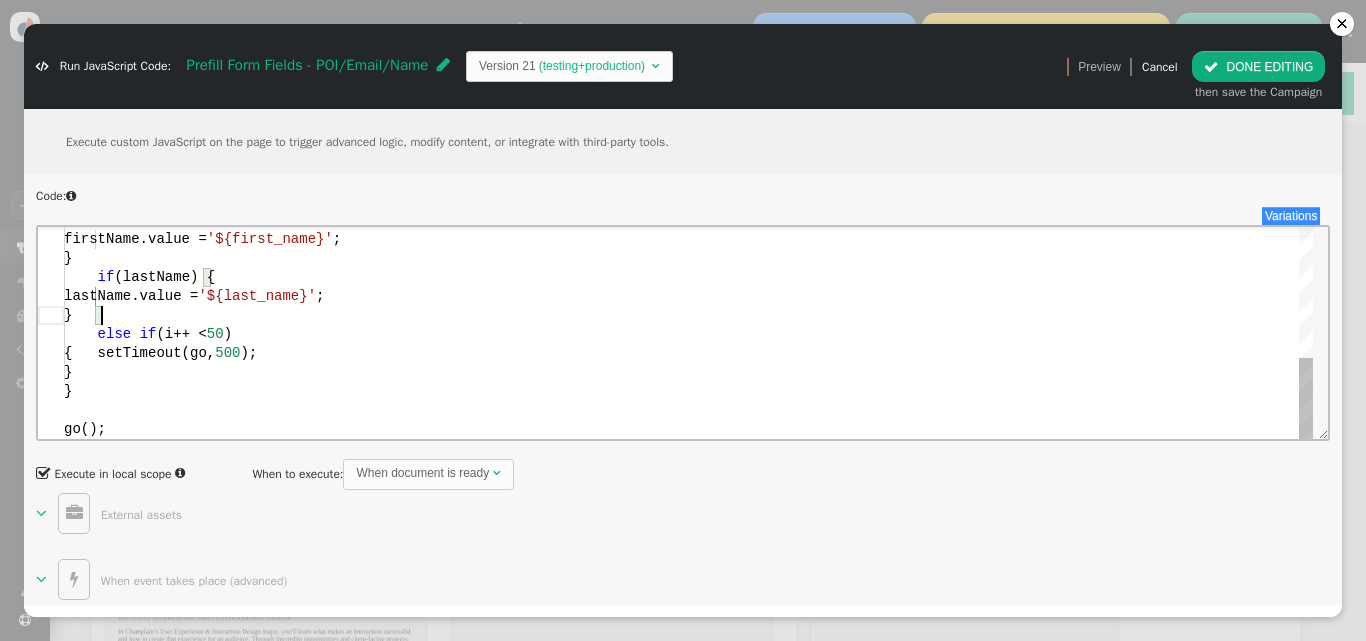 scroll, scrollTop: 74, scrollLeft: 60, axis: both 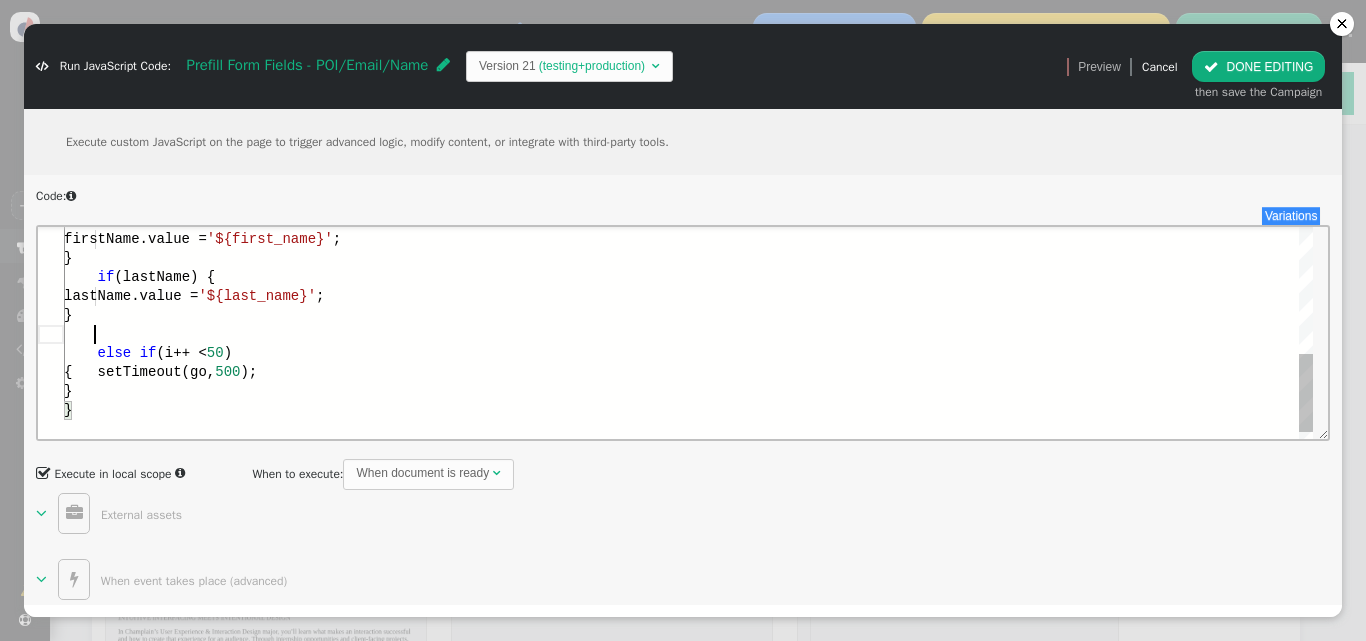 paste on "if (lastName) {
lastName.value = '${[LAST_NAME]}';
}
else if (i++ < 50)
{	setTimeout(go, 500);
}" 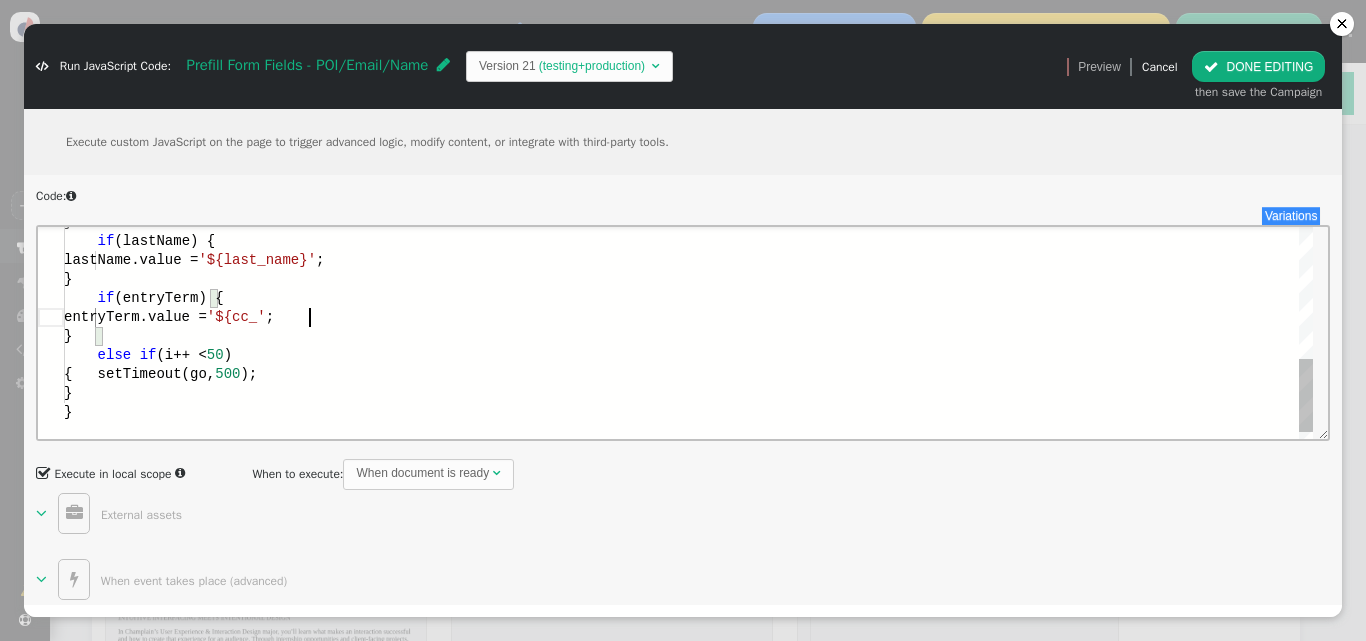 scroll, scrollTop: 77, scrollLeft: 307, axis: both 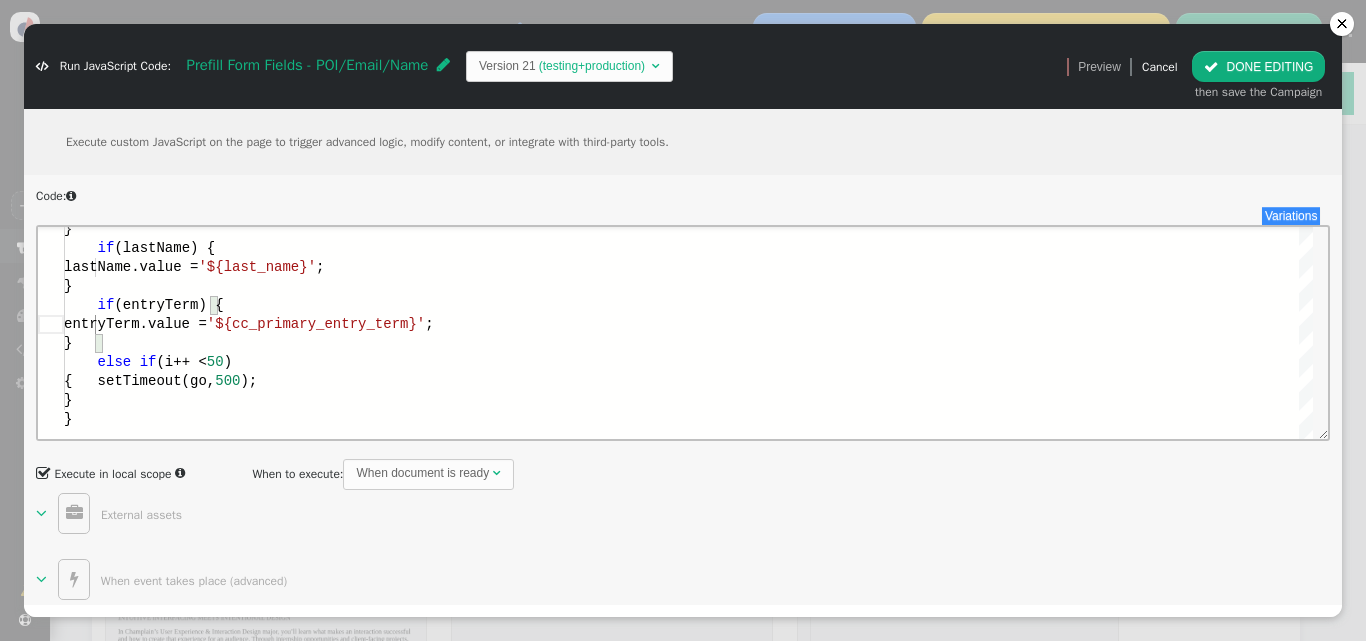 type on "if (lastName) {
lastName.value = '${[LAST_NAME]}';
}
if (entryTerm) {
entryTerm.value = '${[CC_PRIMARY_ENTRY_TERM]}';
}
else if (i++ < 50)
{	setTimeout(go, 500);
}" 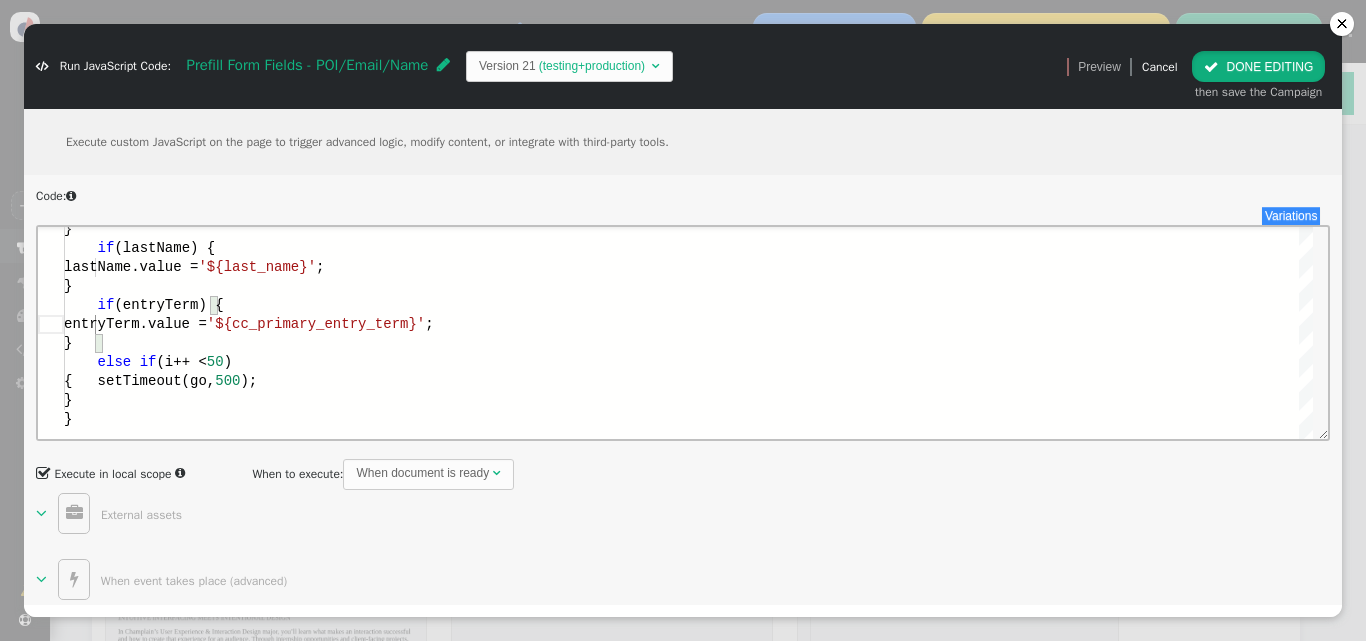 click on " DONE EDITING" at bounding box center [1258, 66] 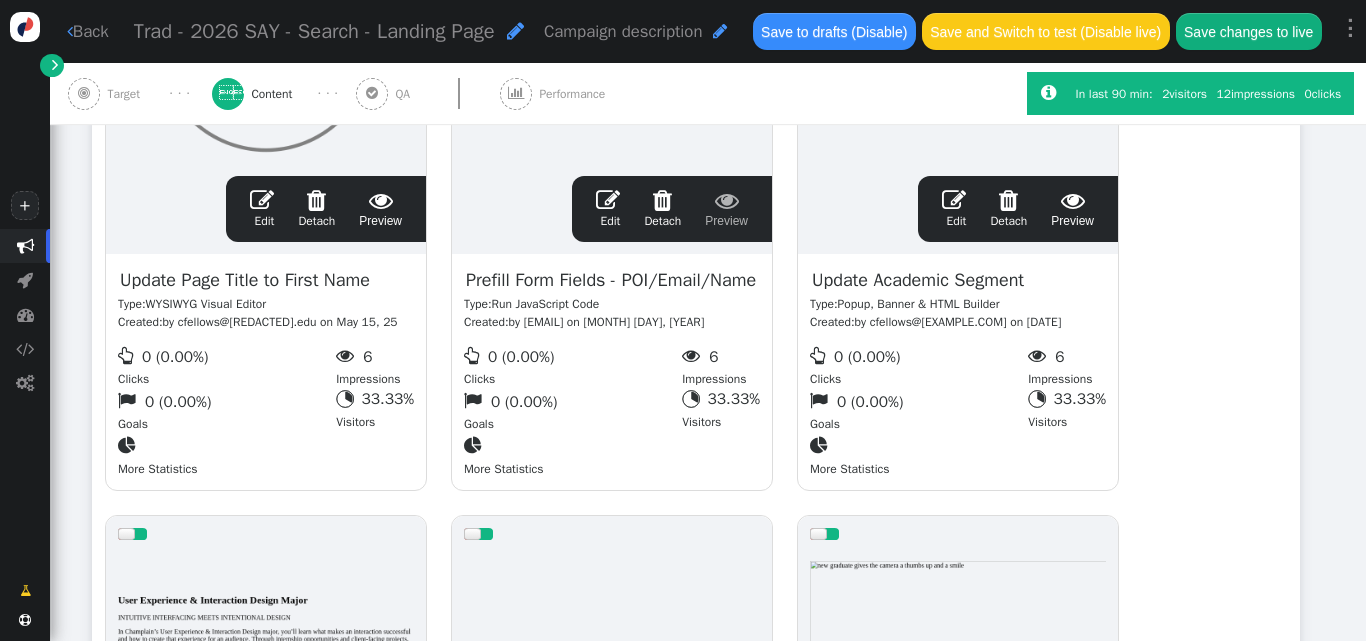 scroll, scrollTop: 0, scrollLeft: 0, axis: both 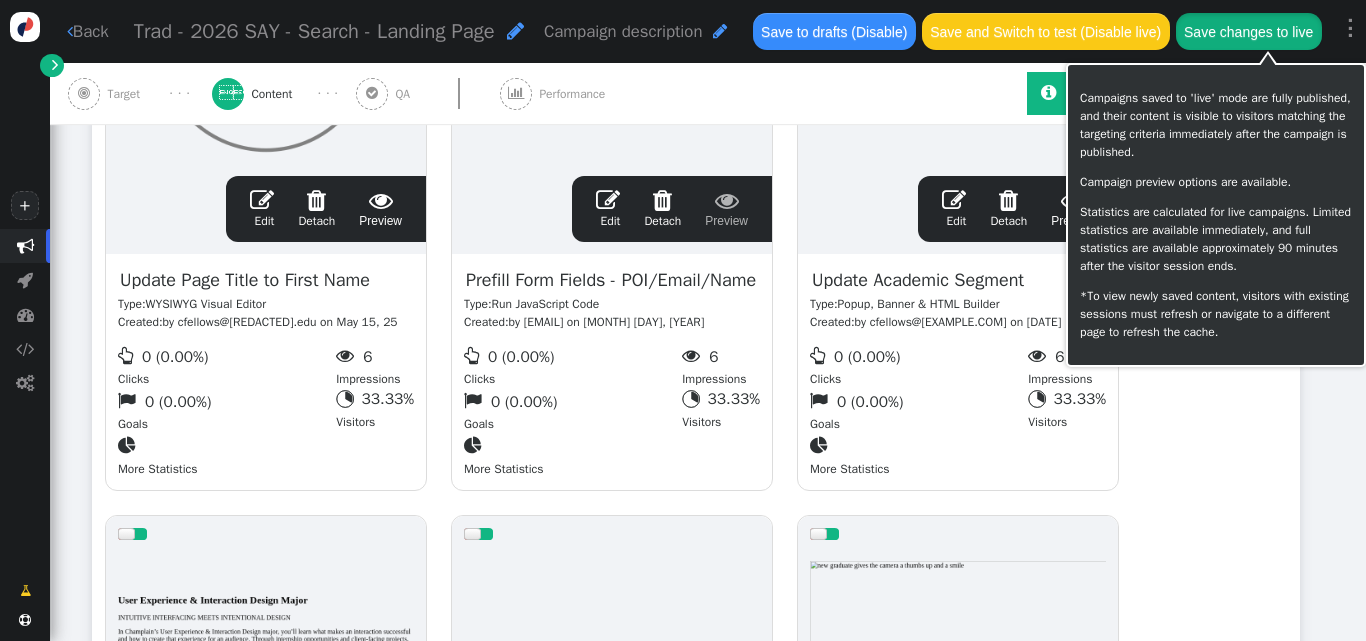 click on "Save changes to live" at bounding box center (1249, 31) 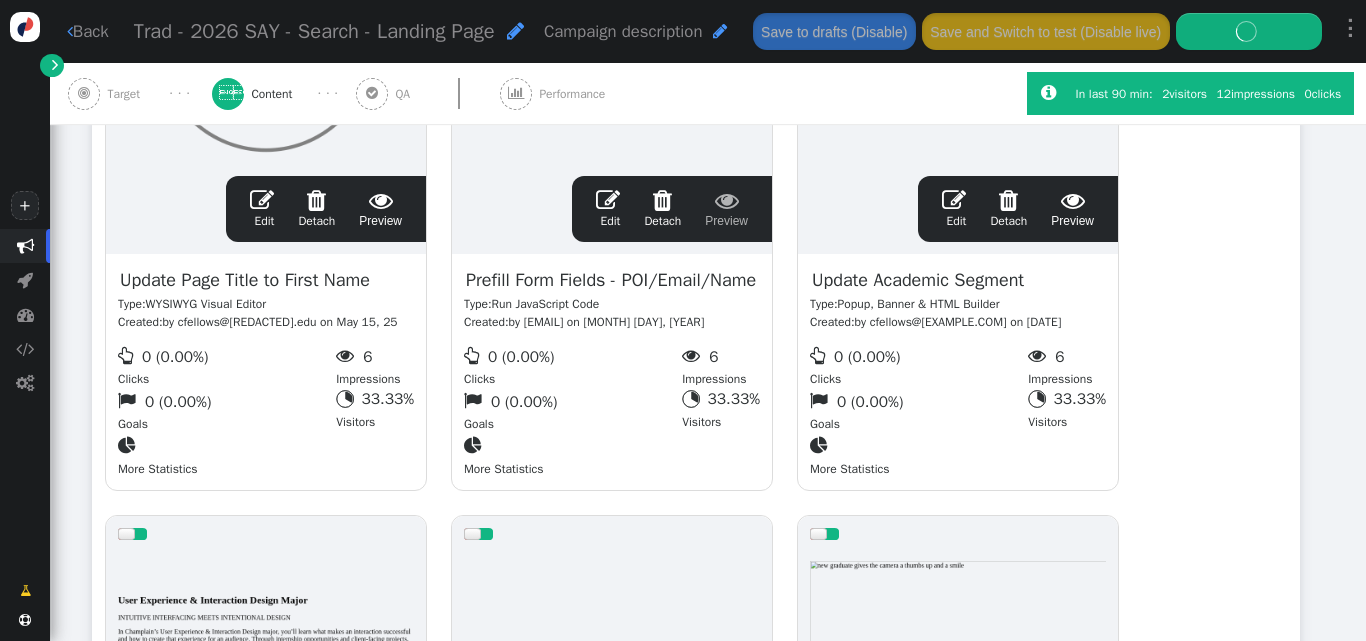click on "" at bounding box center [55, 65] 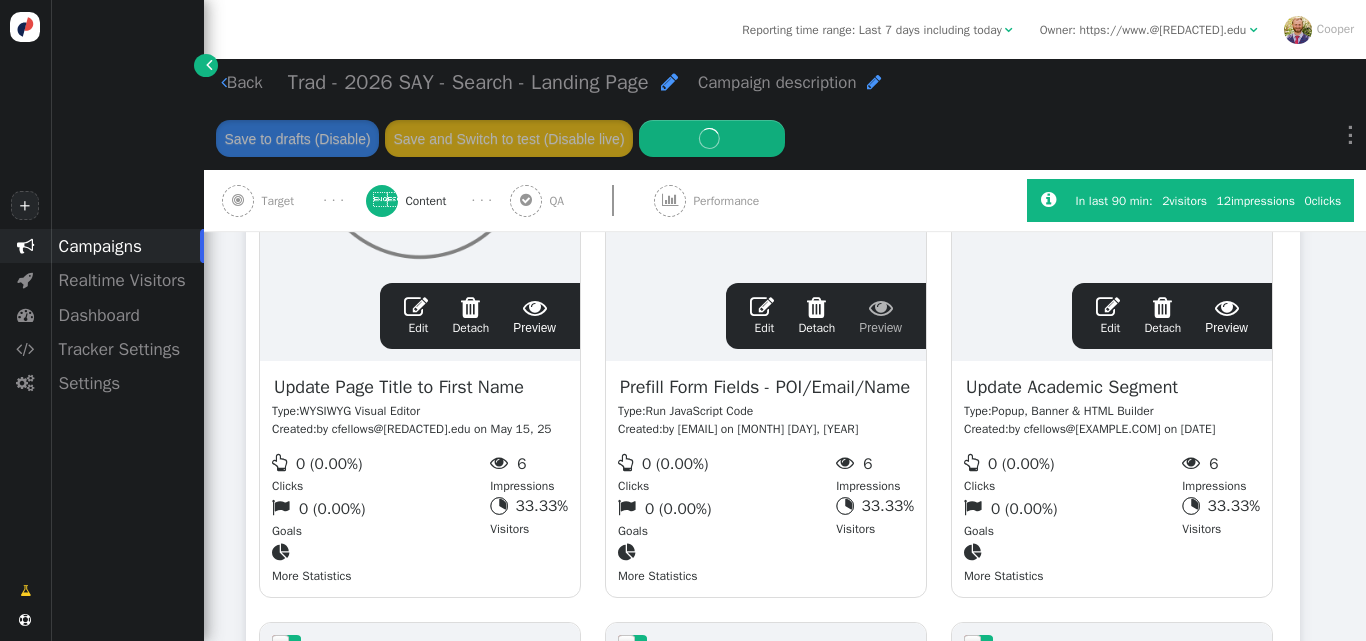 scroll, scrollTop: 592, scrollLeft: 0, axis: vertical 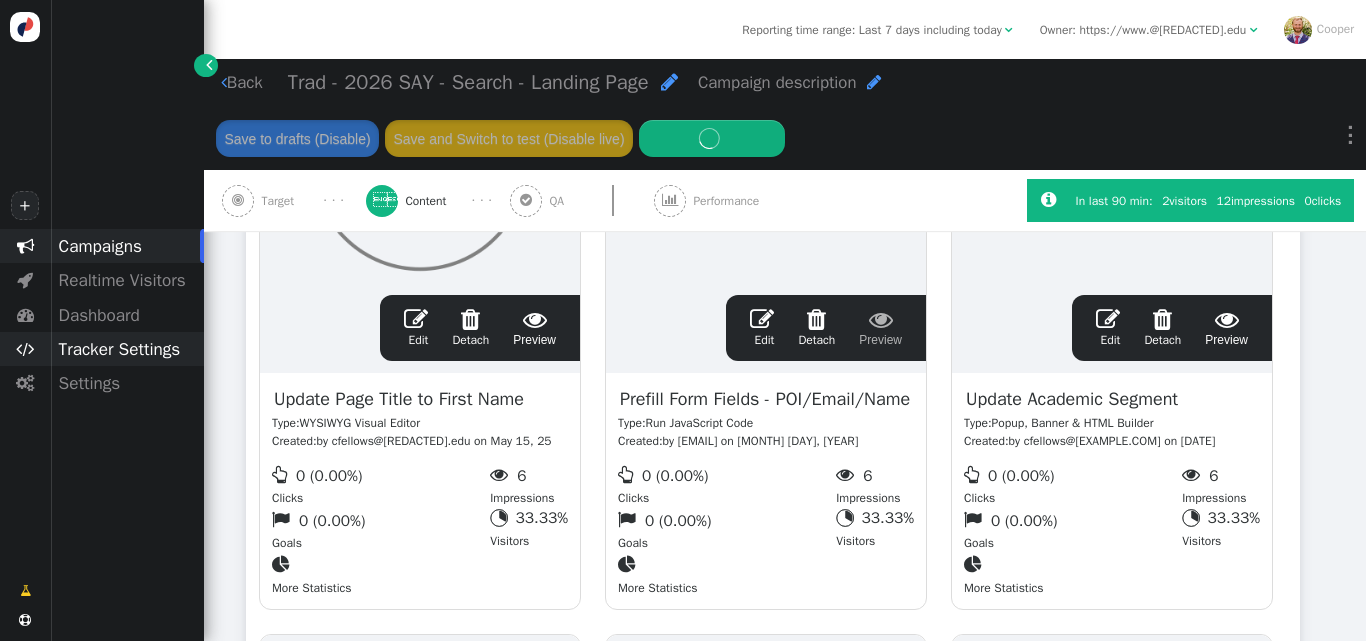 click on "Tracker Settings" at bounding box center [127, 349] 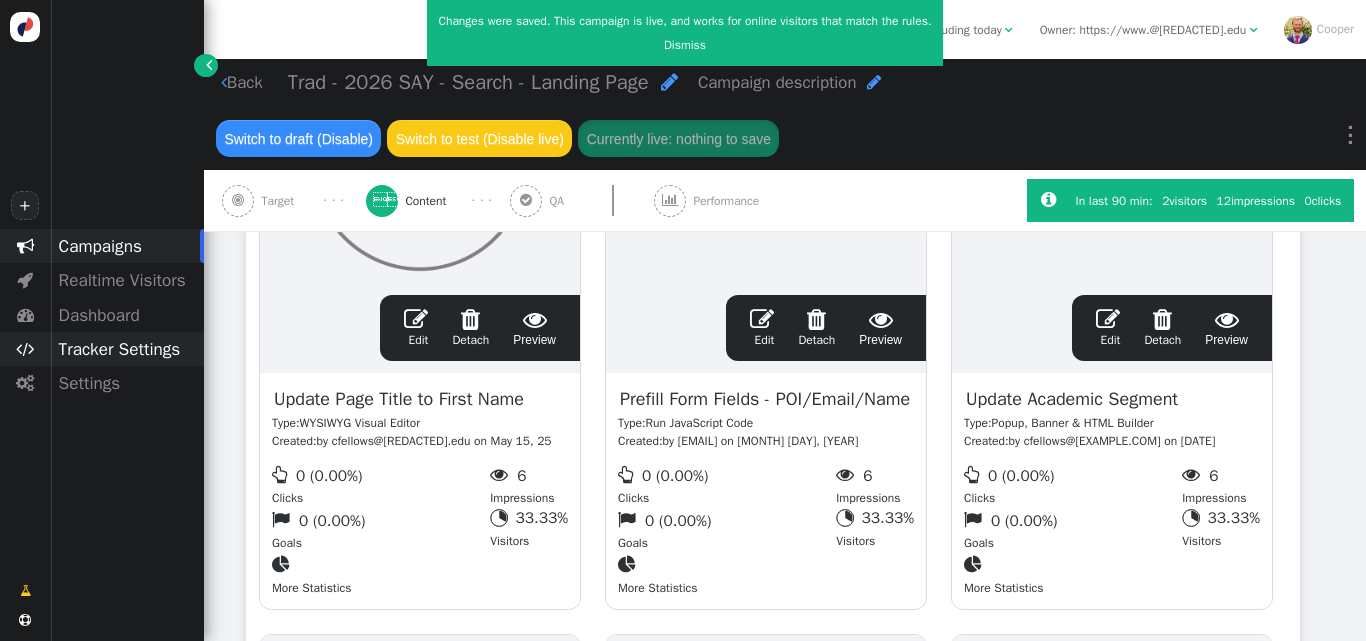 click on "Tracker Settings" at bounding box center [127, 349] 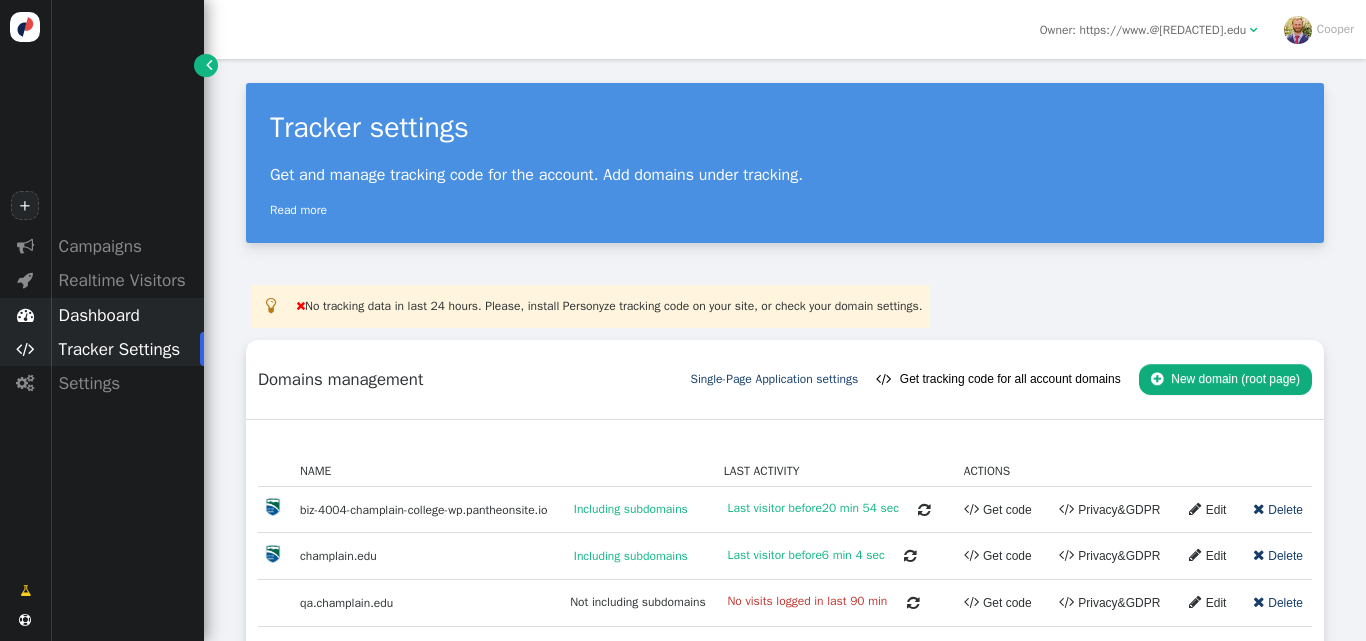 click on "Dashboard" at bounding box center [127, 315] 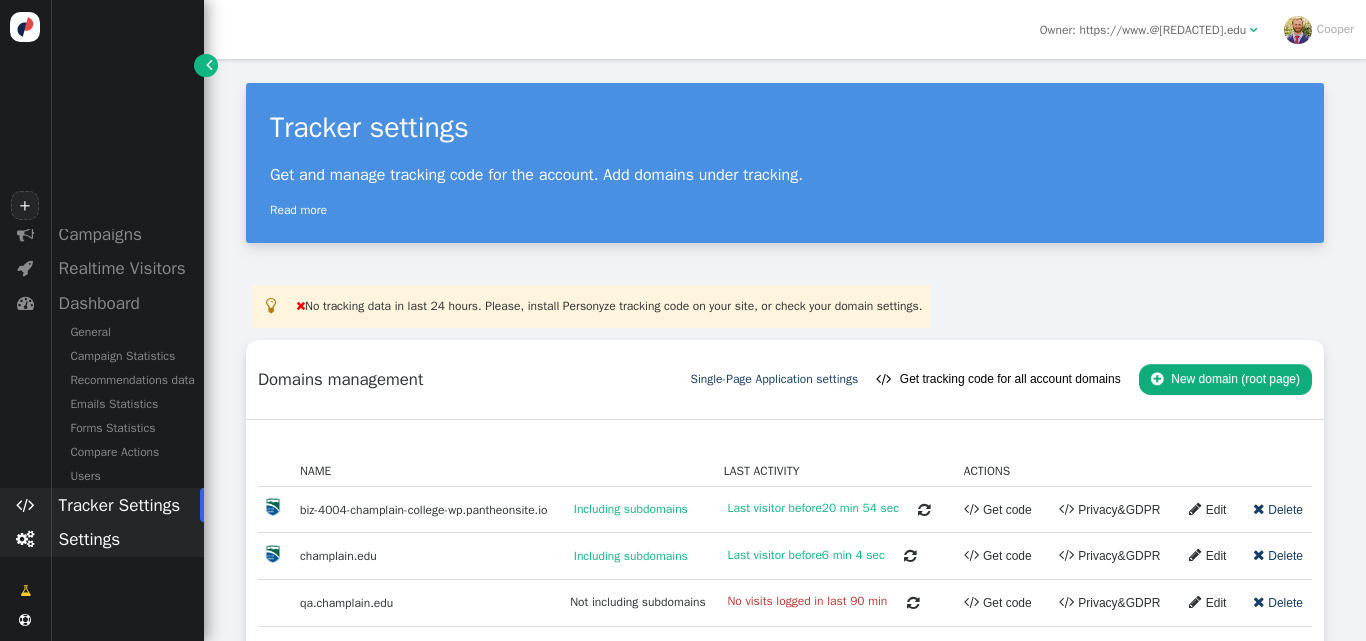 click on "Settings" at bounding box center (127, 539) 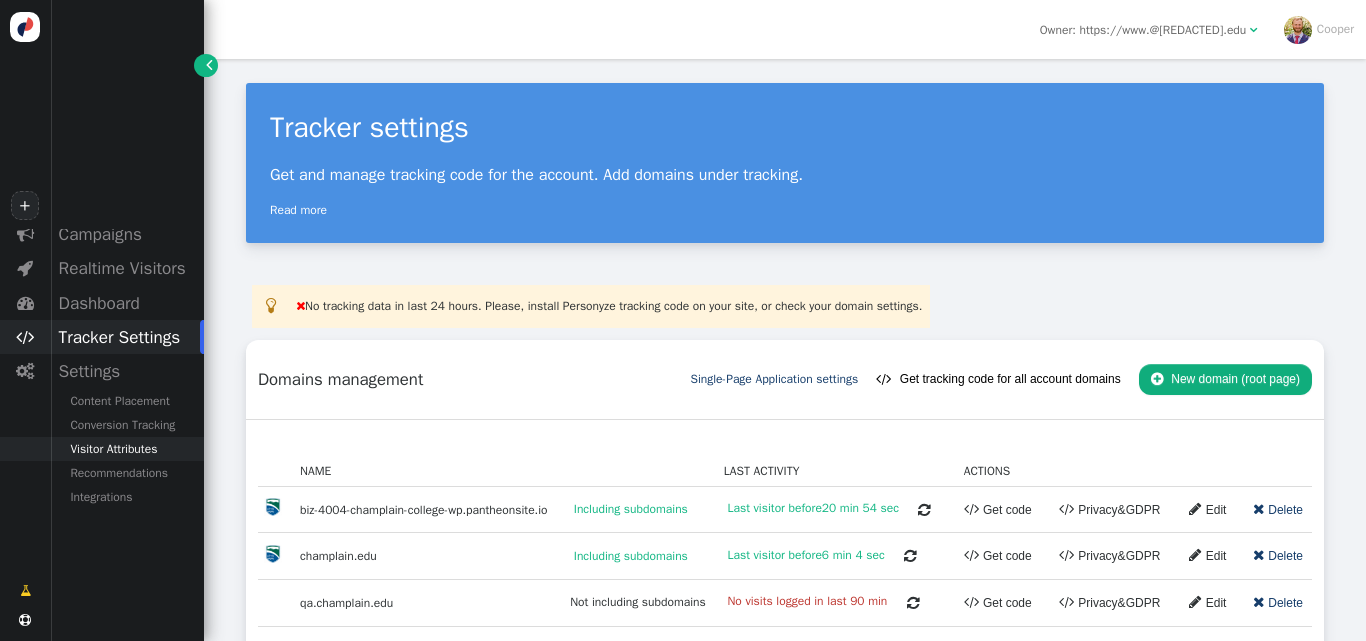 click on "Visitor Attributes" at bounding box center (127, 449) 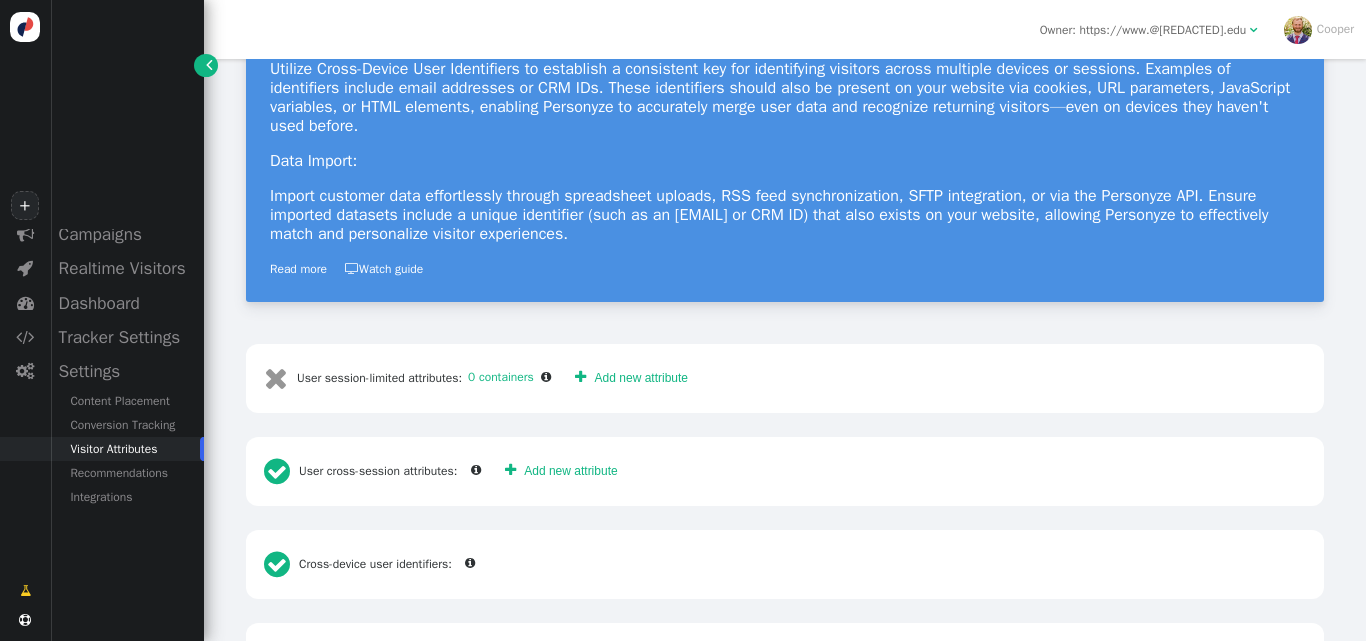 scroll, scrollTop: 363, scrollLeft: 0, axis: vertical 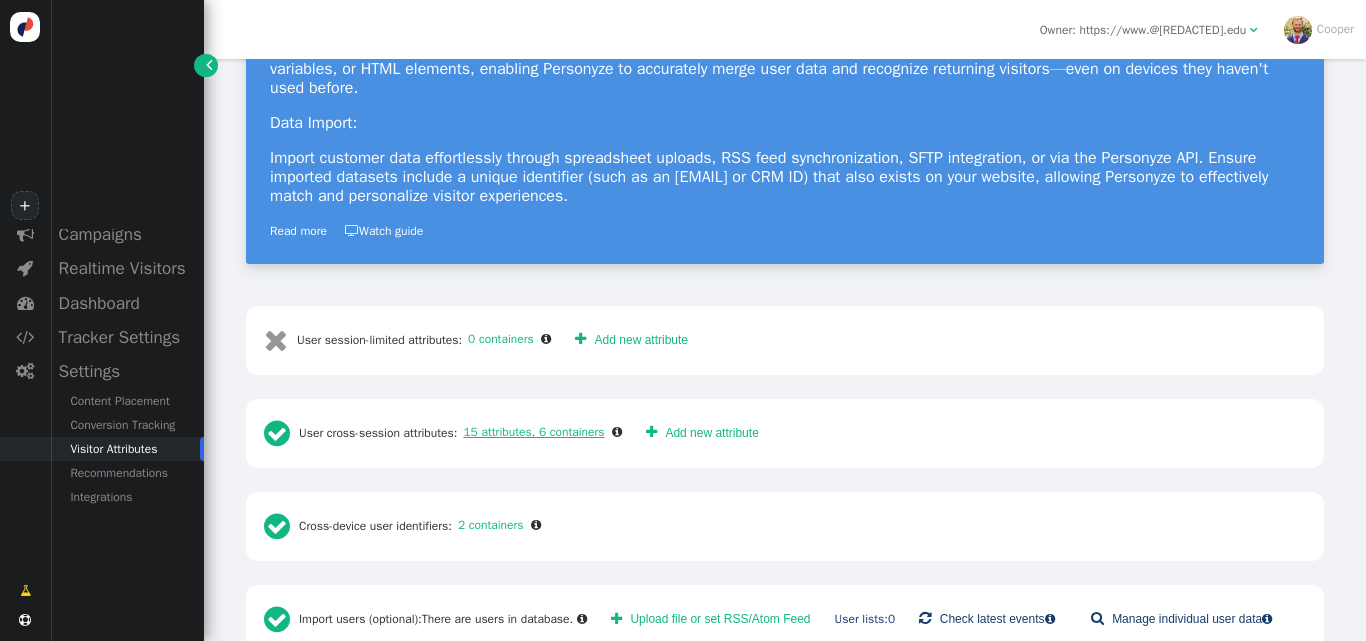 click on "15 attributes, 6 containers" at bounding box center (530, 432) 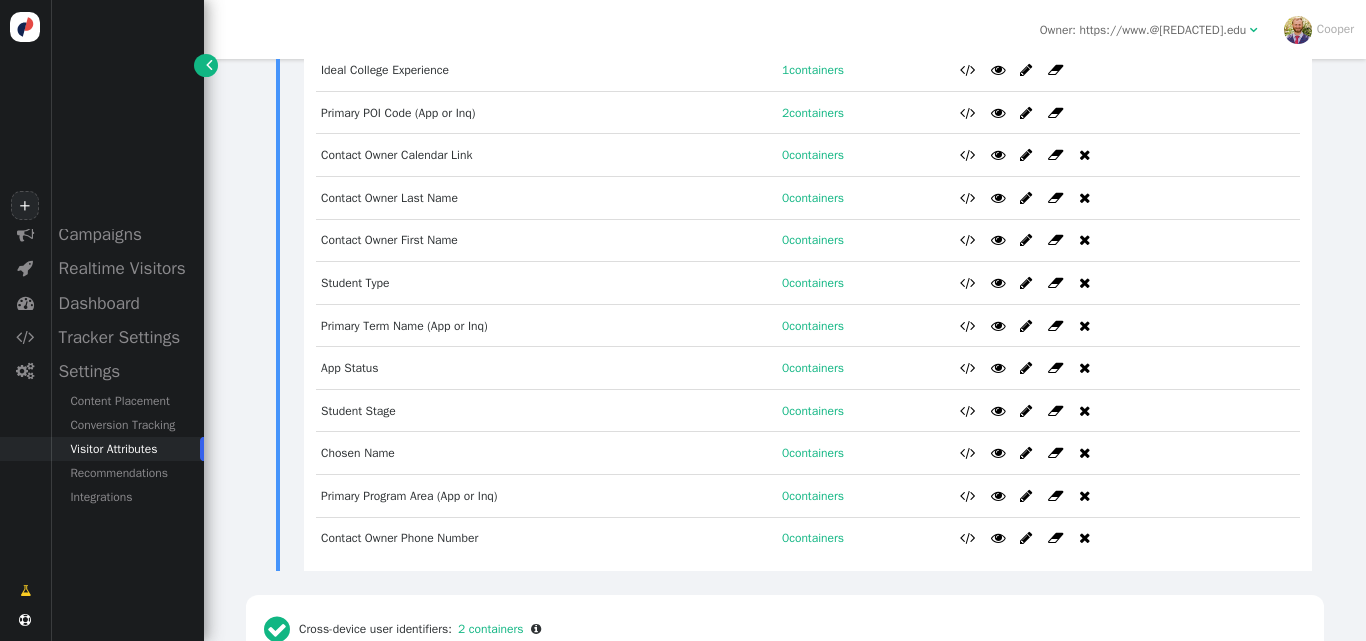 scroll, scrollTop: 1041, scrollLeft: 0, axis: vertical 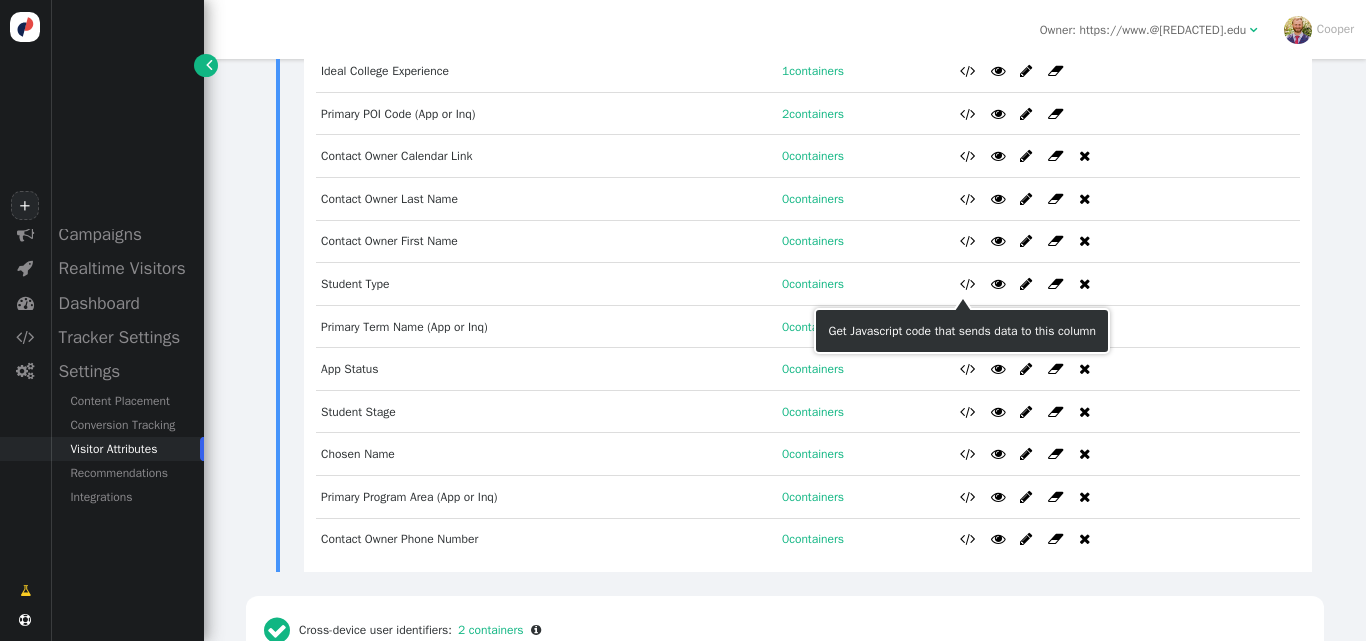 click on "" at bounding box center [973, 326] 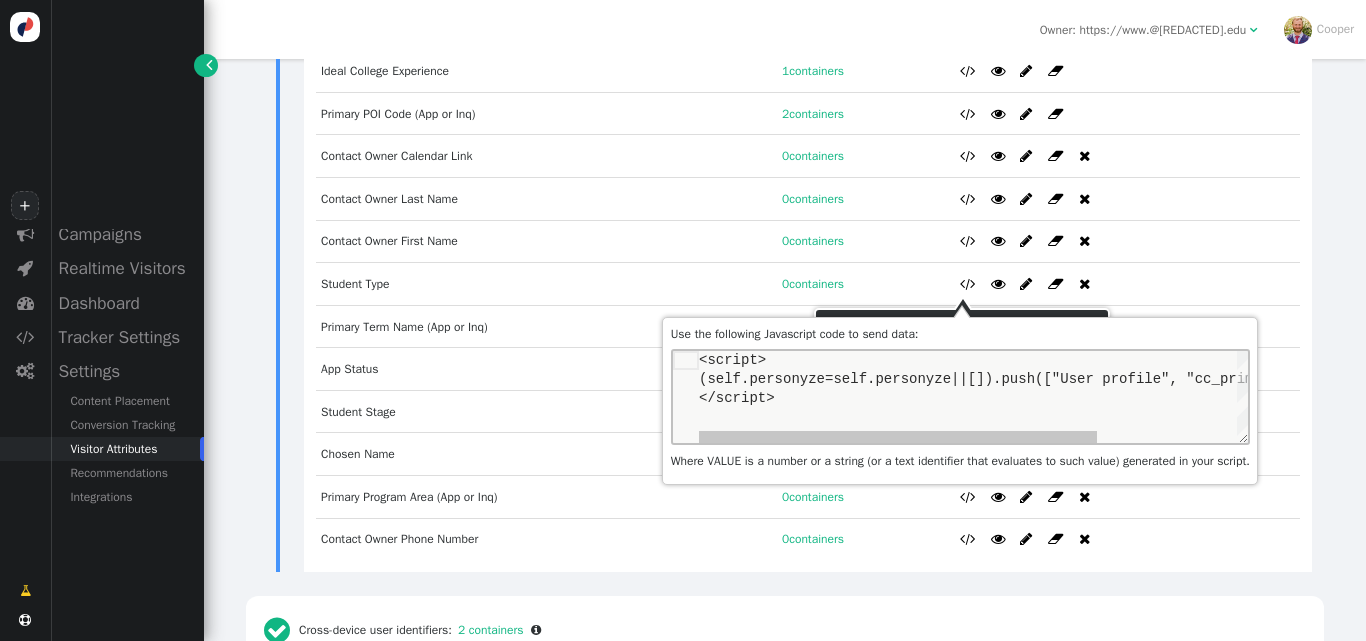 scroll, scrollTop: 0, scrollLeft: 0, axis: both 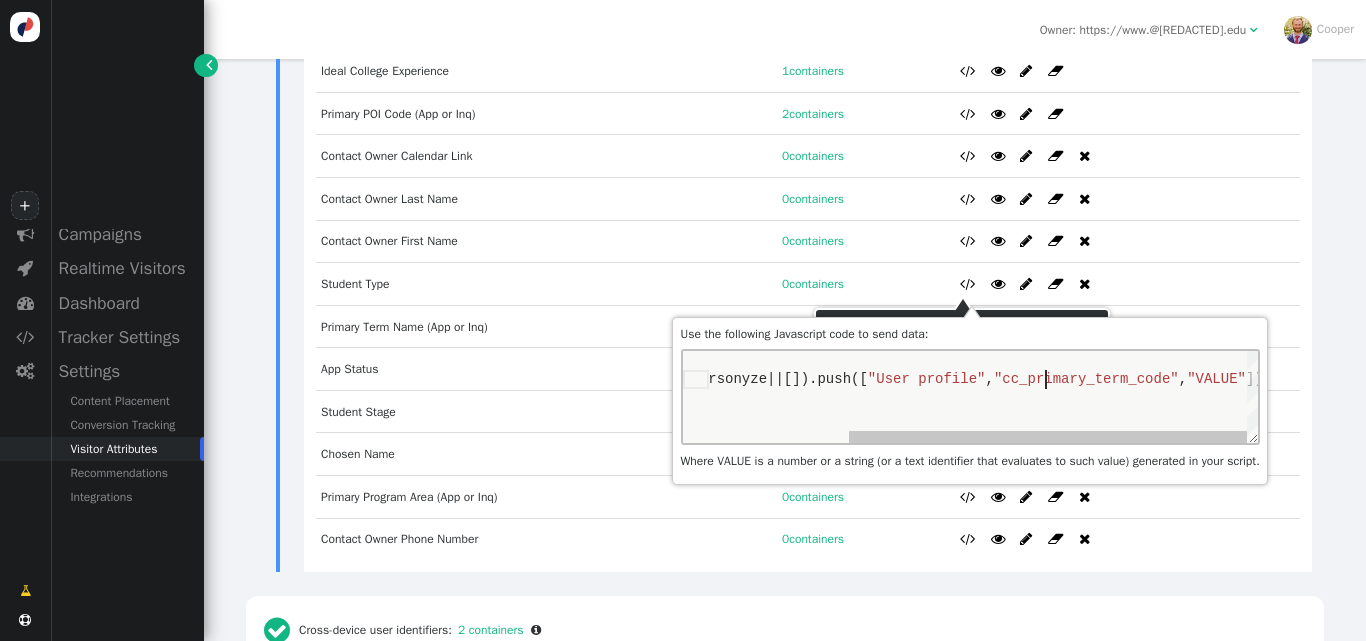 click on "< script > (self.personyze=self.personyze||[]).push([ "User profile" ,  "cc_primary_term_code" ,  "VALUE" ]); < / script >" at bounding box center (500514, 500351) 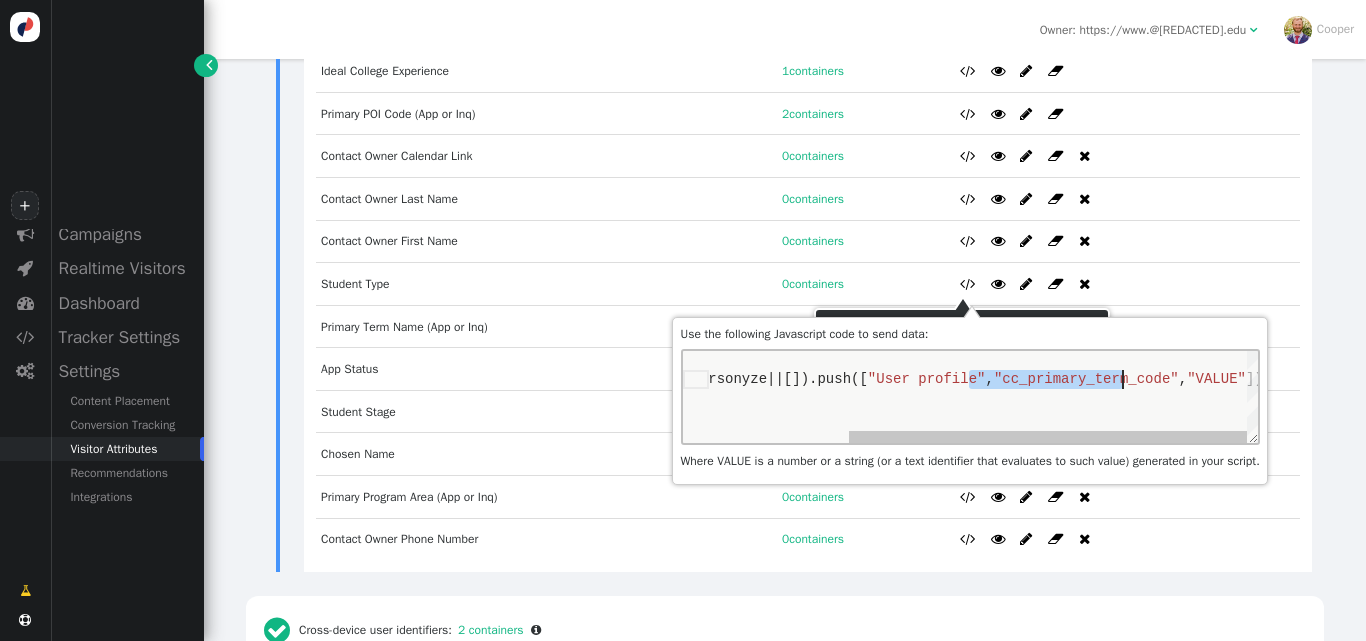 click on "< script > (self.personyze=self.personyze||[]).push([ "User profile" ,  "cc_primary_term_code" ,  "VALUE" ]); < / script >" at bounding box center [500514, 500351] 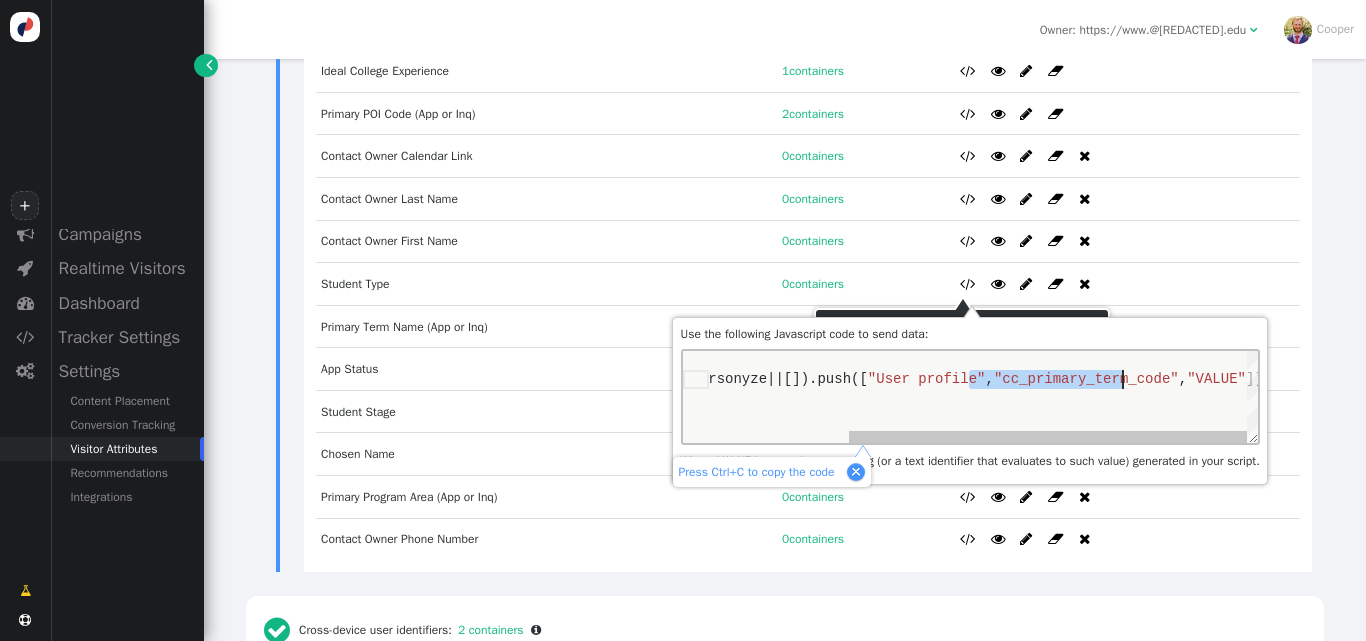 click on "< script > (self.personyze=self.personyze||[]).push([ "User profile" ,  "cc_primary_term_code" ,  "VALUE" ]); < / script >" at bounding box center [500514, 500351] 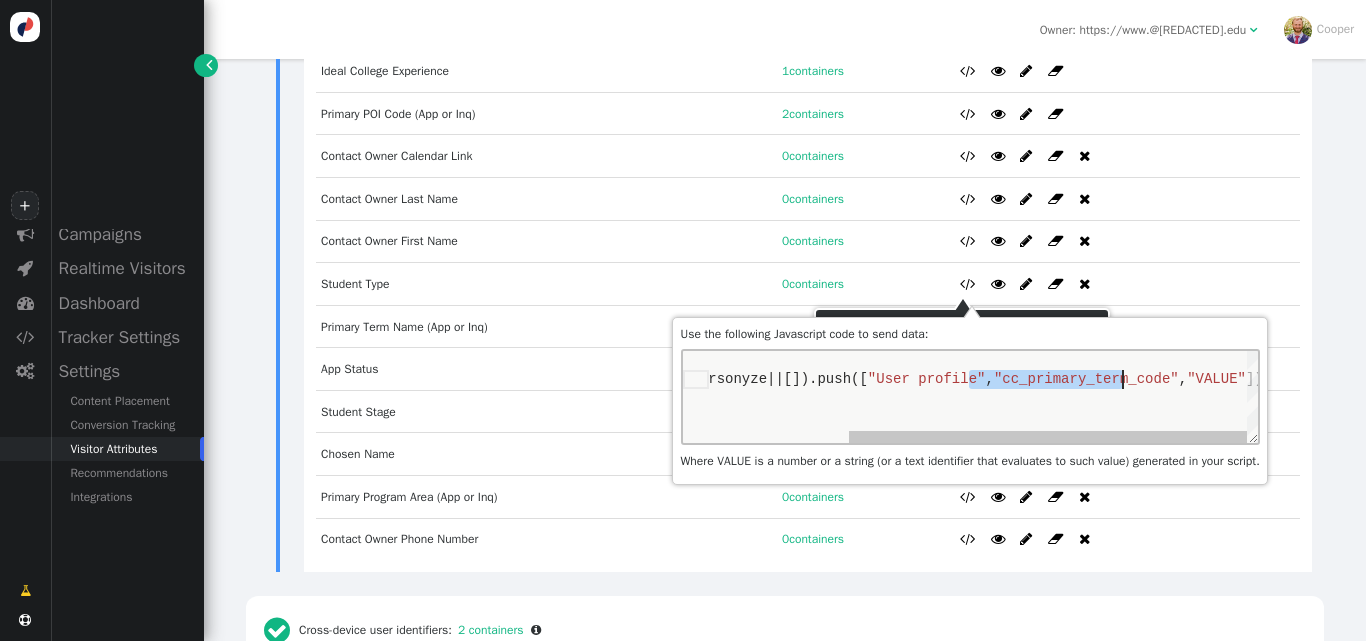 click on "< script > (self.personyze=self.personyze||[]).push([ "User profile" ,  "cc_primary_term_code" ,  "VALUE" ]); < / script >" at bounding box center (500514, 500351) 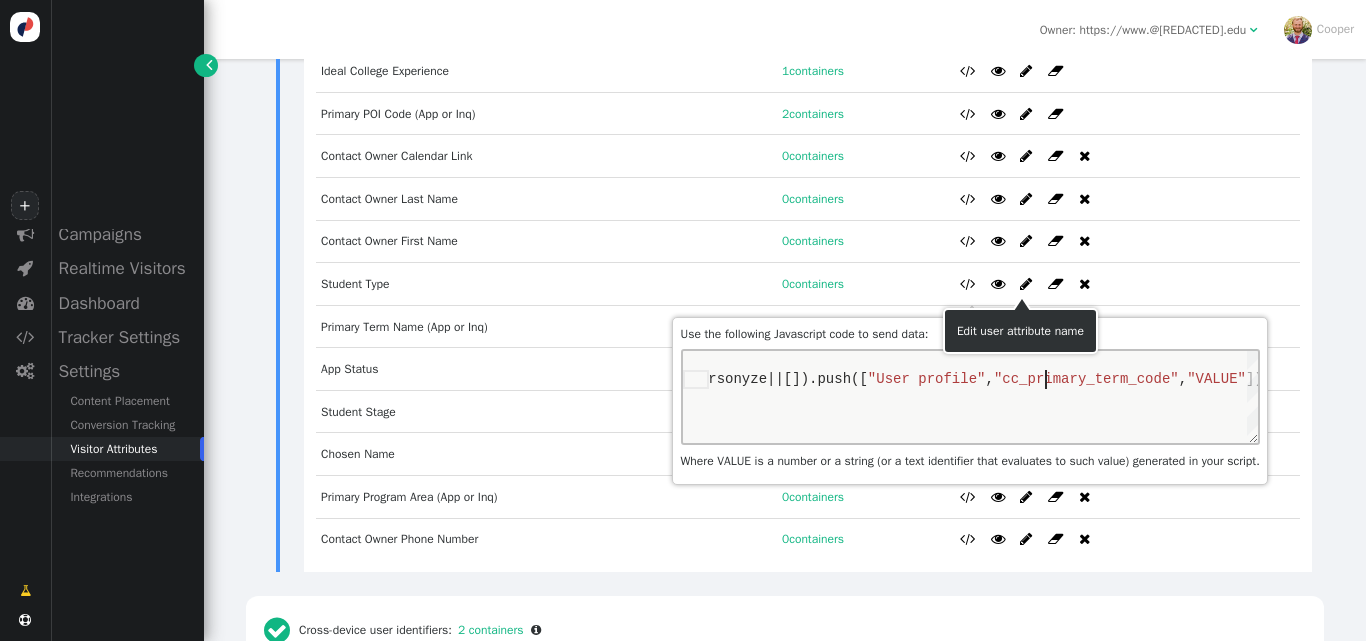 click on "" at bounding box center [1026, 327] 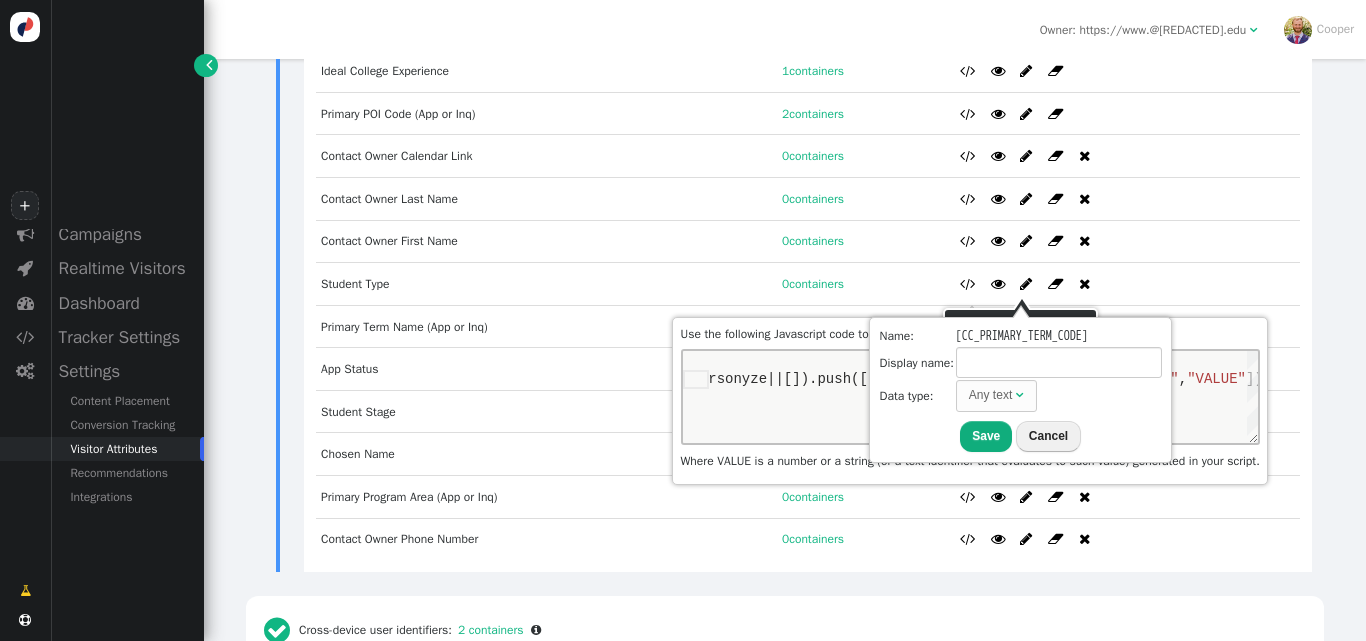 type on "Primary Term Name (App or Inq)" 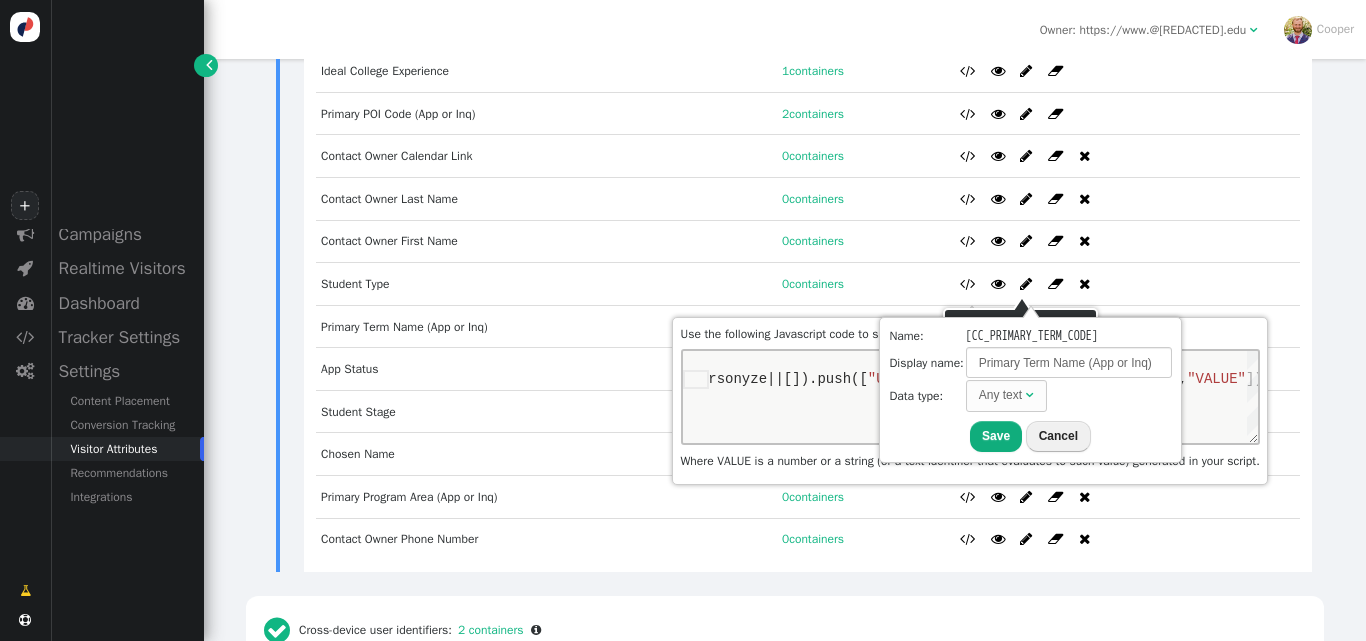 click on "[CC_PRIMARY_TERM_CODE]" at bounding box center (1032, 336) 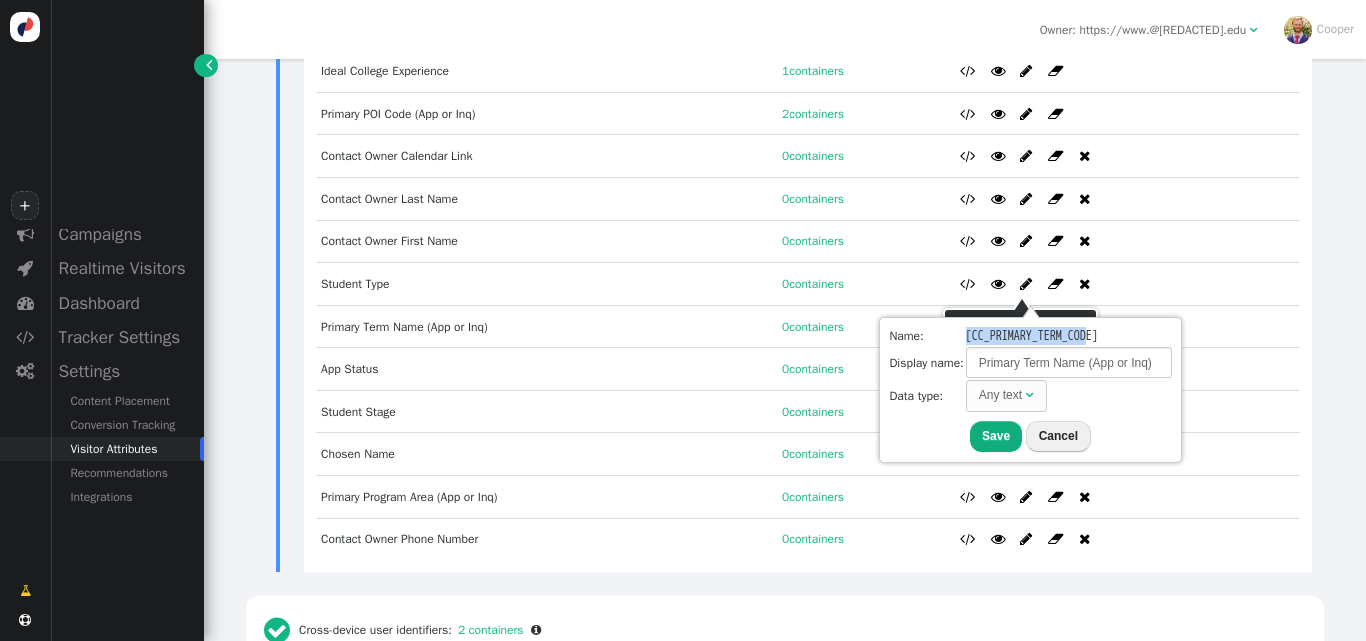 click on "[CC_PRIMARY_TERM_CODE]" at bounding box center [1032, 336] 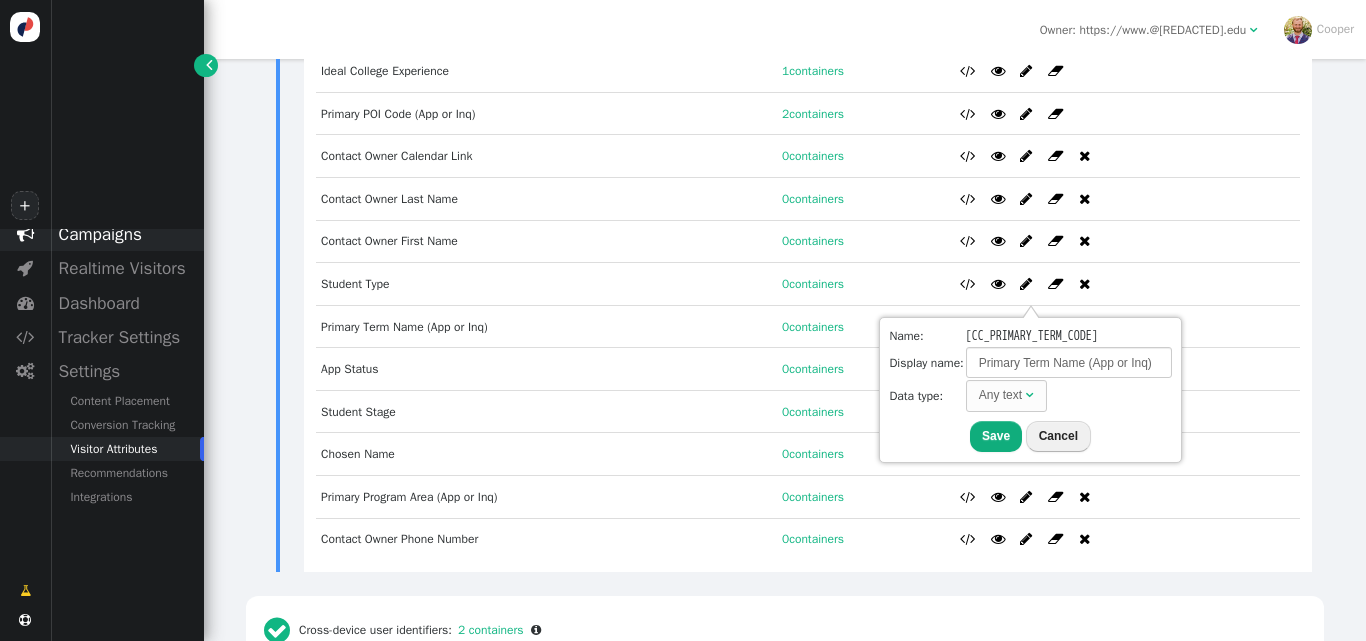 click on "Campaigns" at bounding box center [127, 234] 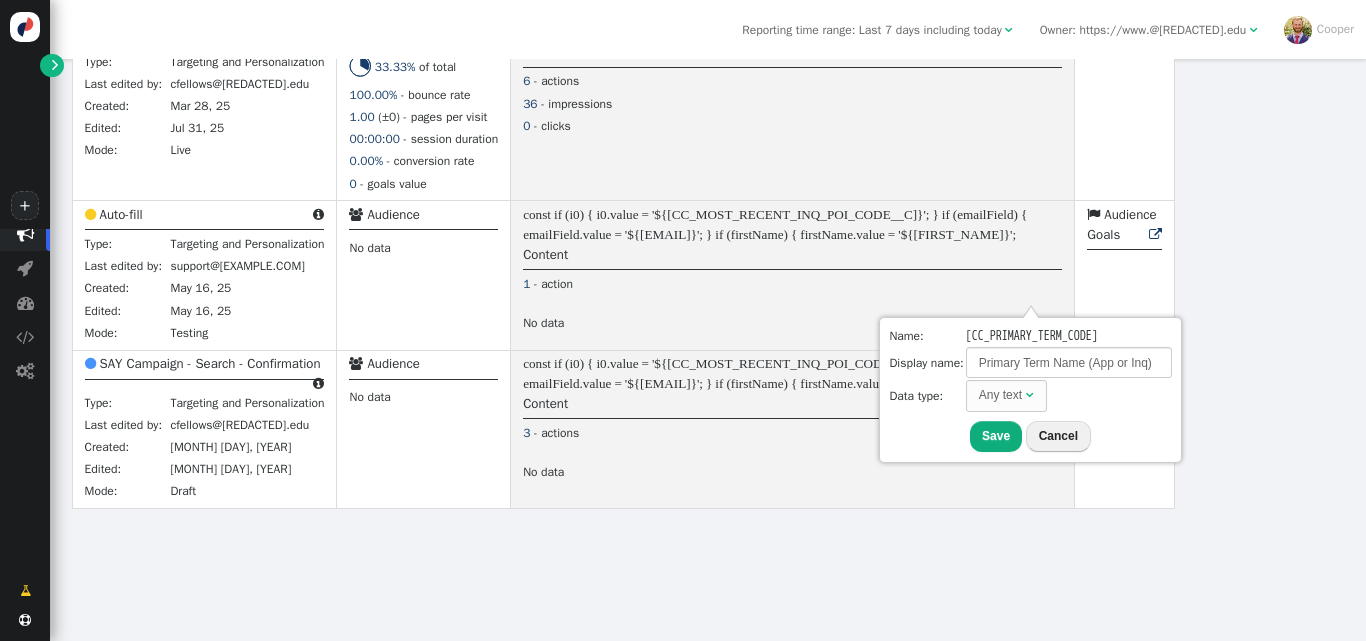 scroll, scrollTop: 477, scrollLeft: 0, axis: vertical 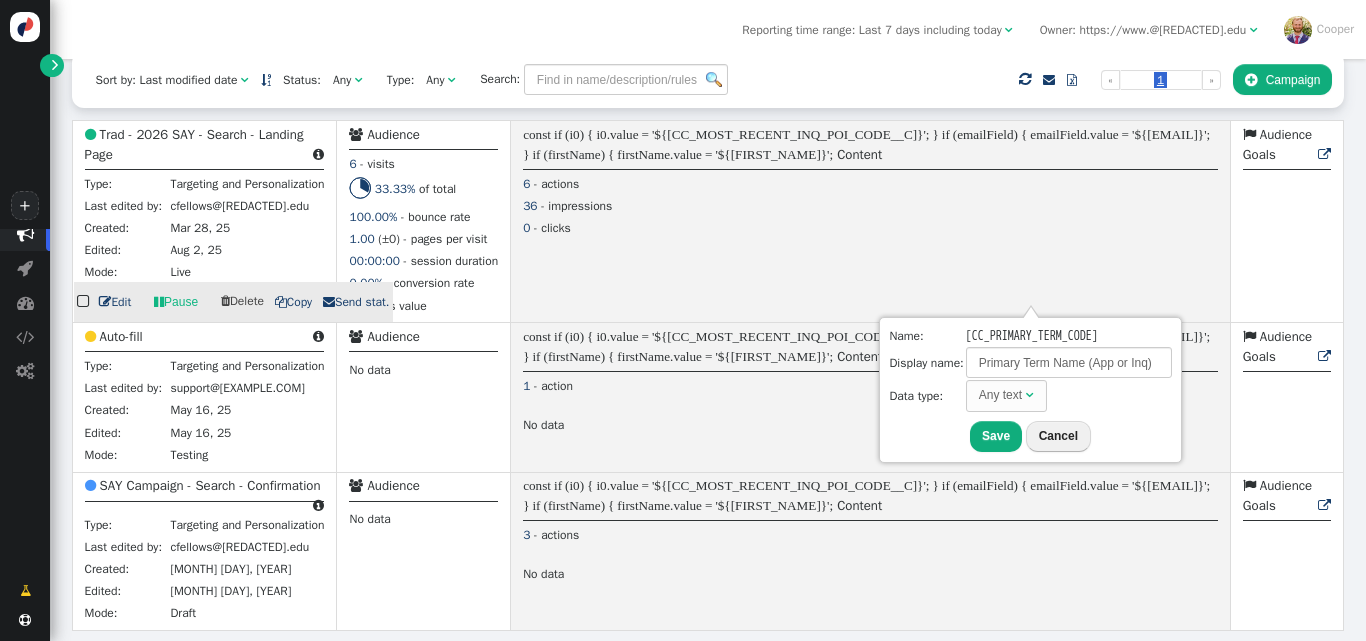 click on "  Edit" at bounding box center (115, 302) 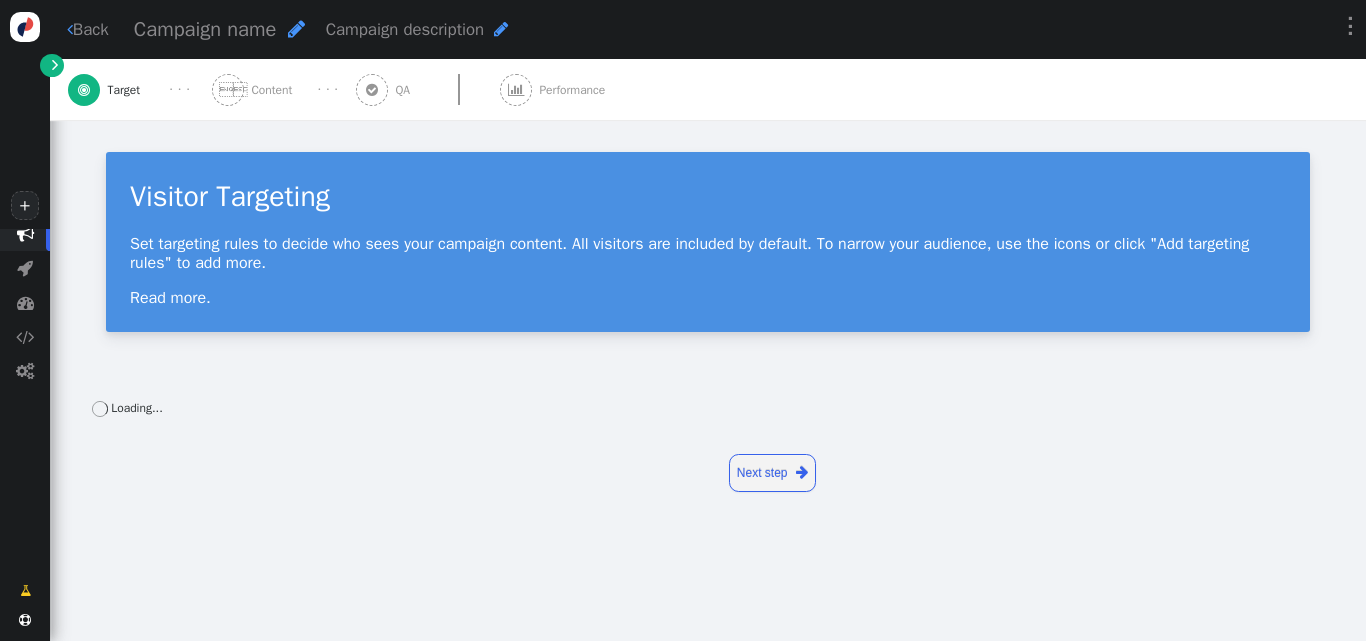 scroll, scrollTop: 0, scrollLeft: 0, axis: both 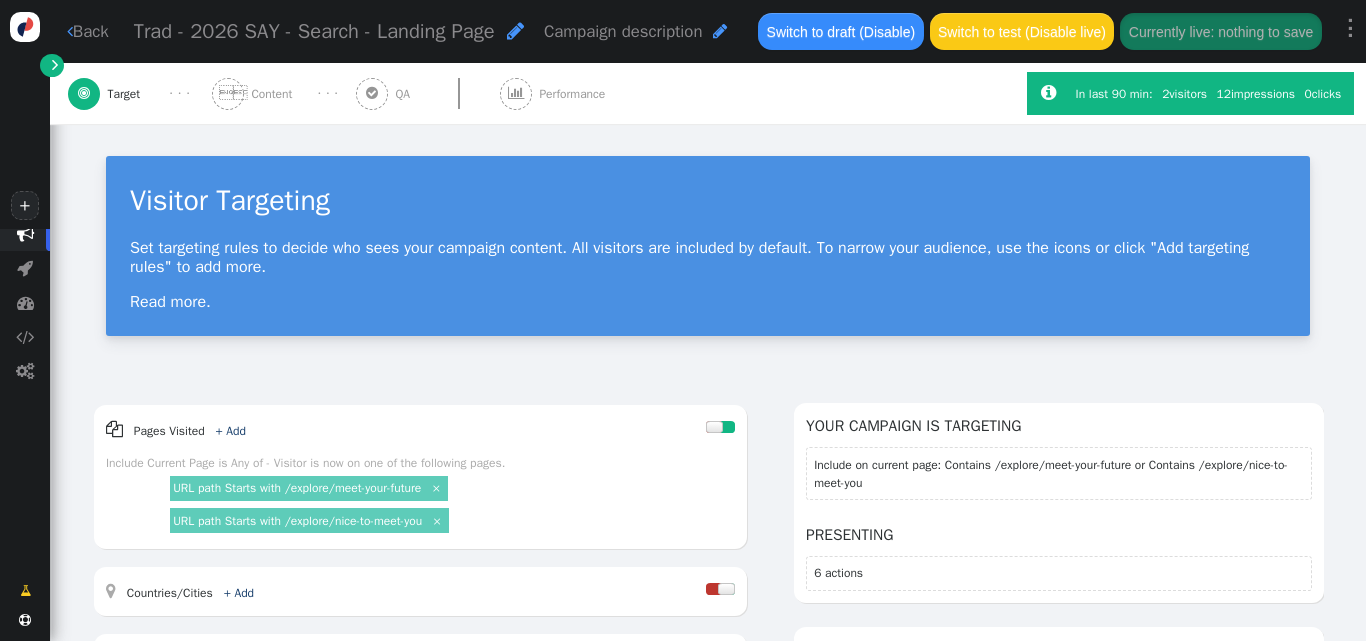 click on "Content" at bounding box center [275, 94] 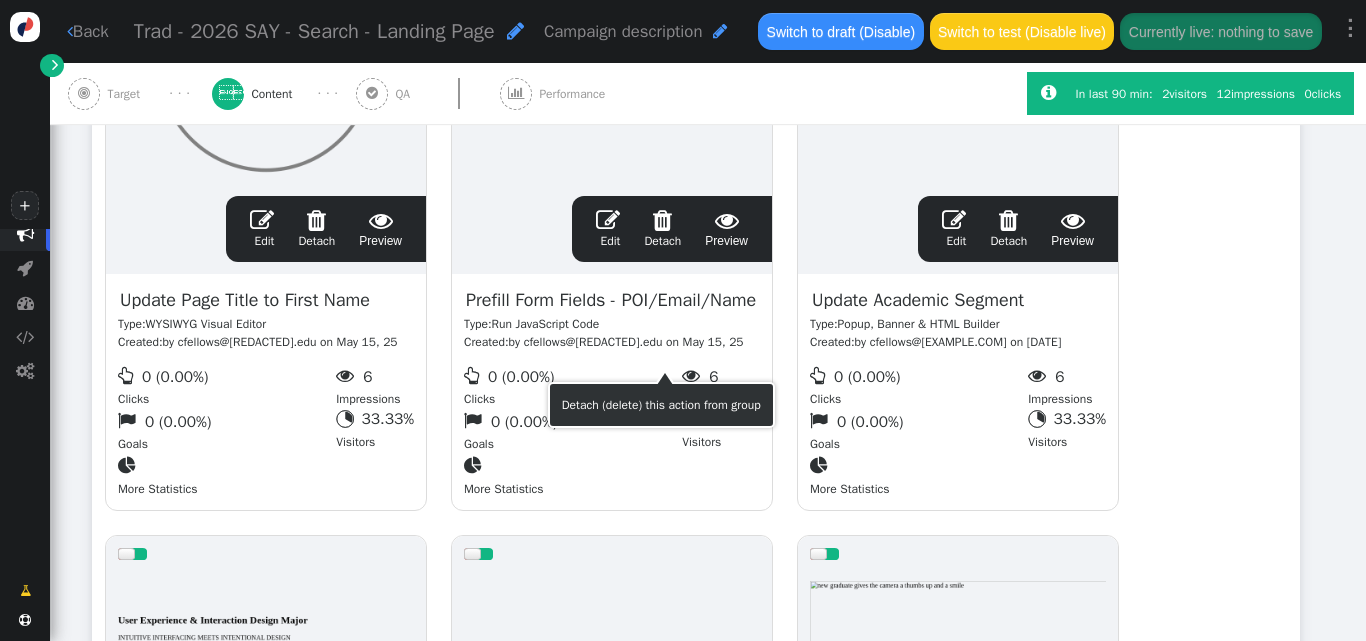 scroll, scrollTop: 599, scrollLeft: 0, axis: vertical 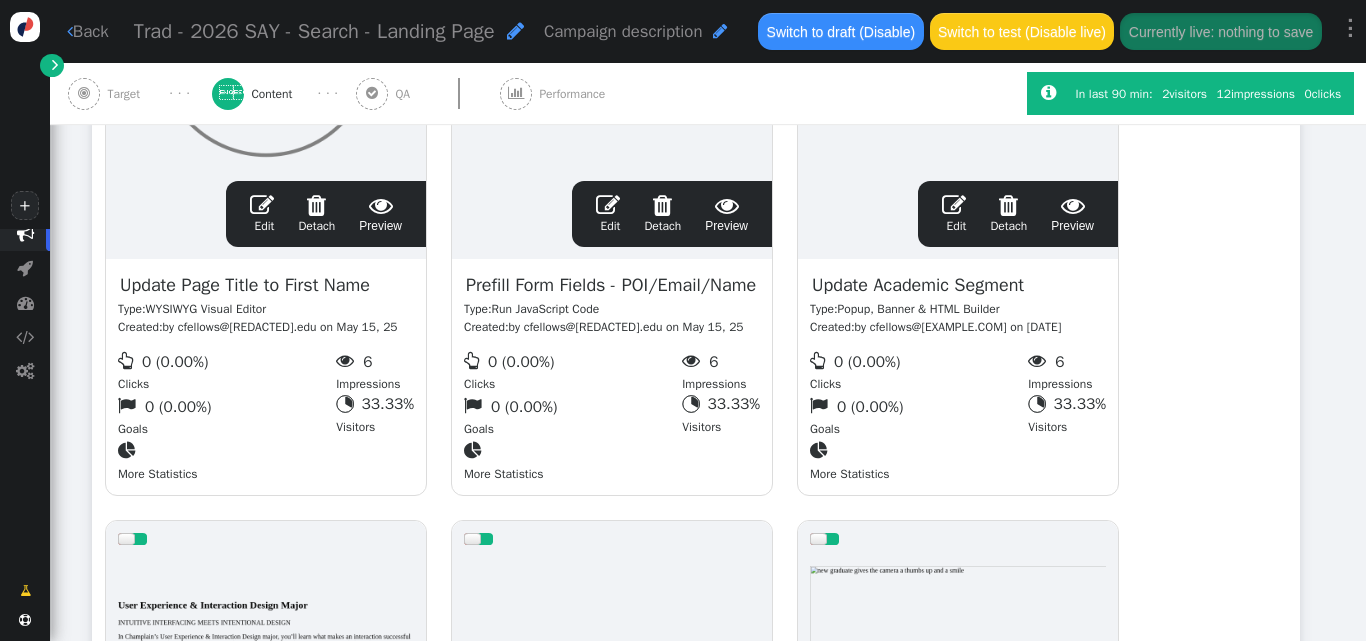 click on "" at bounding box center [608, 205] 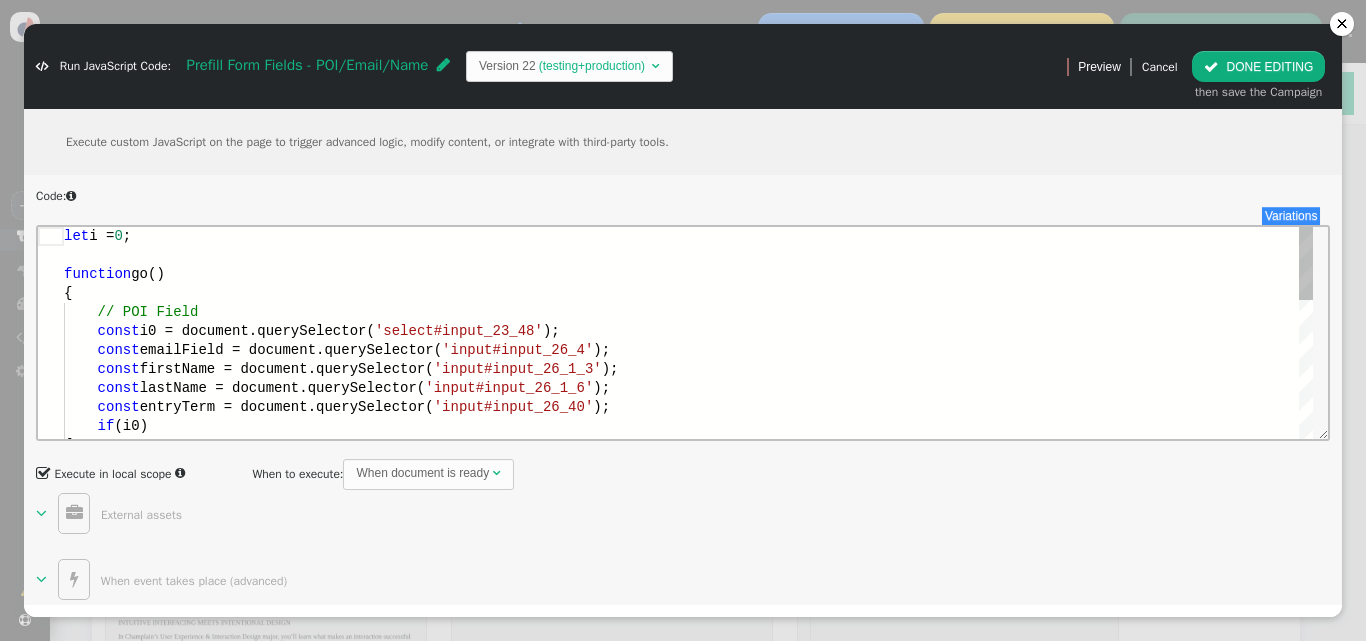 scroll, scrollTop: 0, scrollLeft: 0, axis: both 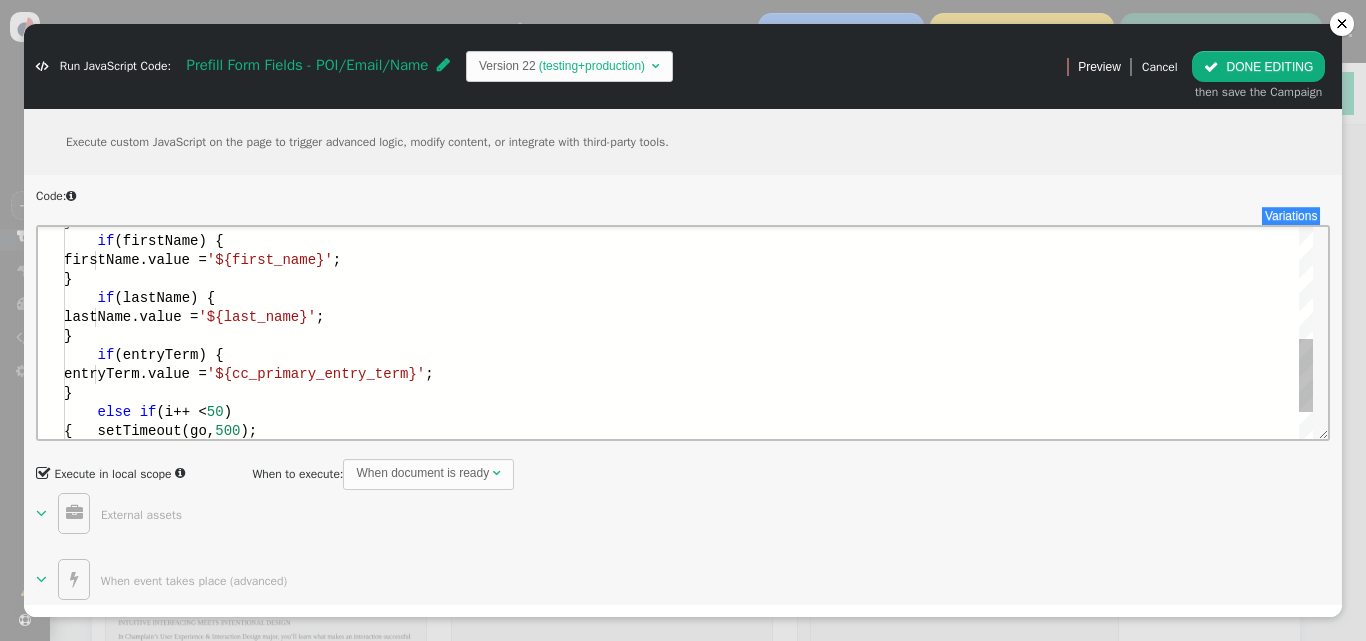click on "'${cc_primary_entry_term}'" at bounding box center (316, 373) 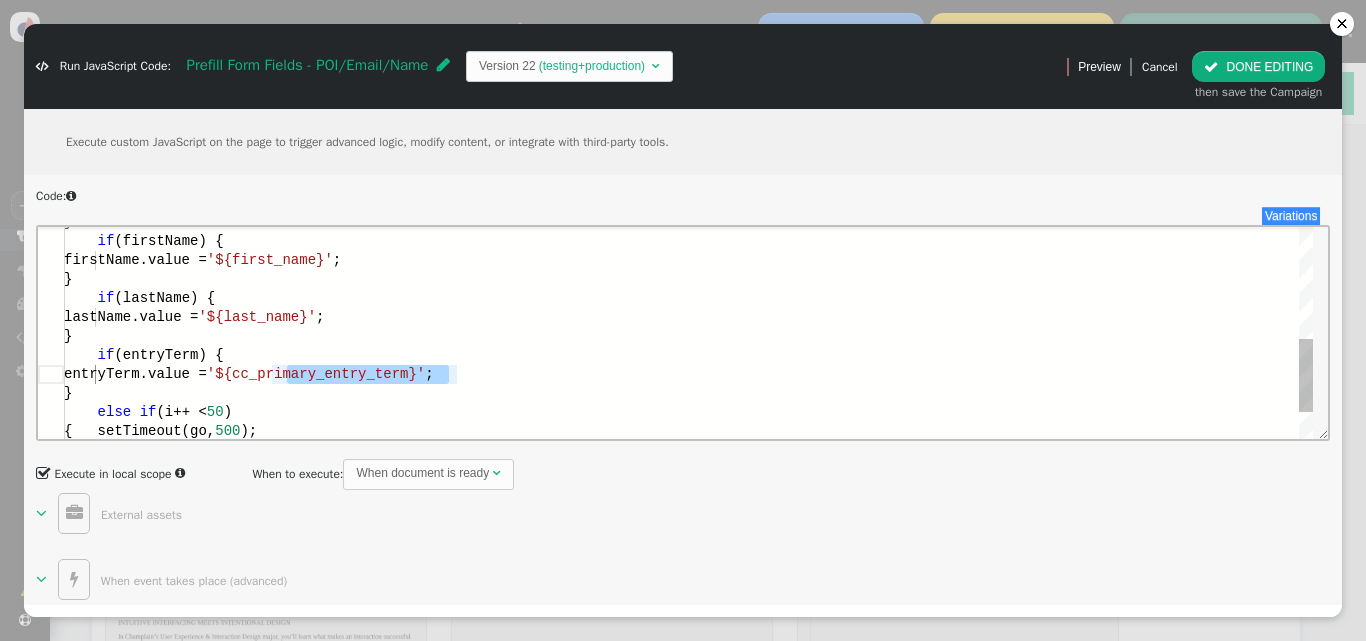 paste on "term_code" 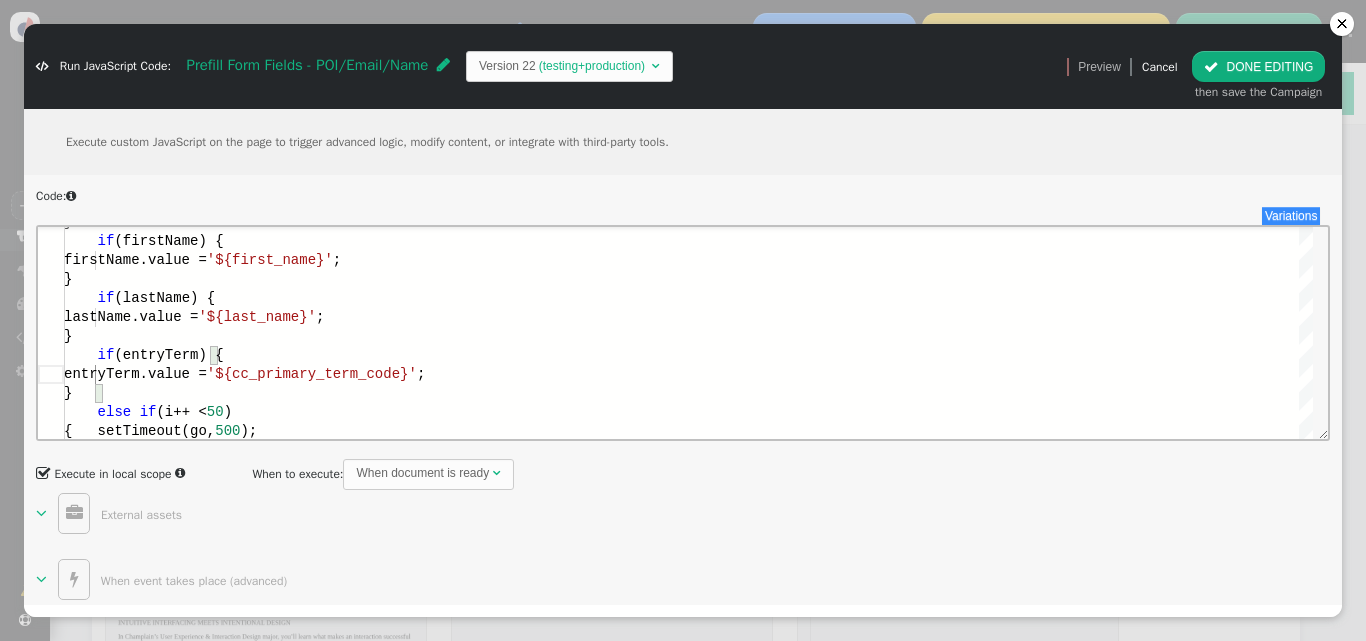 click on " DONE EDITING" at bounding box center [1258, 66] 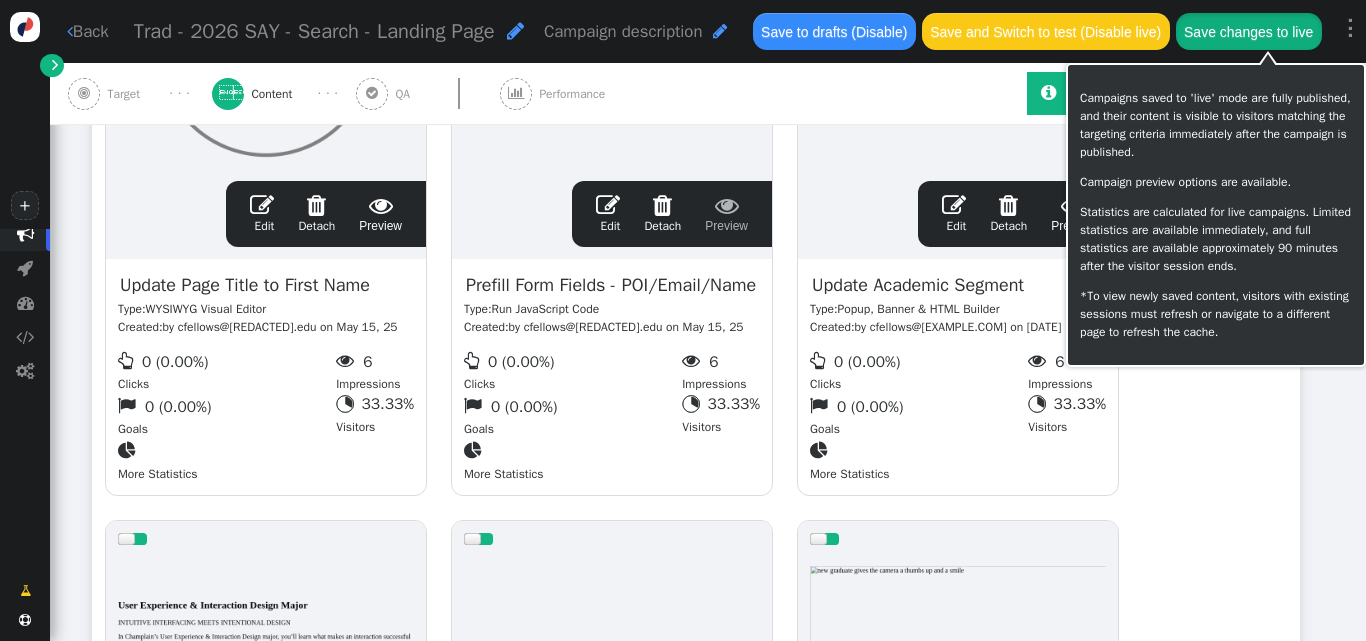 click on "Save changes to live" at bounding box center [1249, 31] 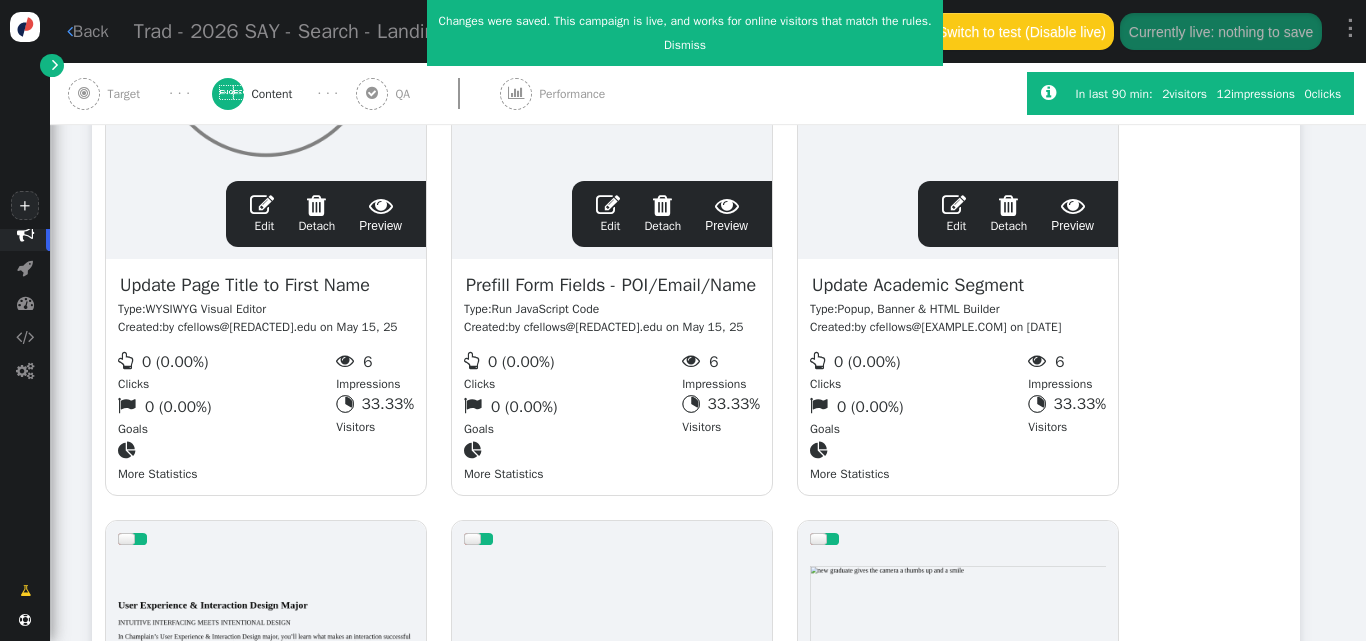 type 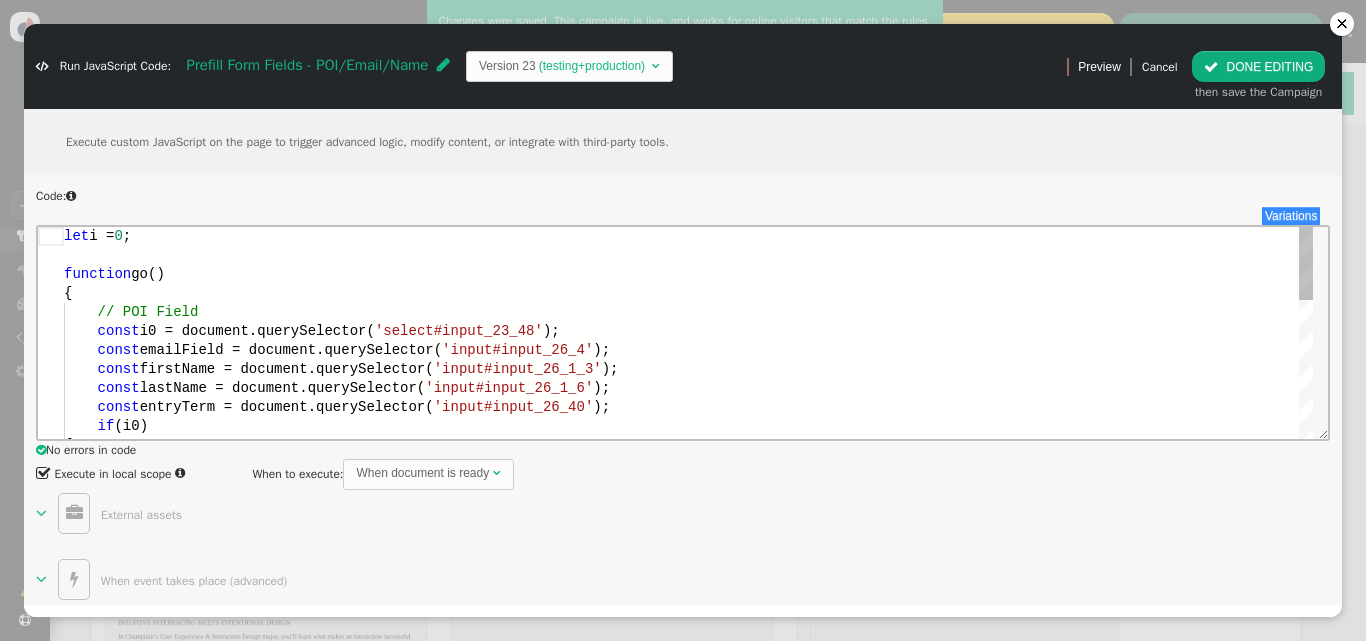 scroll, scrollTop: 0, scrollLeft: 0, axis: both 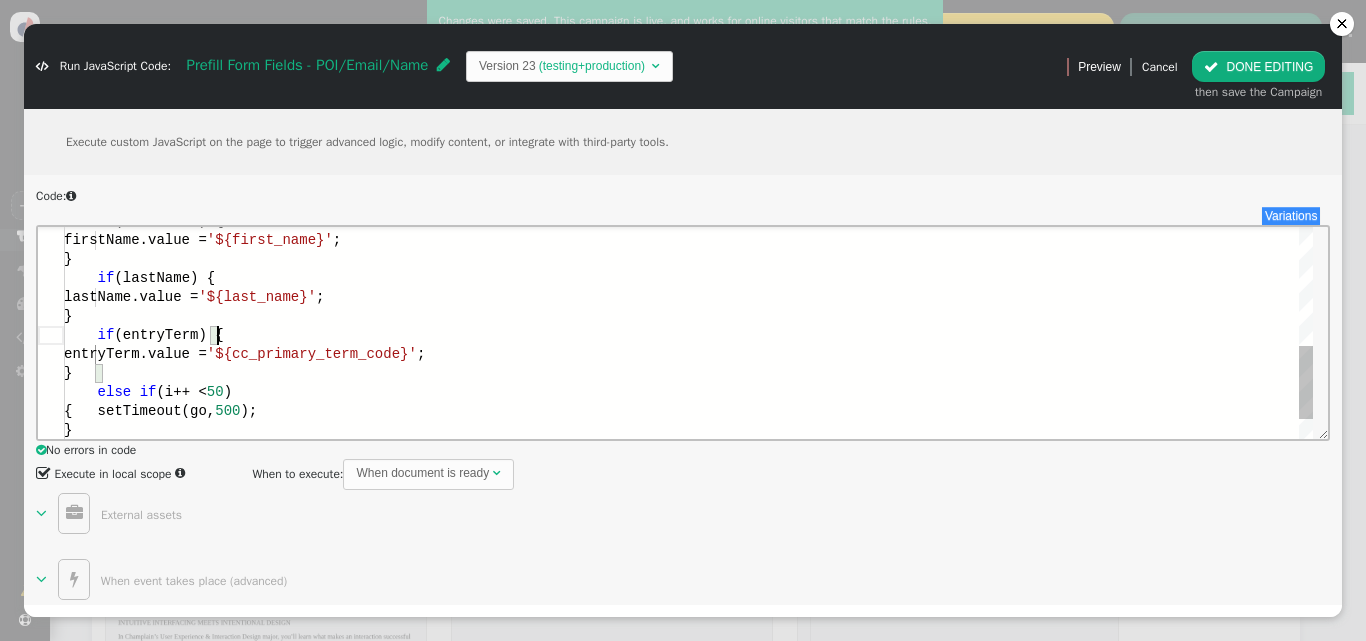 click on "if  (entryTerm) {" at bounding box center [688, 334] 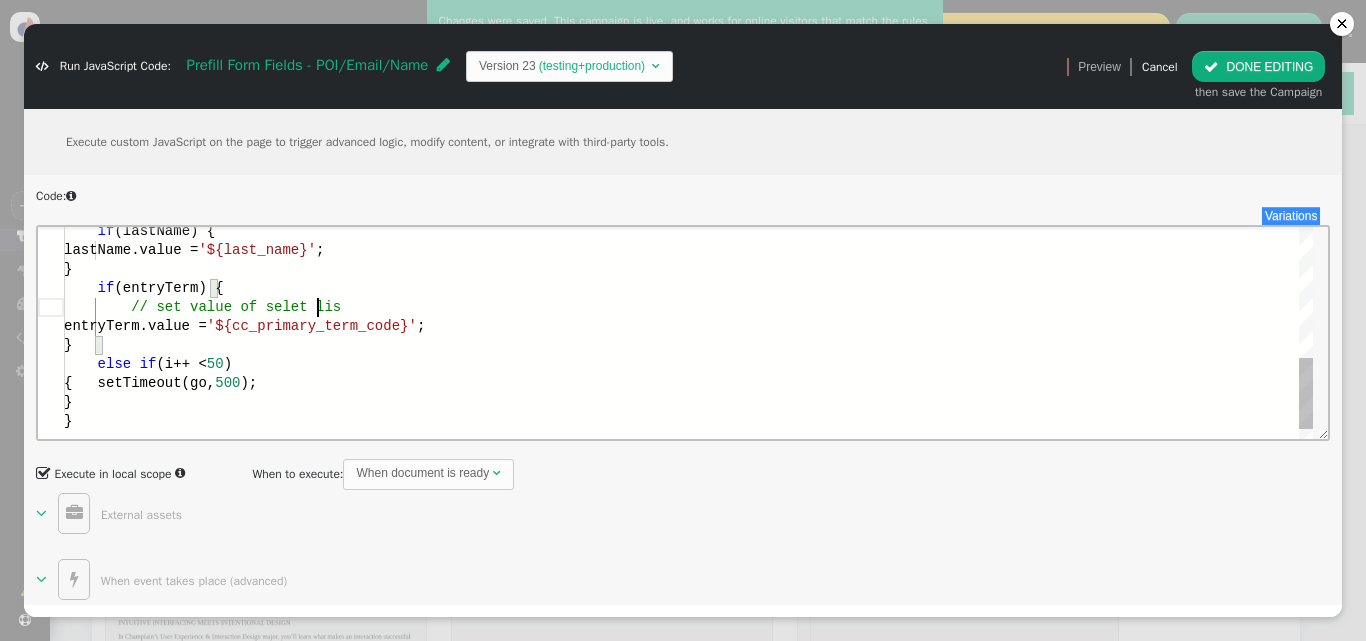 scroll, scrollTop: 77, scrollLeft: 322, axis: both 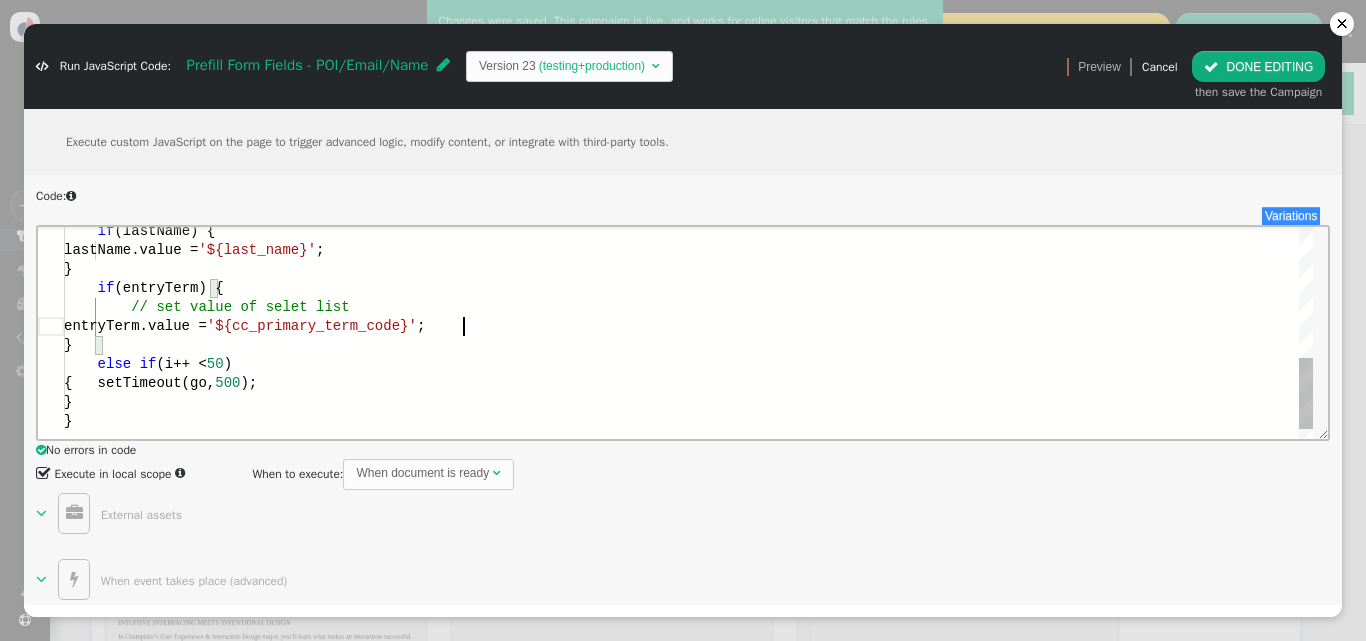 click on "entryTerm.value =  '${[CC_PRIMARY_TERM_CODE]}' ;" at bounding box center [688, 325] 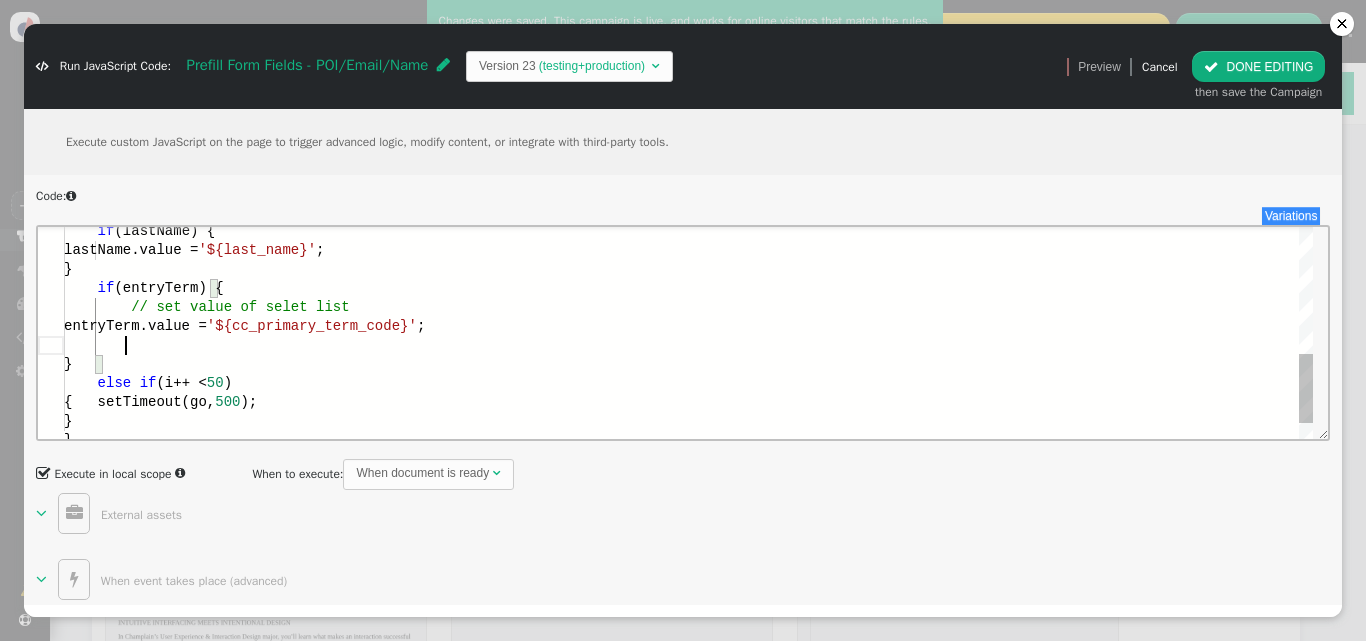 scroll, scrollTop: 115, scrollLeft: 122, axis: both 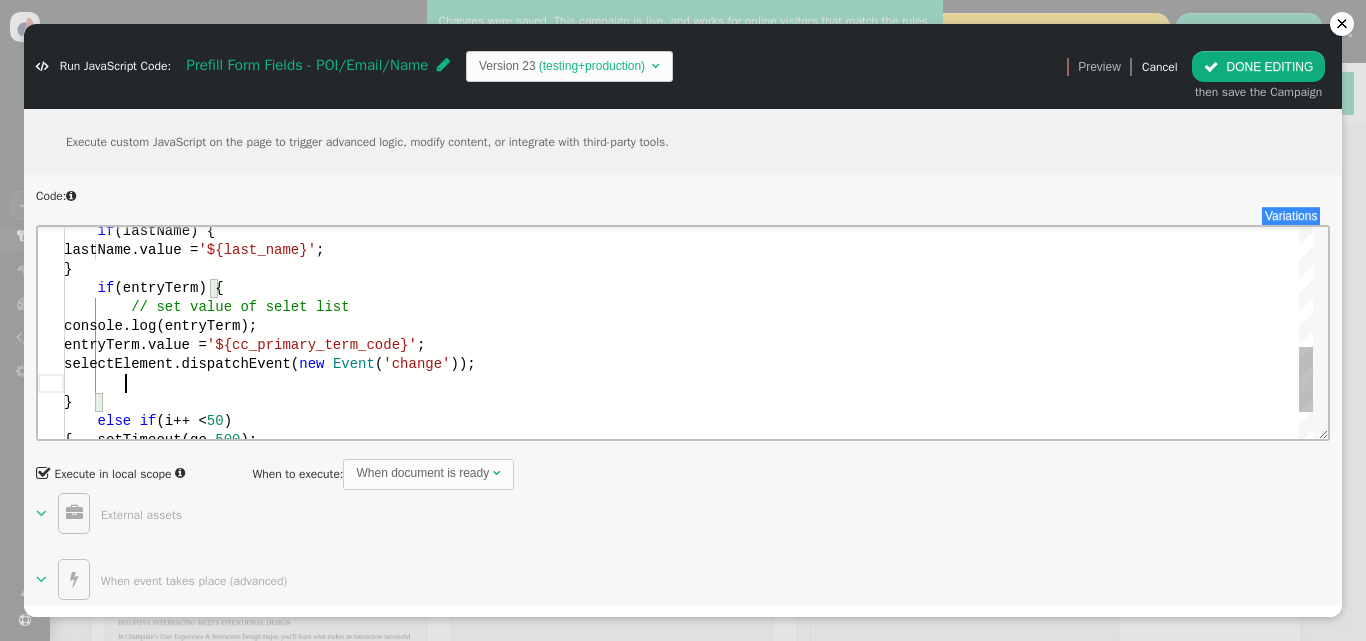 paste on "console.log(entryTerm);" 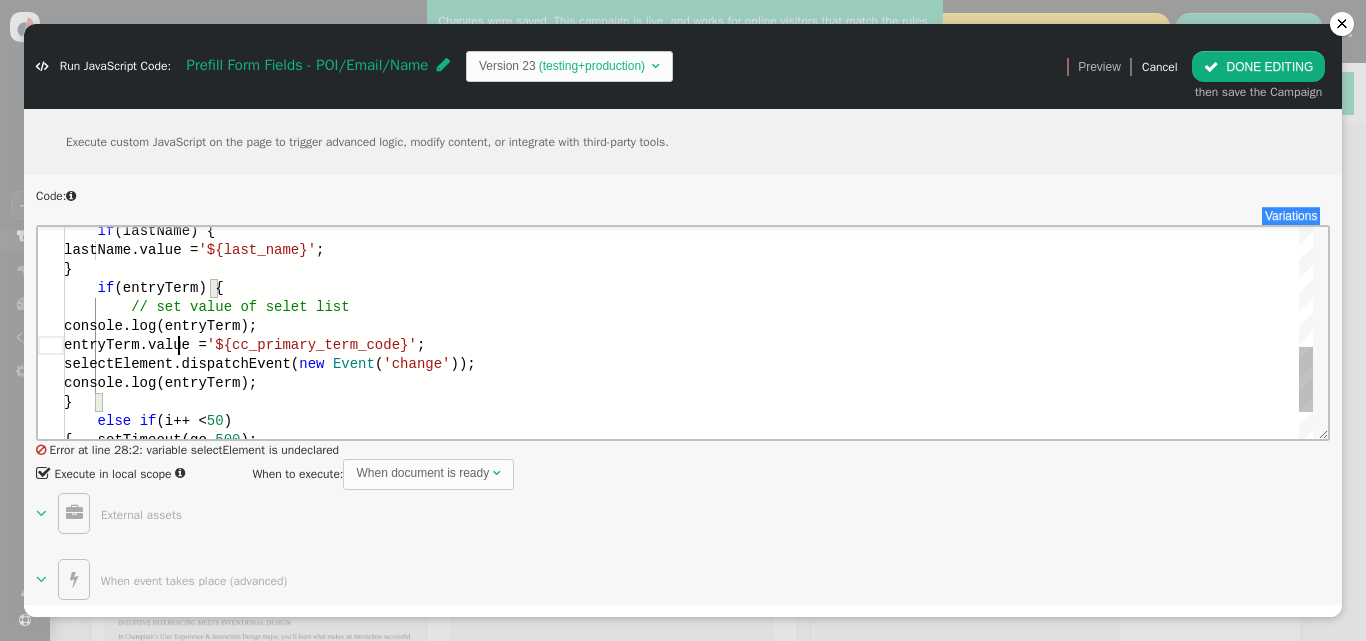 click on "entryTerm.value =" at bounding box center (135, 344) 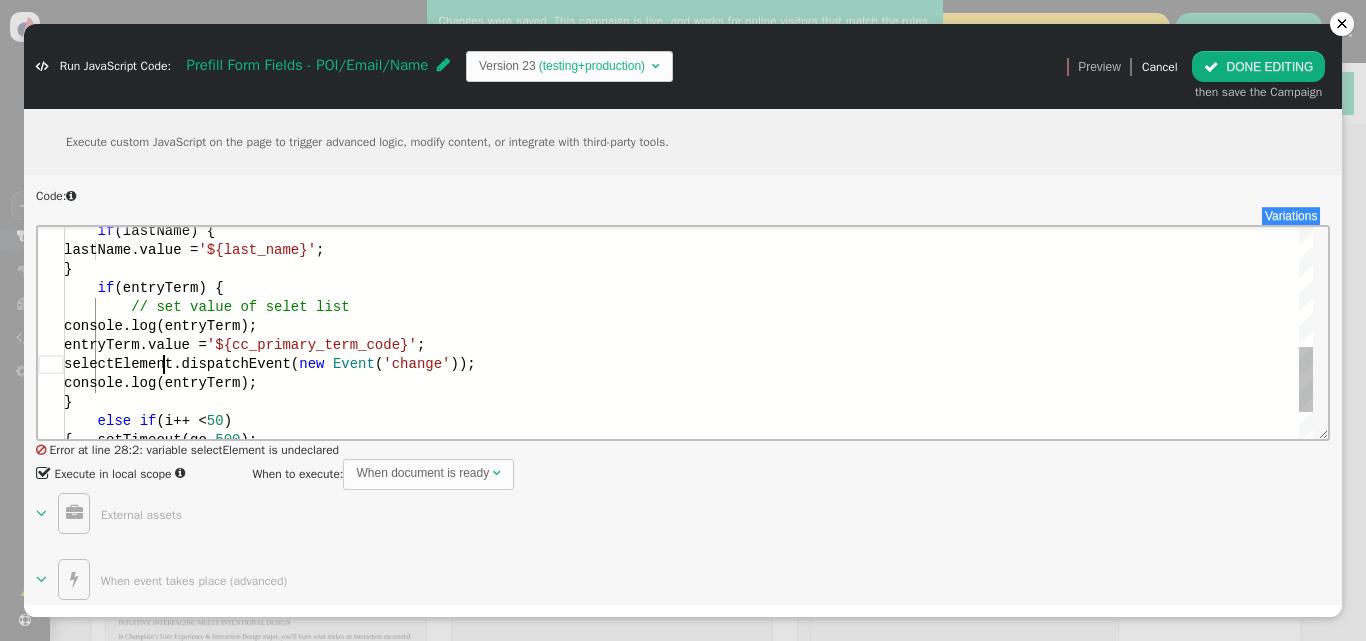 click on "selectElement.dispatchEvent(" at bounding box center (181, 363) 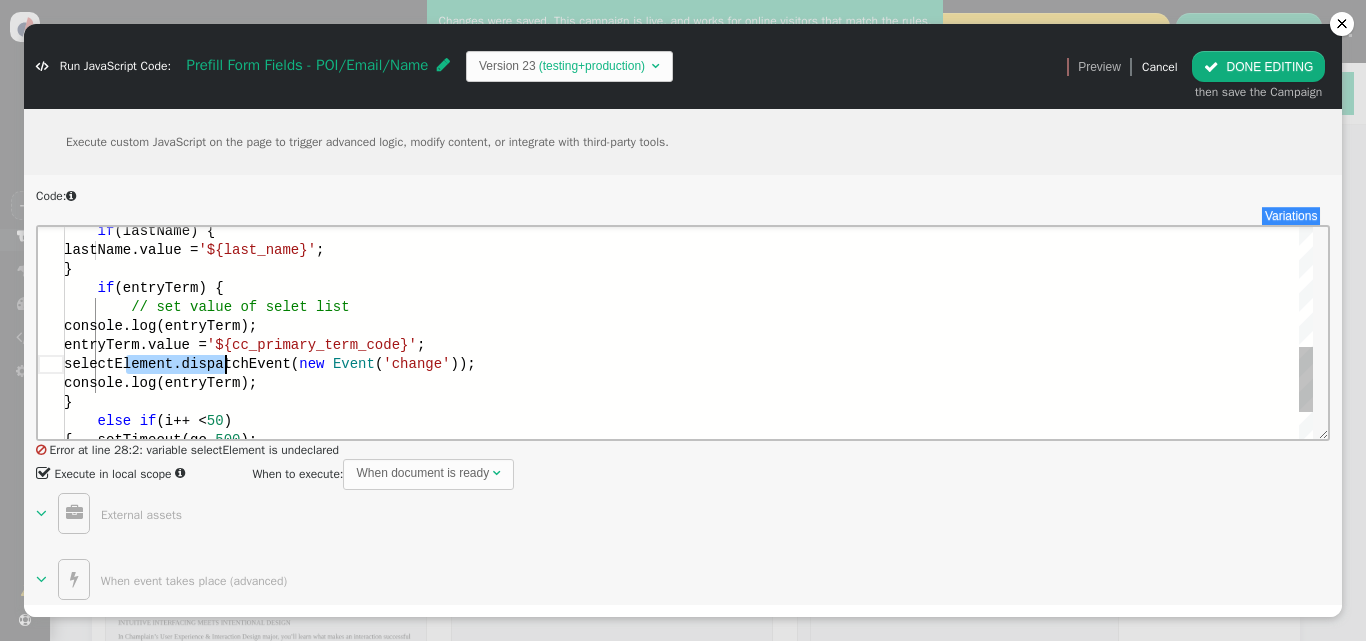 paste on "entryTerm" 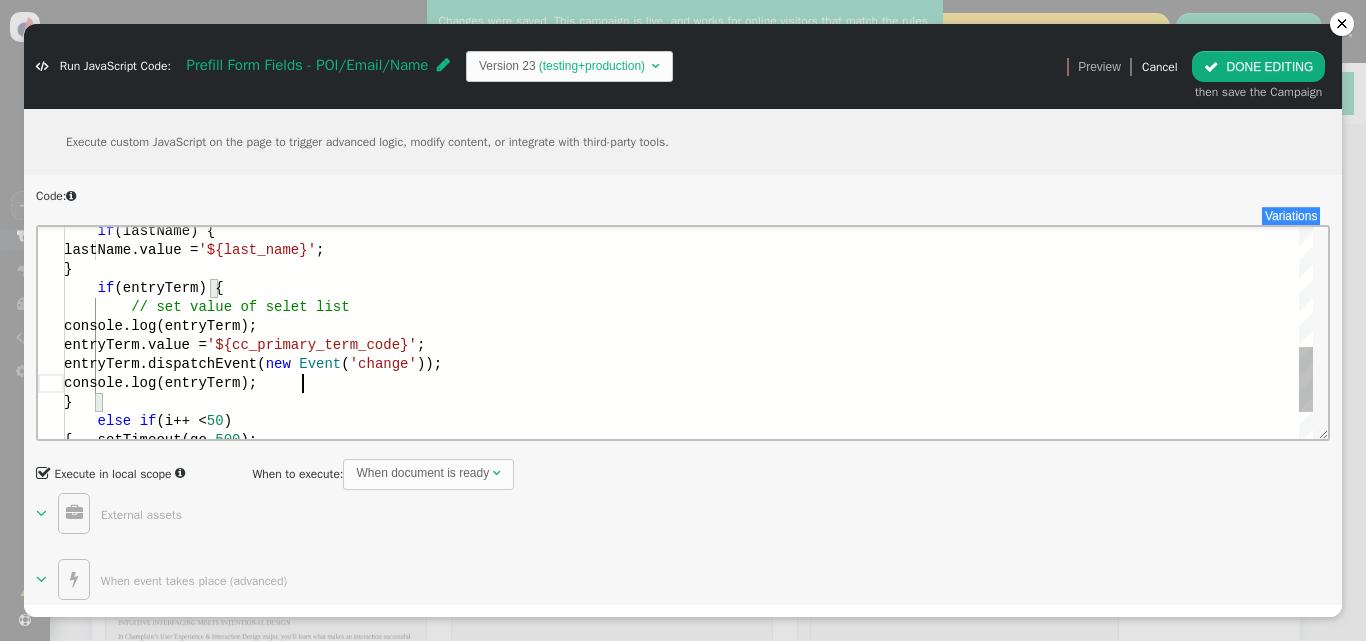 click on "console.log(entryTerm);" at bounding box center [688, 382] 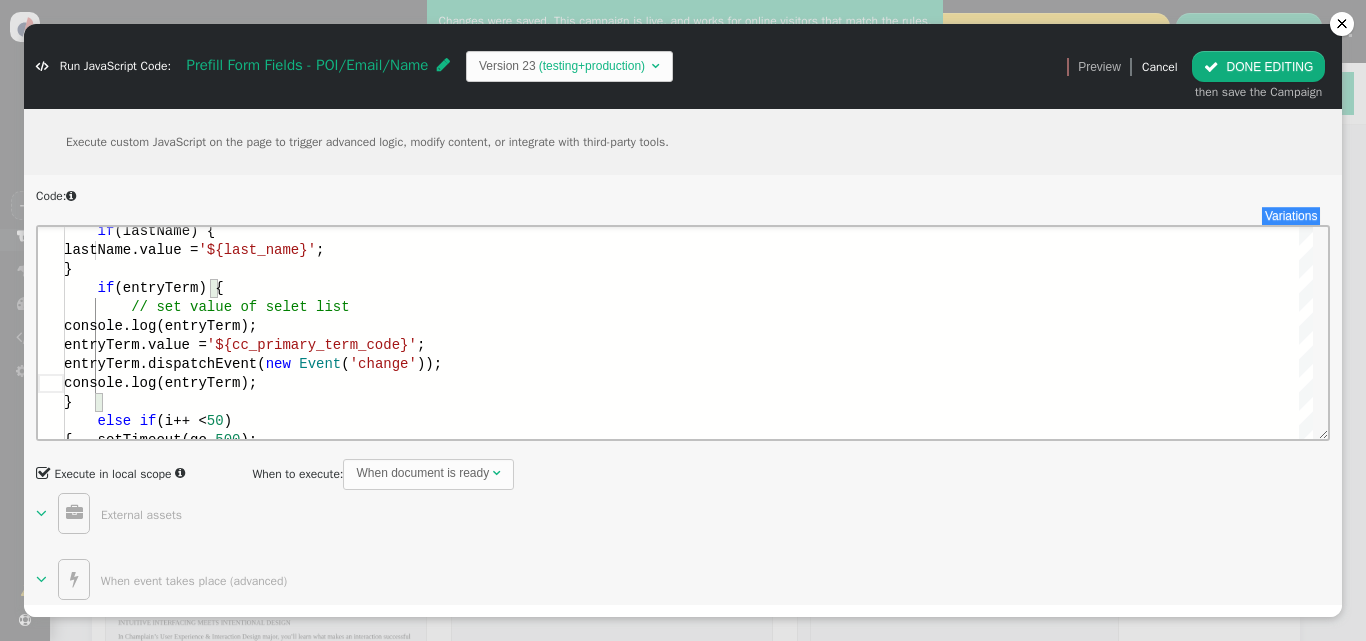 type on "if (lastName) {
lastName.value = '${last_name}';
}
if (entryTerm) {
// set value of selet list
console.log(entryTerm);
entryTerm.value = '${cc_primary_term_code}';
entryTerm.dispatchEvent(new Event('change'));
console.log(entryTerm);
}" 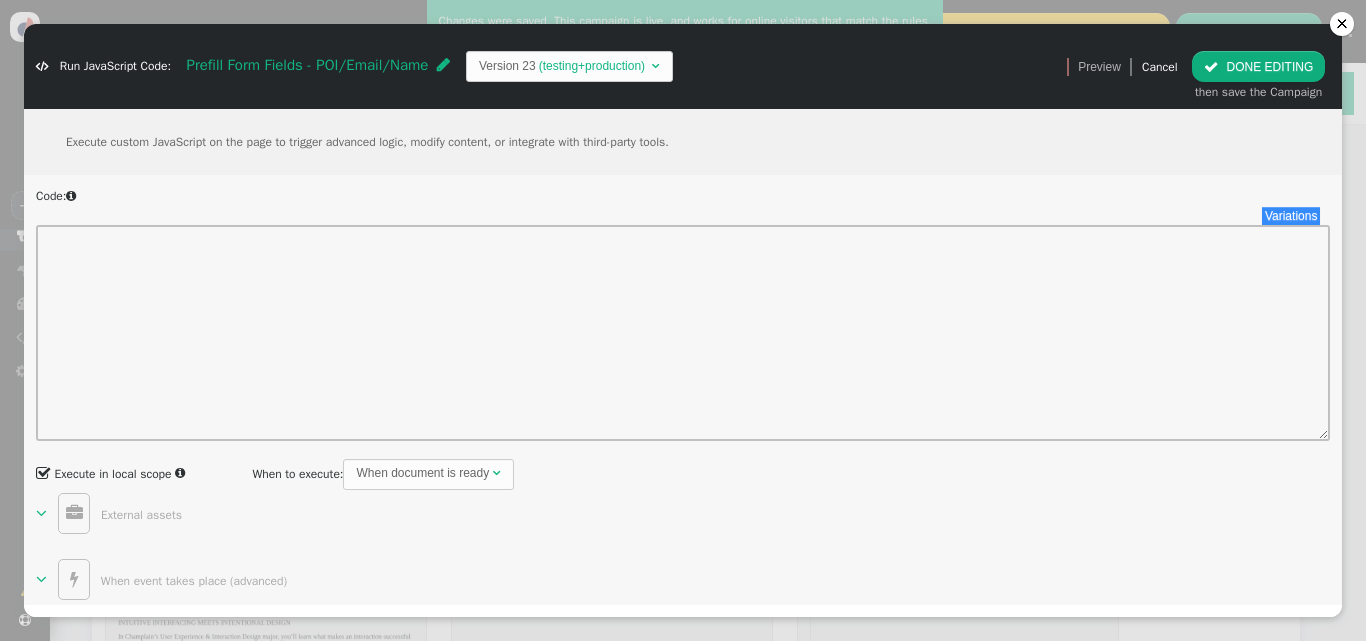 scroll, scrollTop: 0, scrollLeft: 0, axis: both 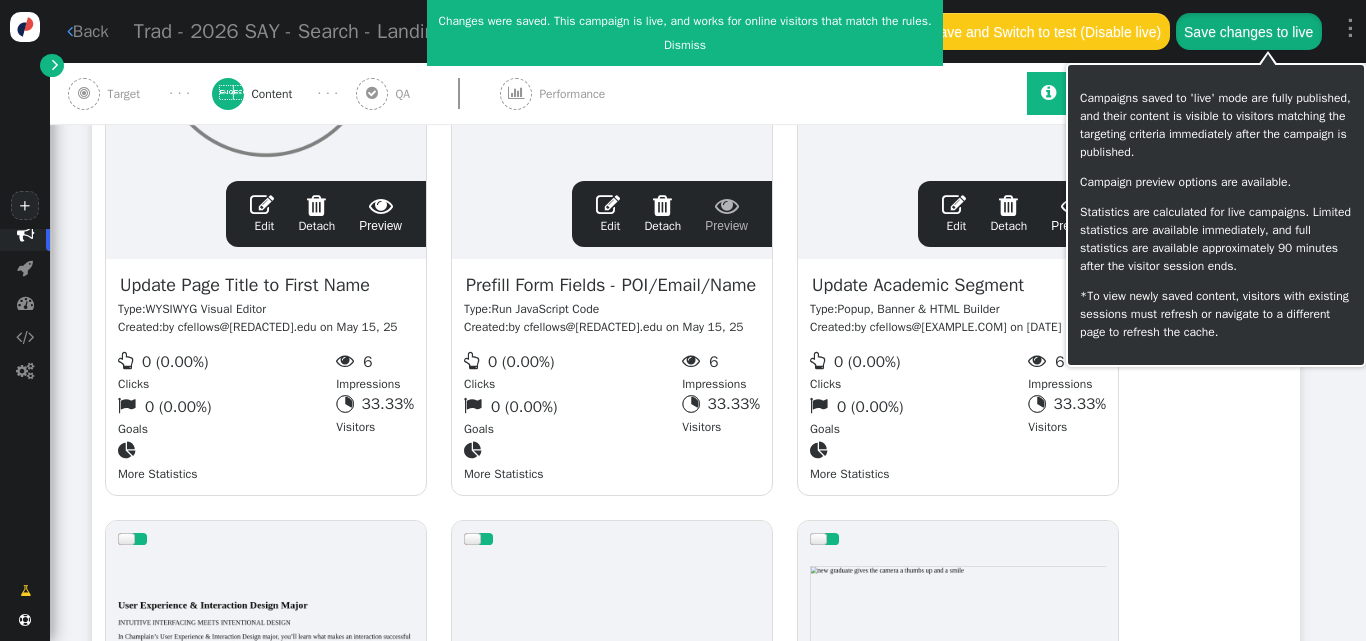 click on "Save changes to live" at bounding box center (1249, 31) 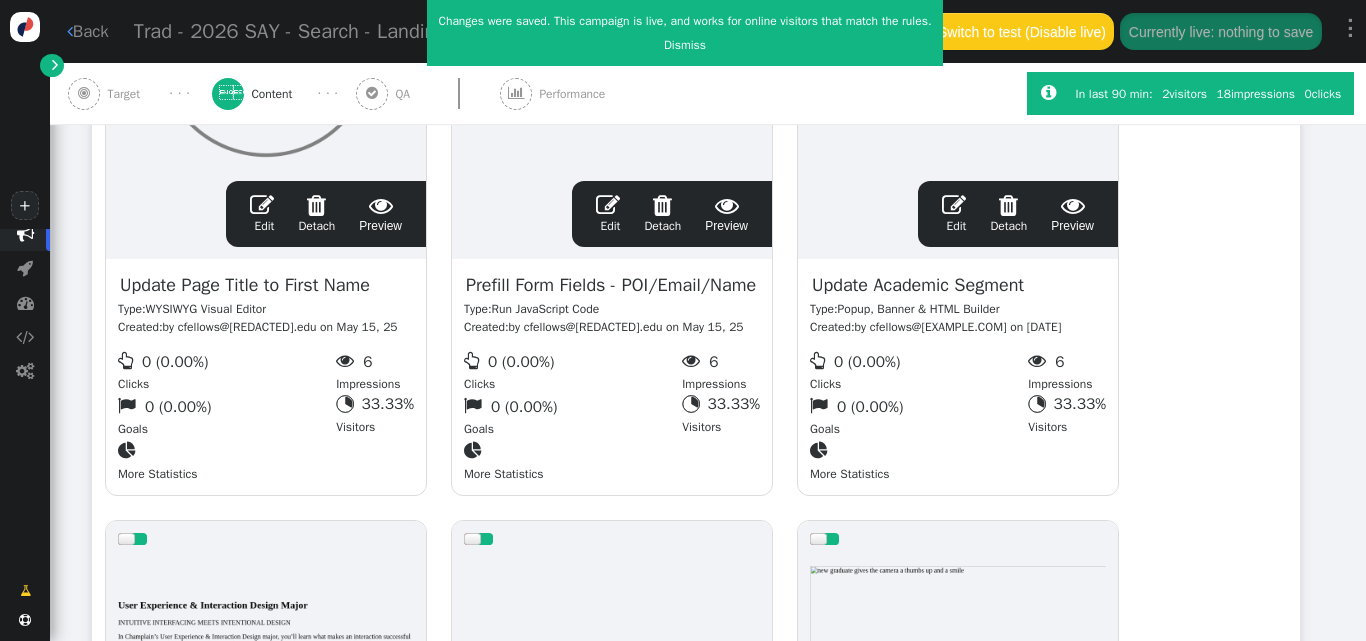 click on "  Back          Trad - 2026 SAY - Search - Landing Page               Campaign description                   Switch to draft (Disable)   Switch to test (Disable live)   Currently live: nothing to save     ⋮" at bounding box center (708, 31) 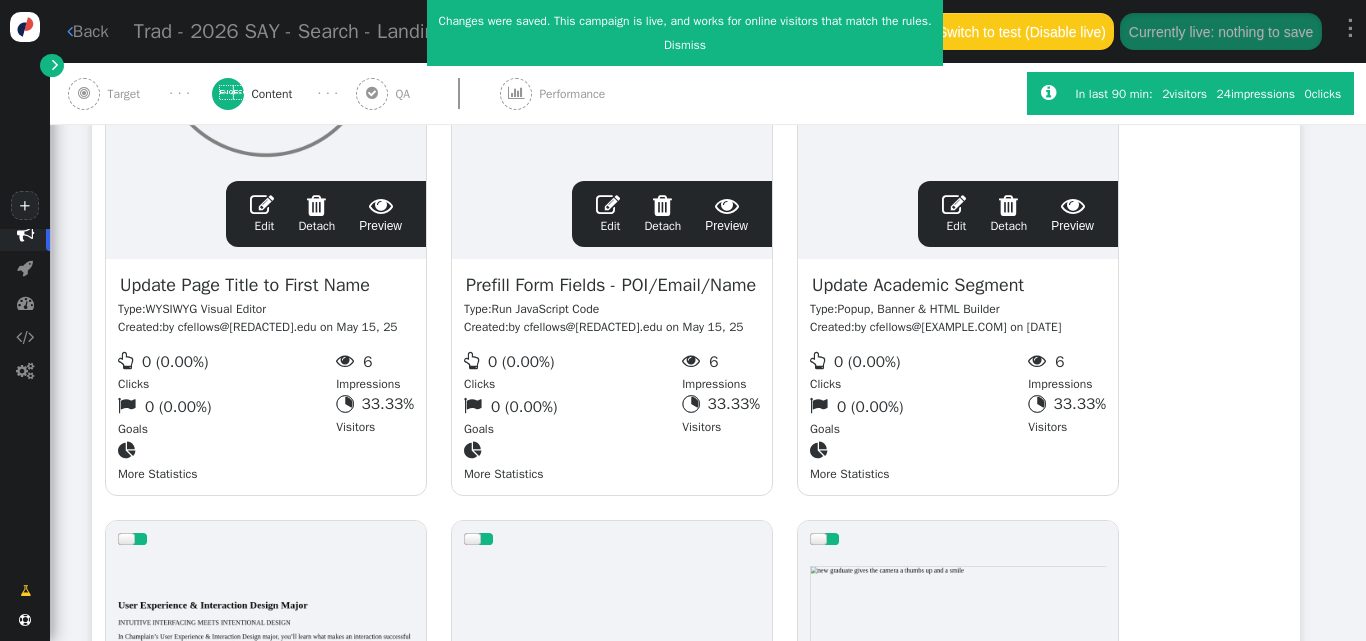 click on "" at bounding box center [608, 205] 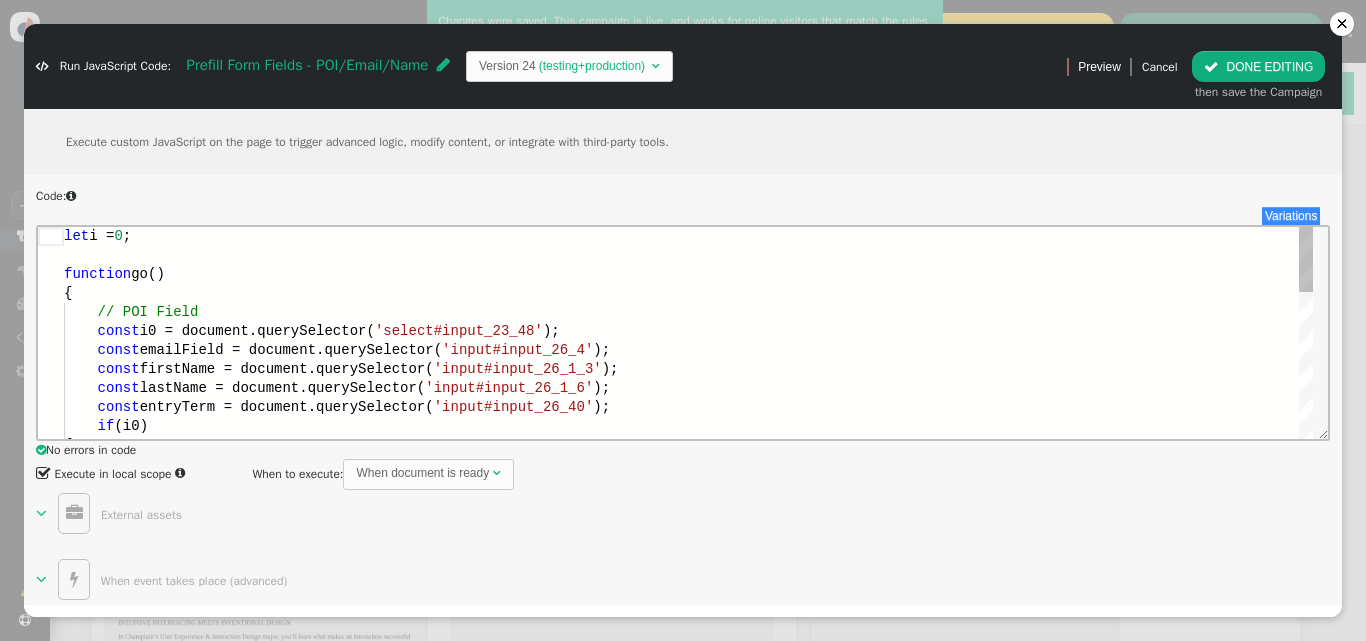 scroll, scrollTop: 0, scrollLeft: 0, axis: both 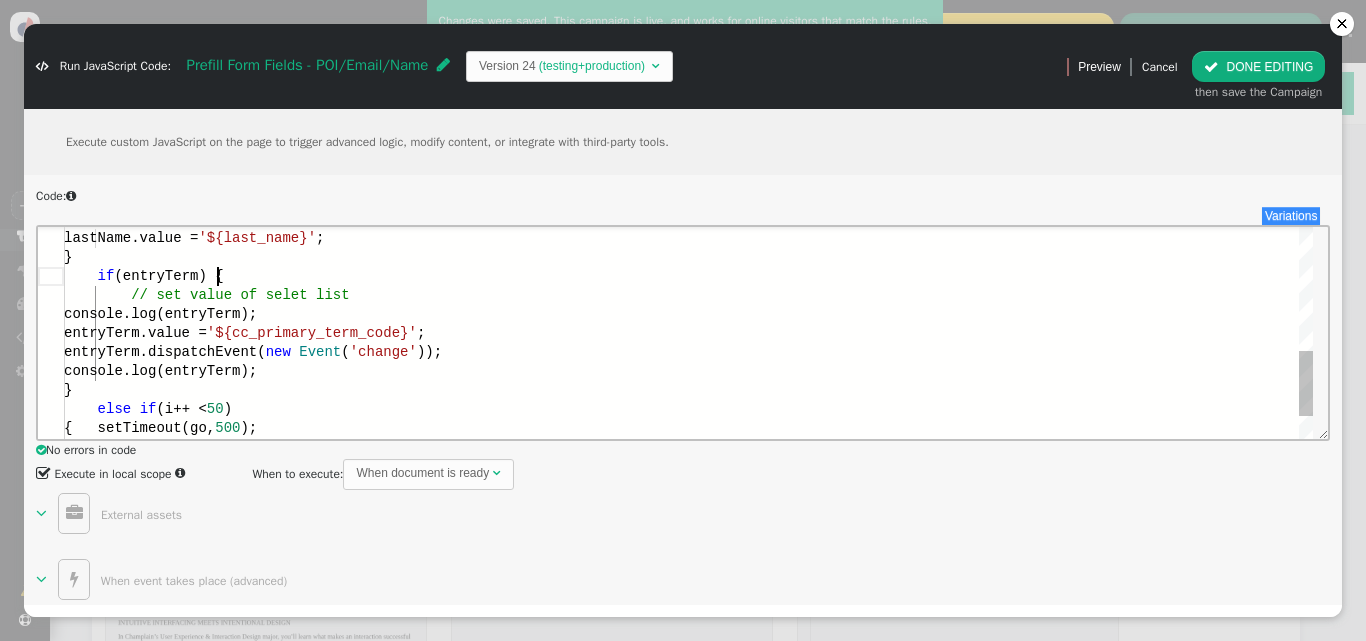 click on "if  (entryTerm) {" at bounding box center [688, 275] 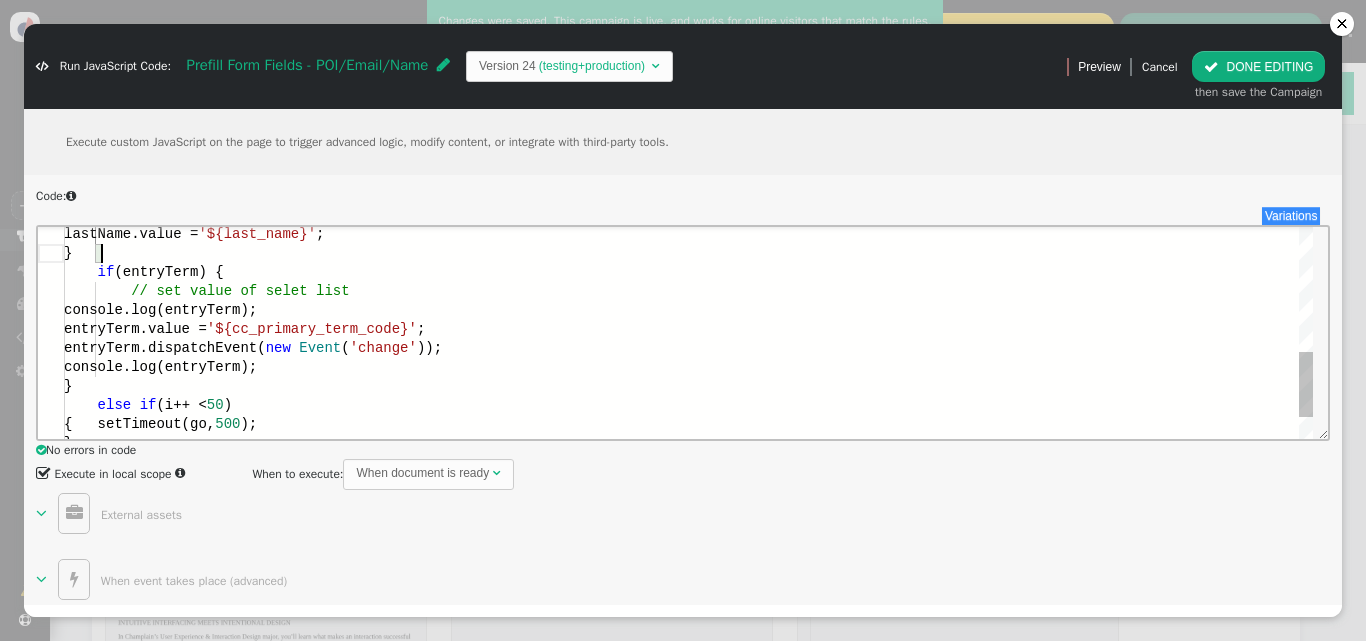 click on "}" at bounding box center [688, 252] 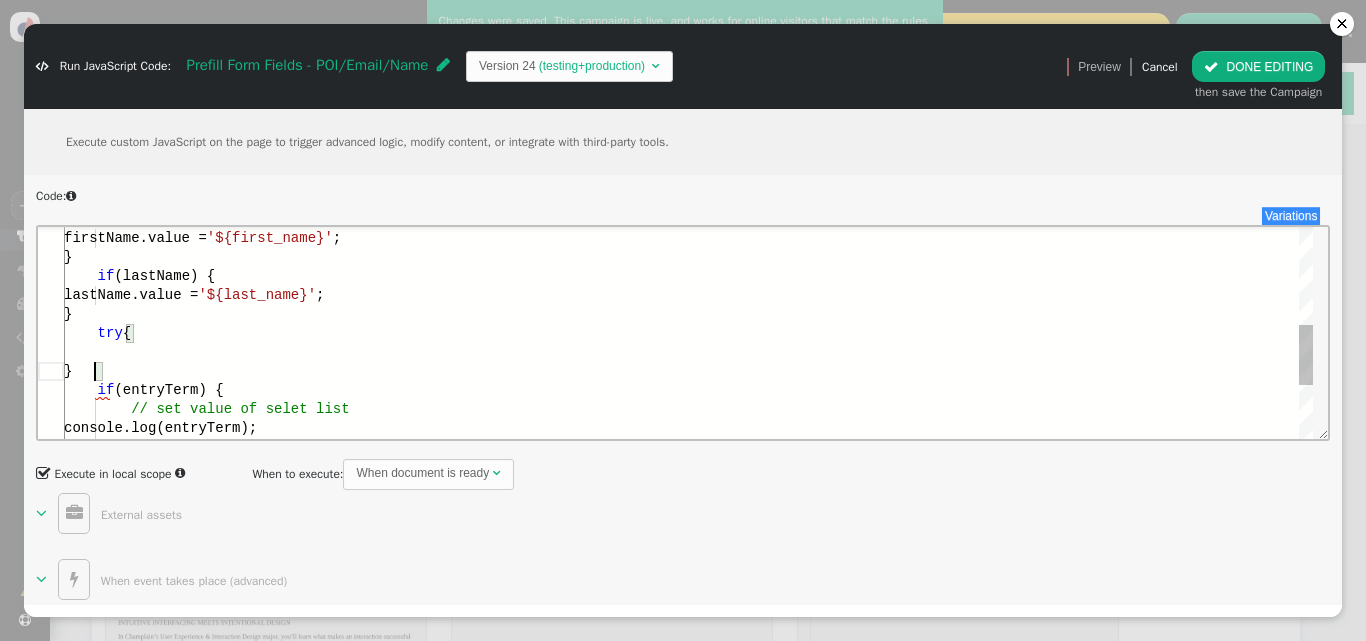 scroll, scrollTop: 96, scrollLeft: 61, axis: both 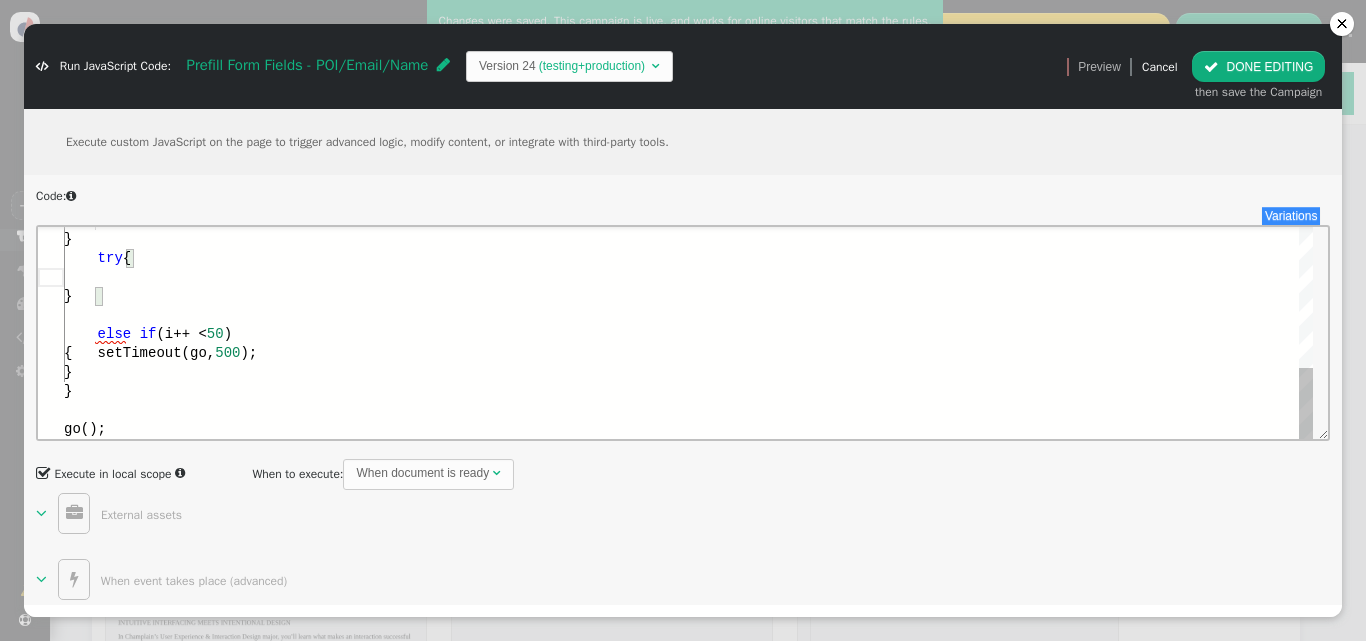 paste on "}
}
else if (i++ < 50)
{	setTimeout(go, 500);
}
}
go();" 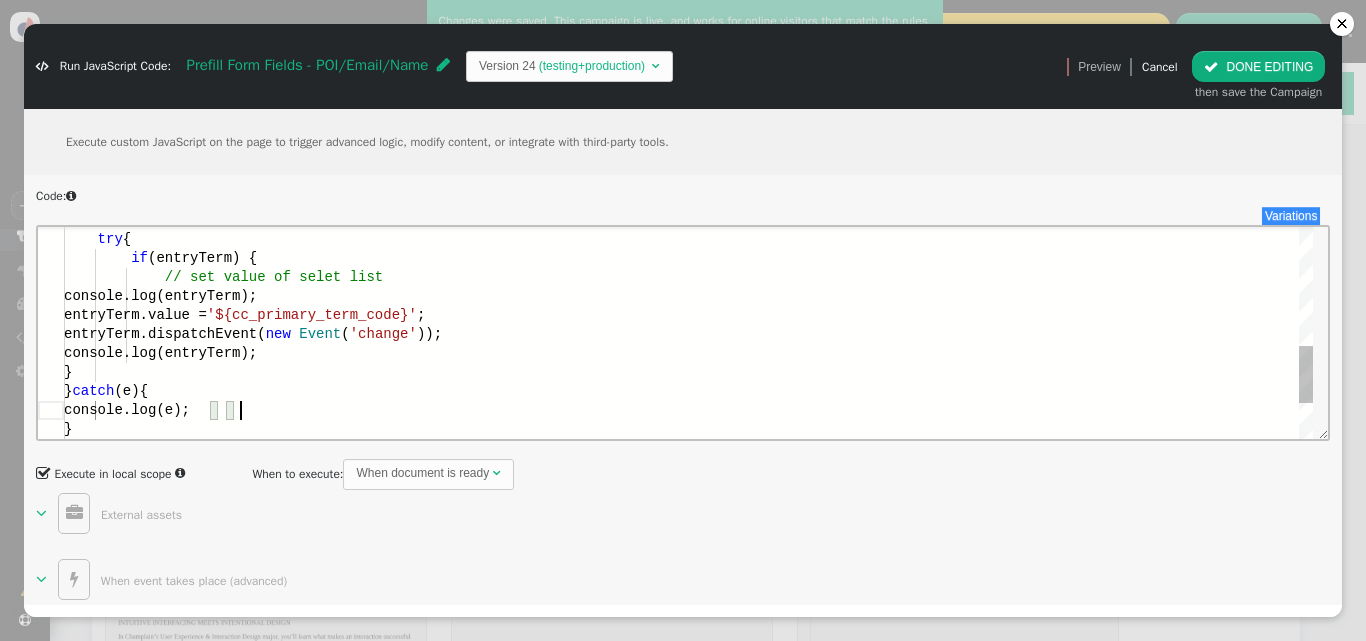 scroll, scrollTop: 39, scrollLeft: 237, axis: both 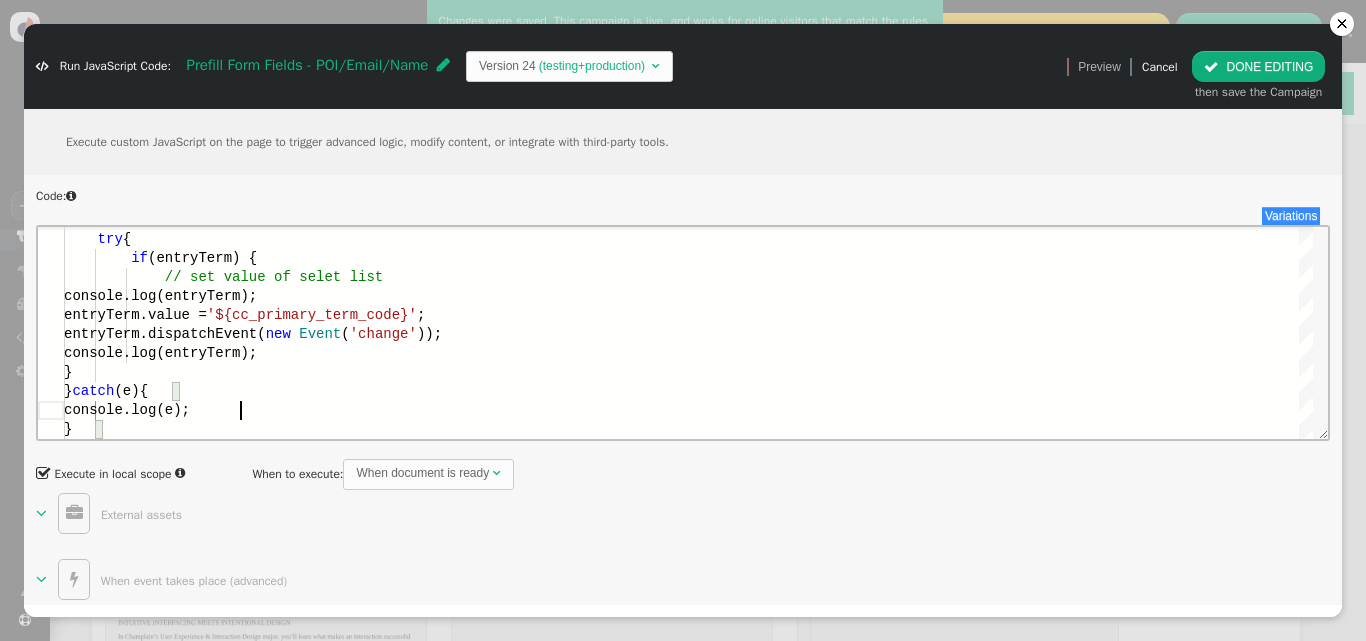 type on "}
} catch(e){
console.log(e);
}
else if (i++ < 50)
{	setTimeout(go, 500);
}
}" 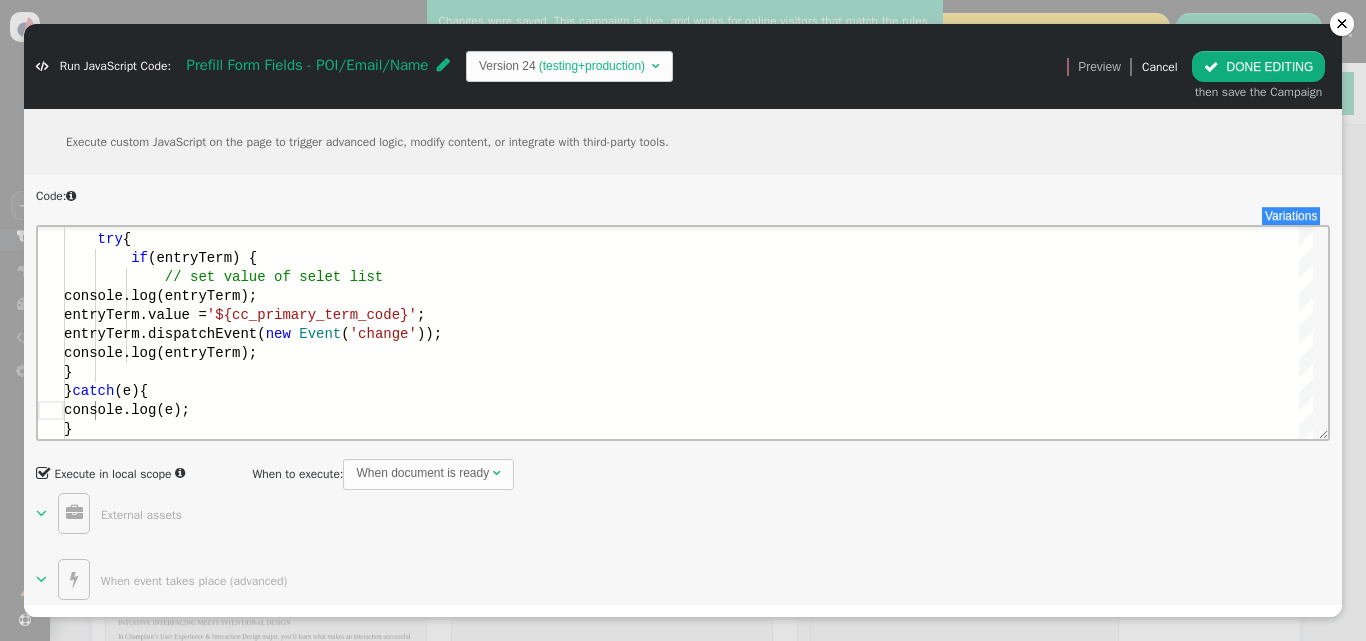 click on " DONE EDITING" at bounding box center [1258, 66] 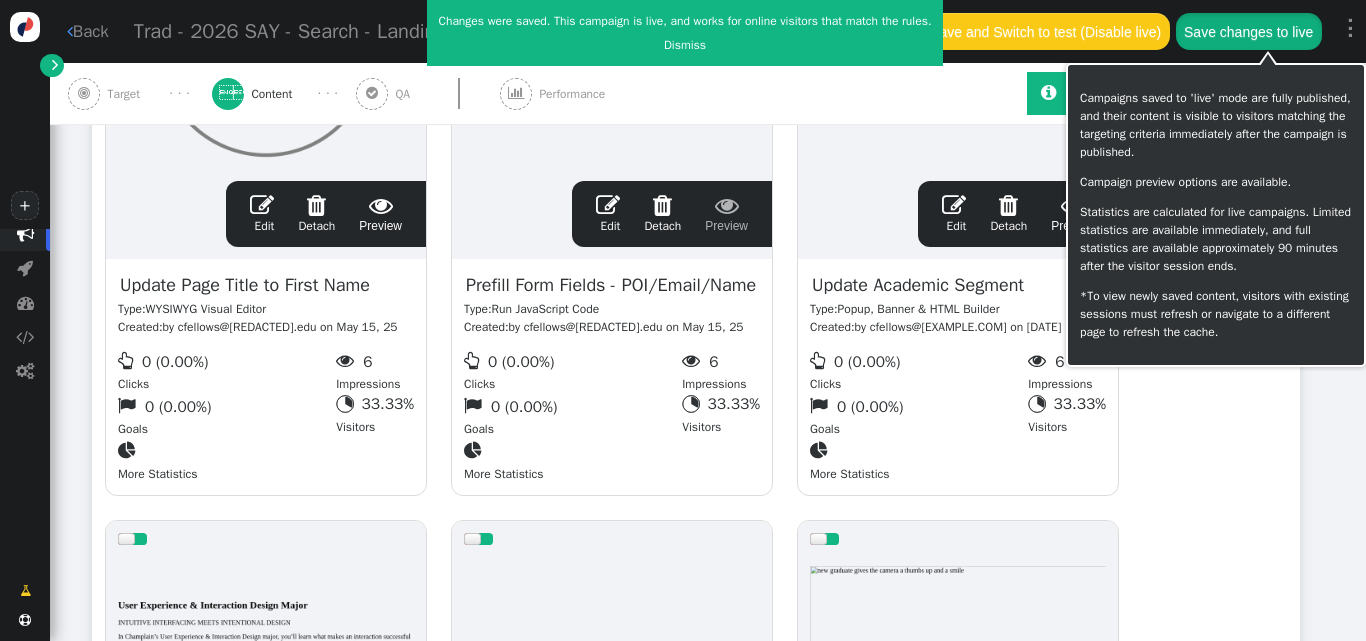 click on "Save changes to live" at bounding box center [1249, 31] 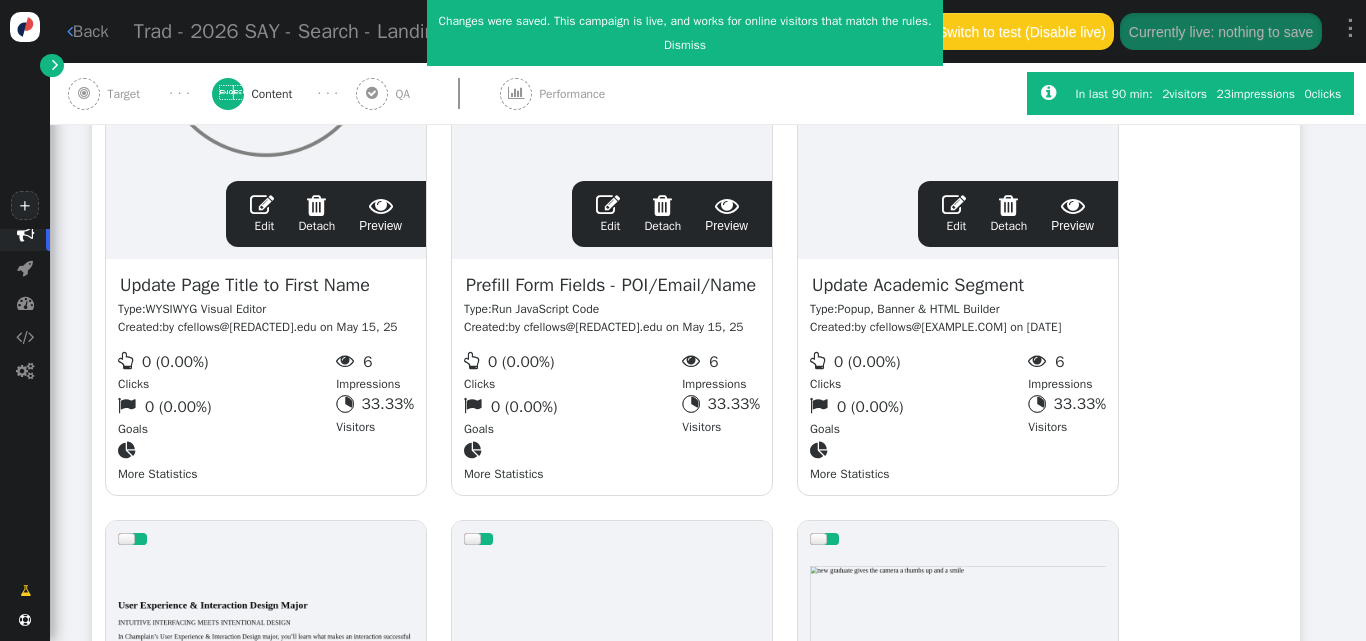 click on "       Content     · · ·                    QA                          Performance" at bounding box center [538, 93] 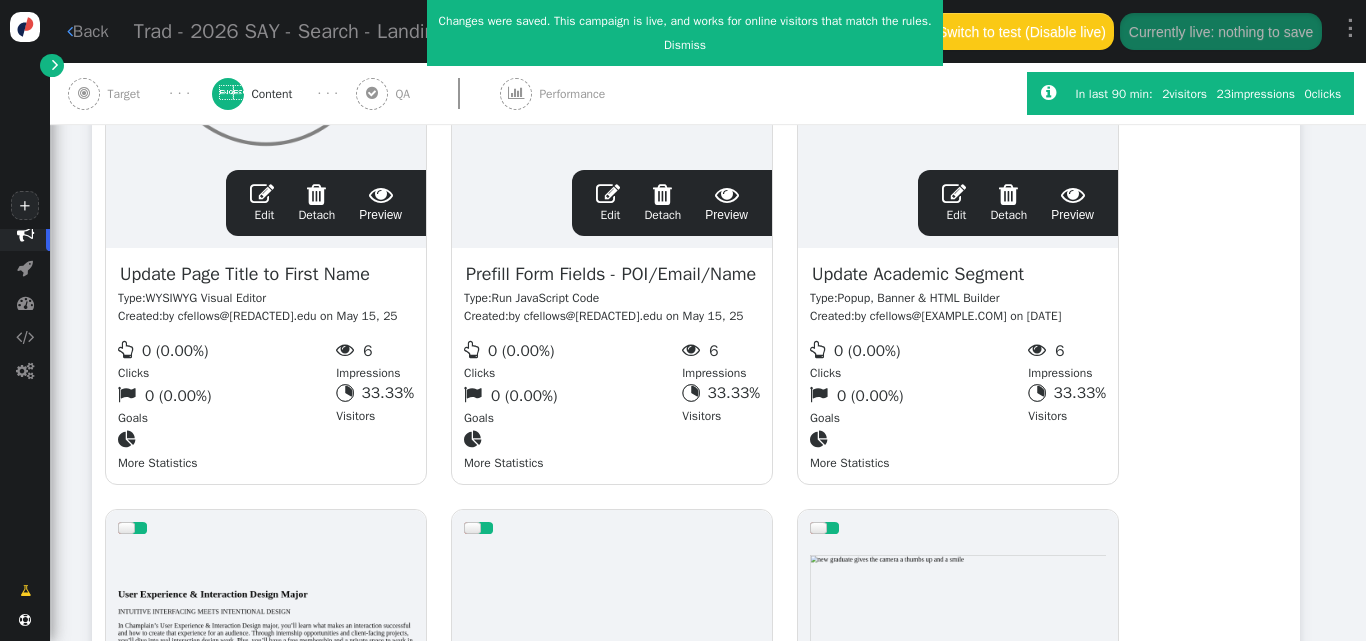 scroll, scrollTop: 615, scrollLeft: 0, axis: vertical 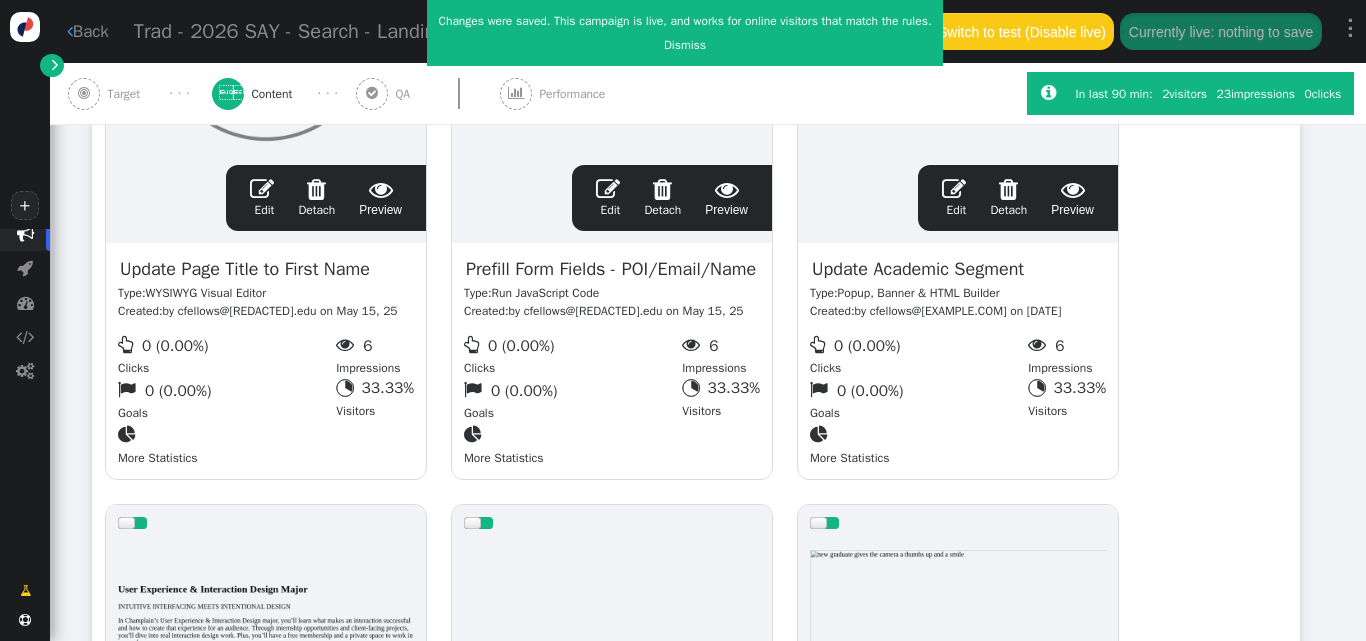 click on "" at bounding box center [608, 189] 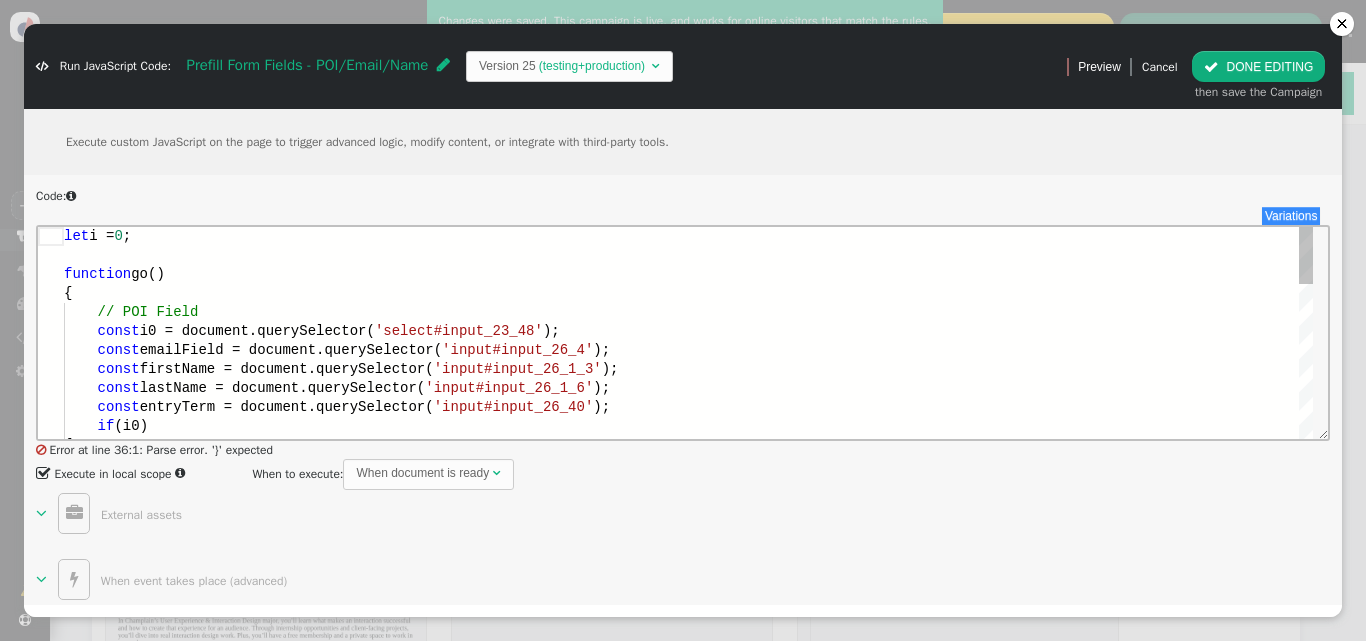 scroll, scrollTop: 0, scrollLeft: 0, axis: both 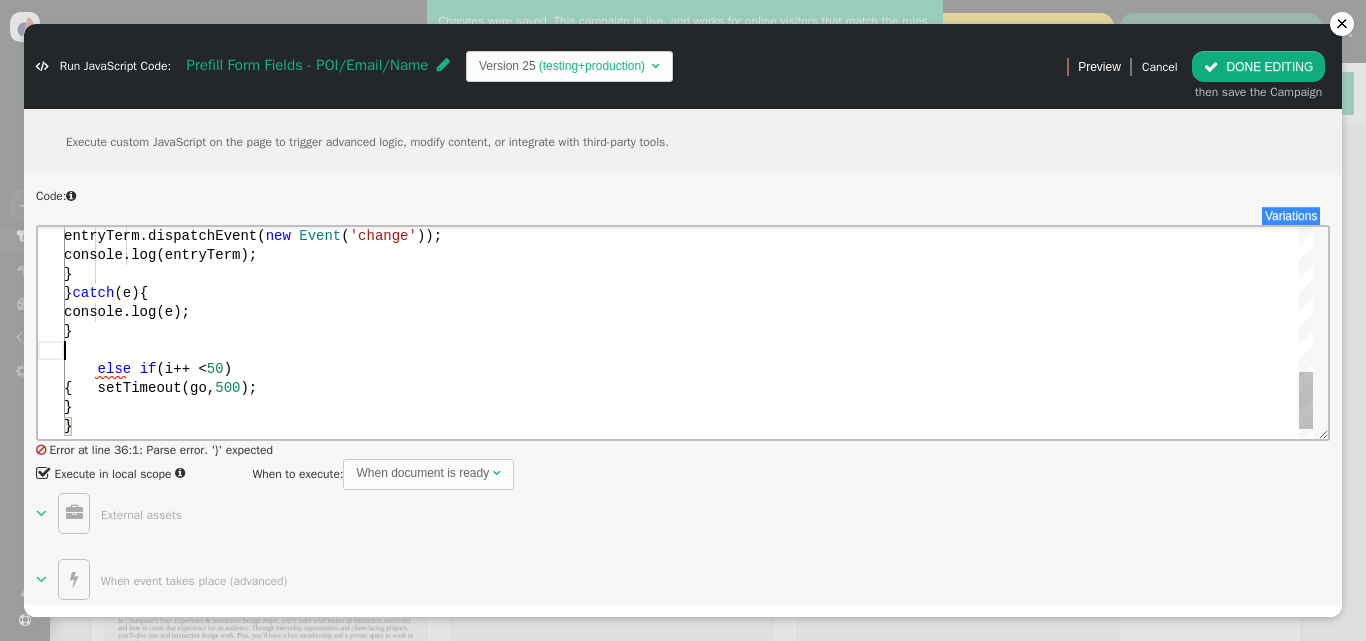 click at bounding box center (688, 349) 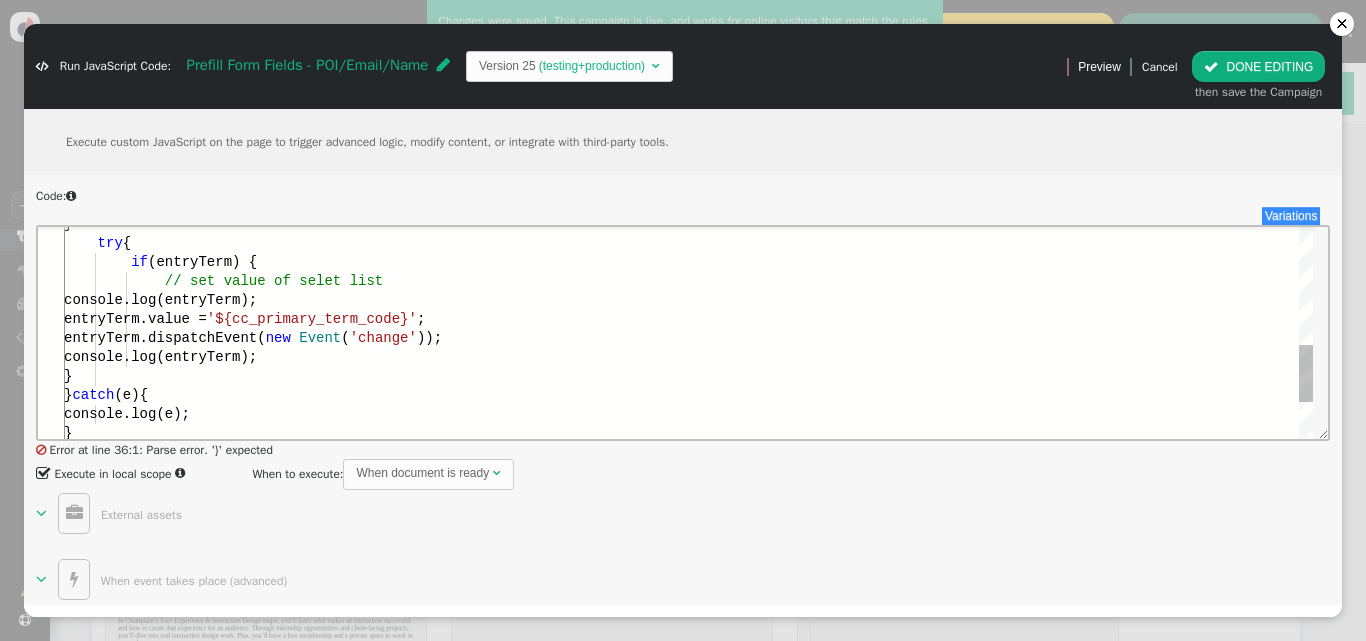 click on "entryTerm.dispatchEvent( new   Event ( 'change' ));" at bounding box center [688, 337] 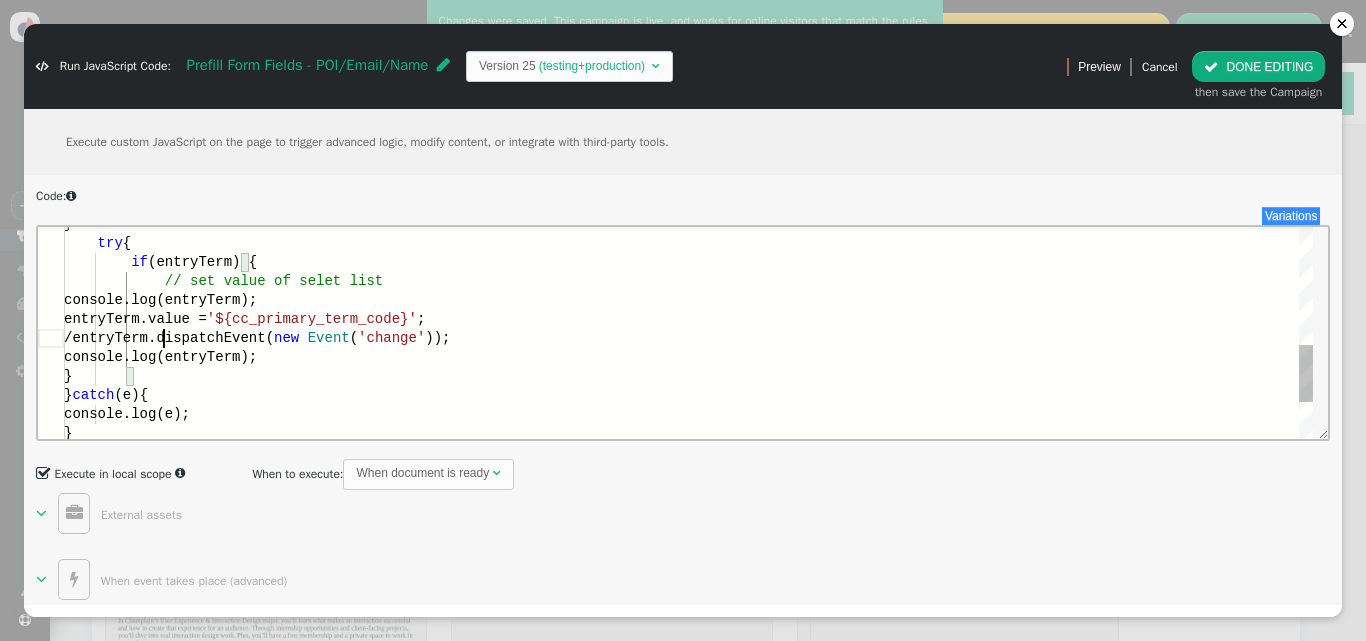 scroll, scrollTop: 153, scrollLeft: 200, axis: both 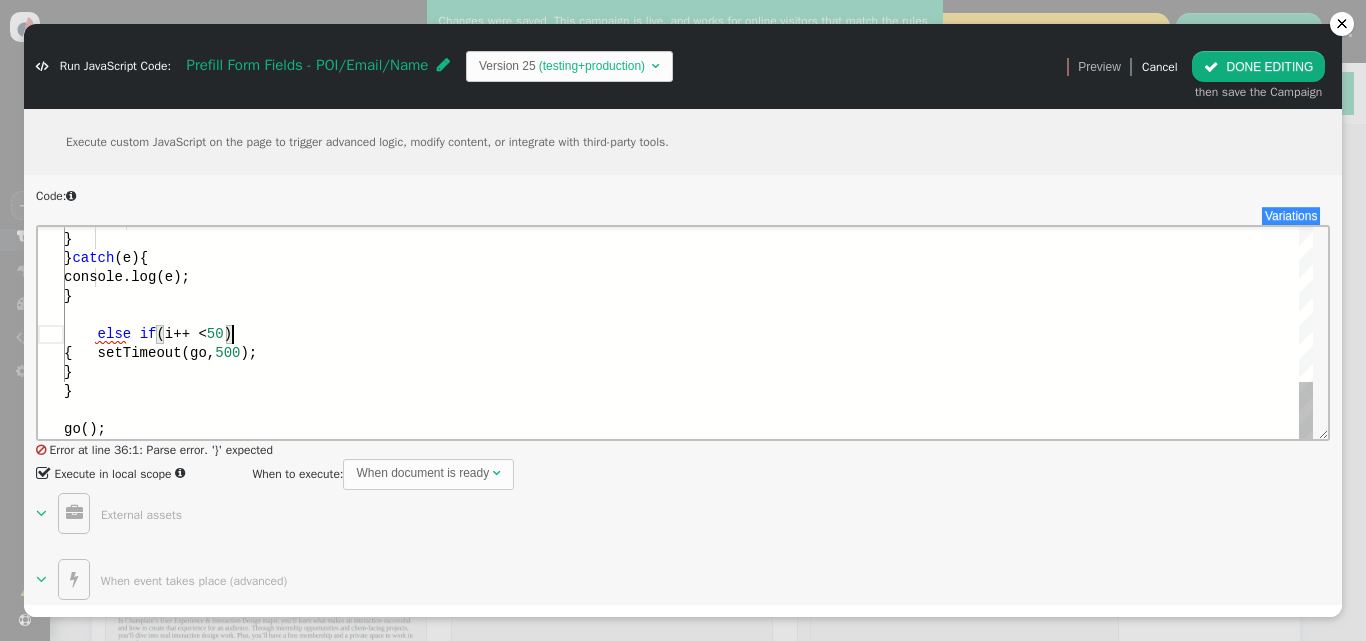 click on "else   if  (i++ <  50 )" at bounding box center [688, 333] 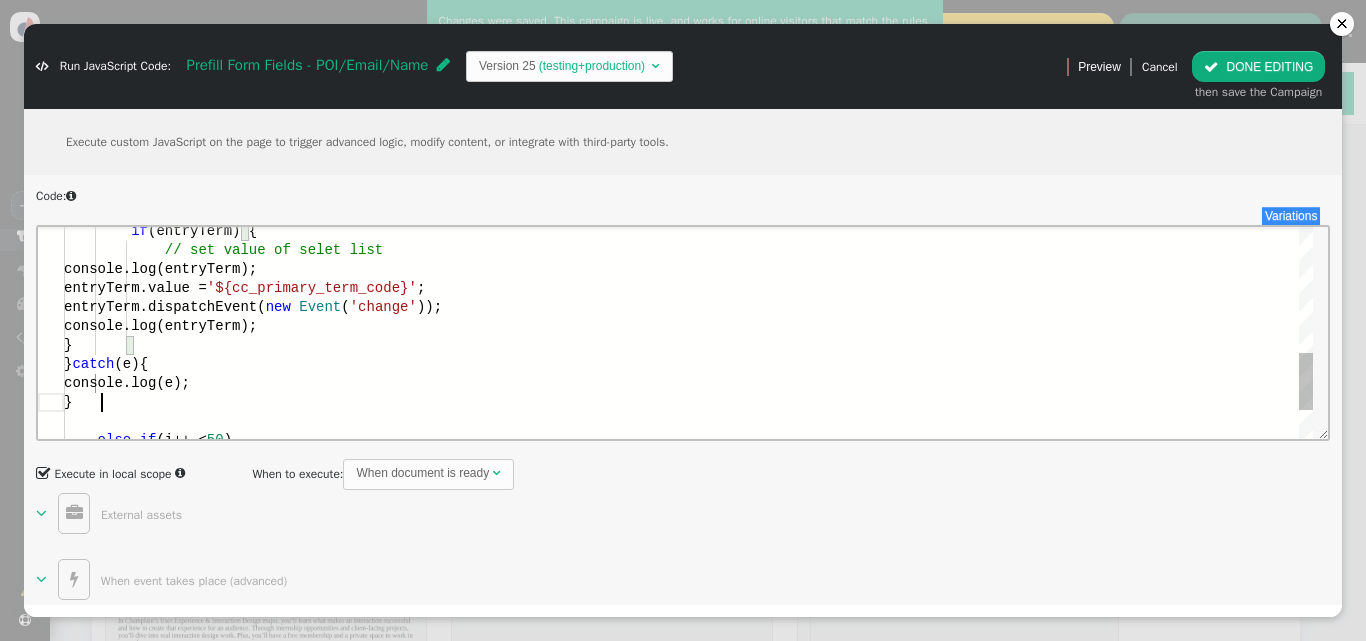 click on "}" at bounding box center [688, 401] 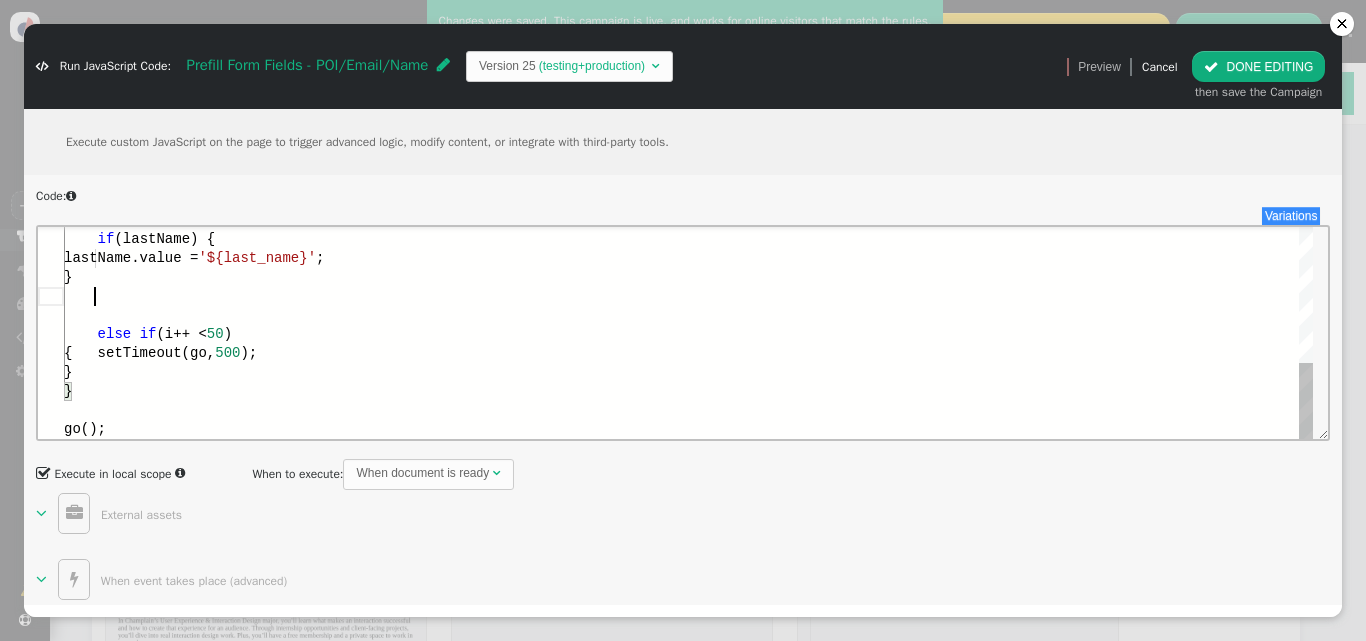 paste on "}
} catch(e){
console.log(e);
}" 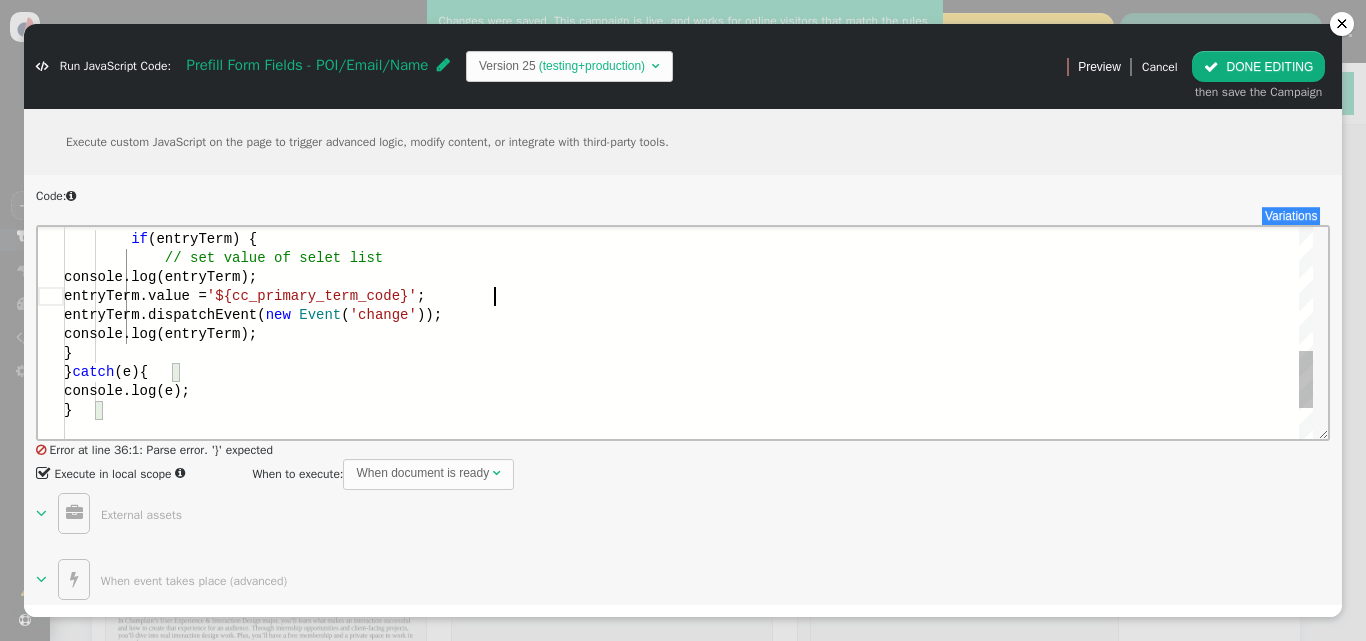click on "entryTerm.value =  '${[CC_PRIMARY_TERM_CODE]}' ;" at bounding box center [688, 295] 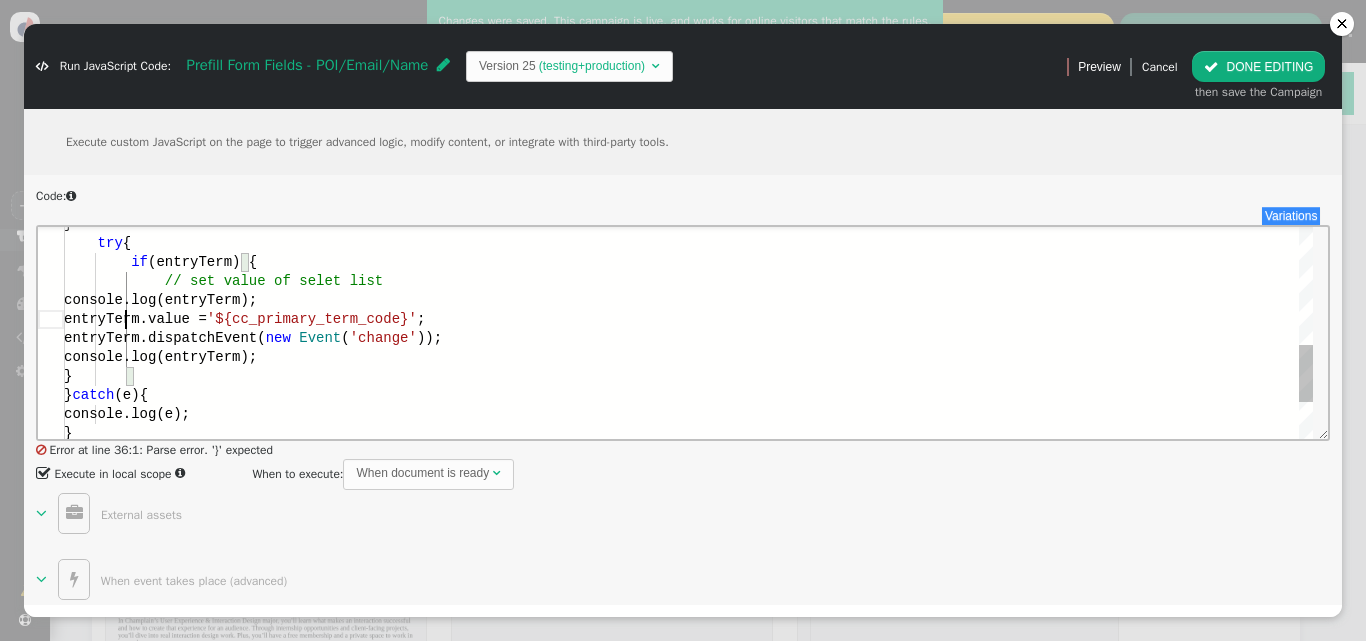 click on "entryTerm.value =" at bounding box center [135, 318] 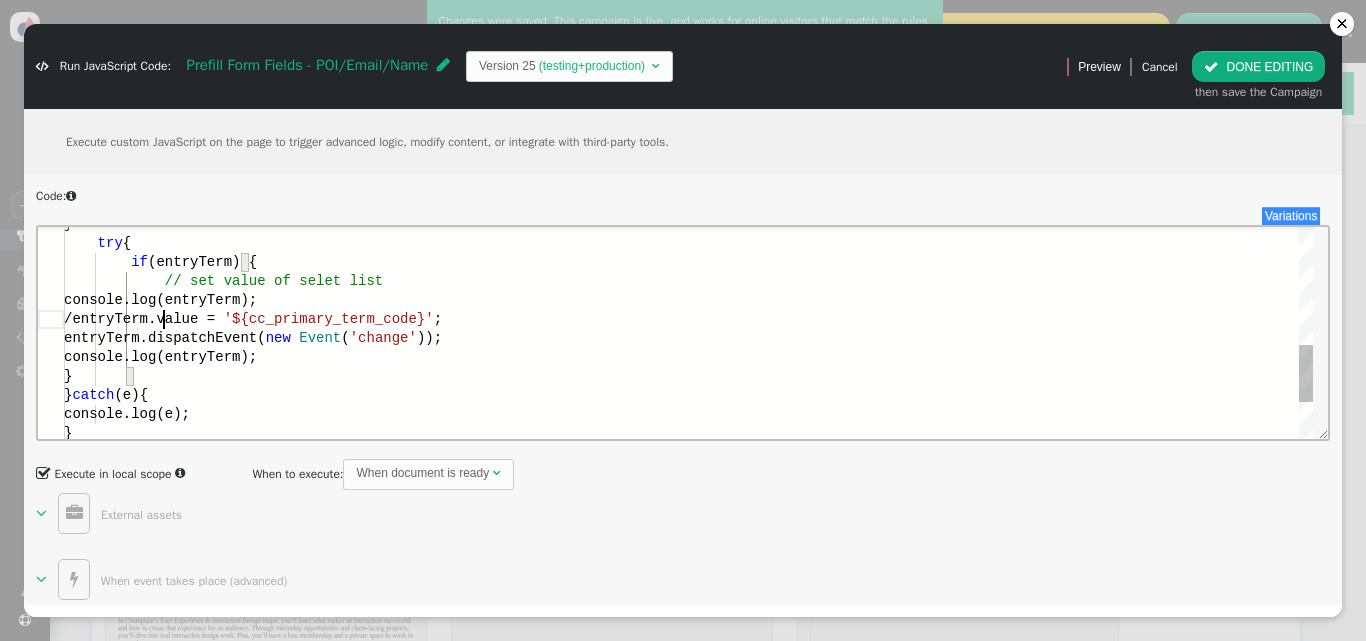scroll, scrollTop: 150, scrollLeft: 200, axis: both 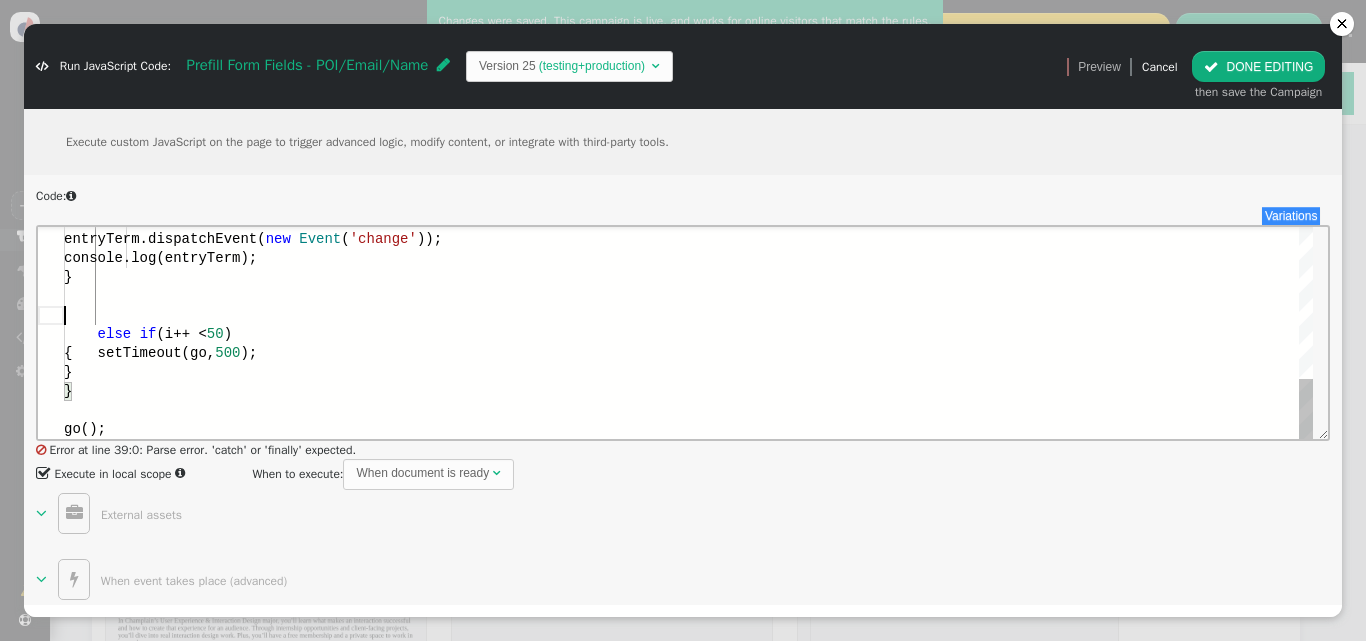 click at bounding box center (688, 314) 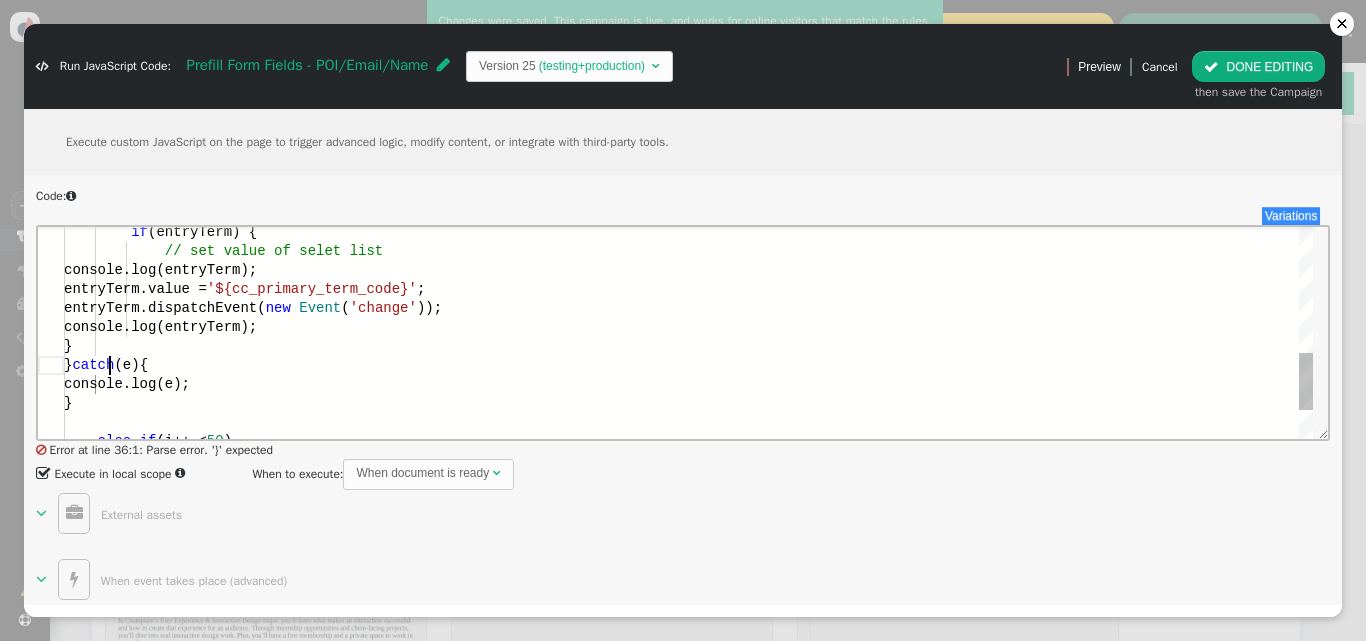 click on "catch" at bounding box center (93, 364) 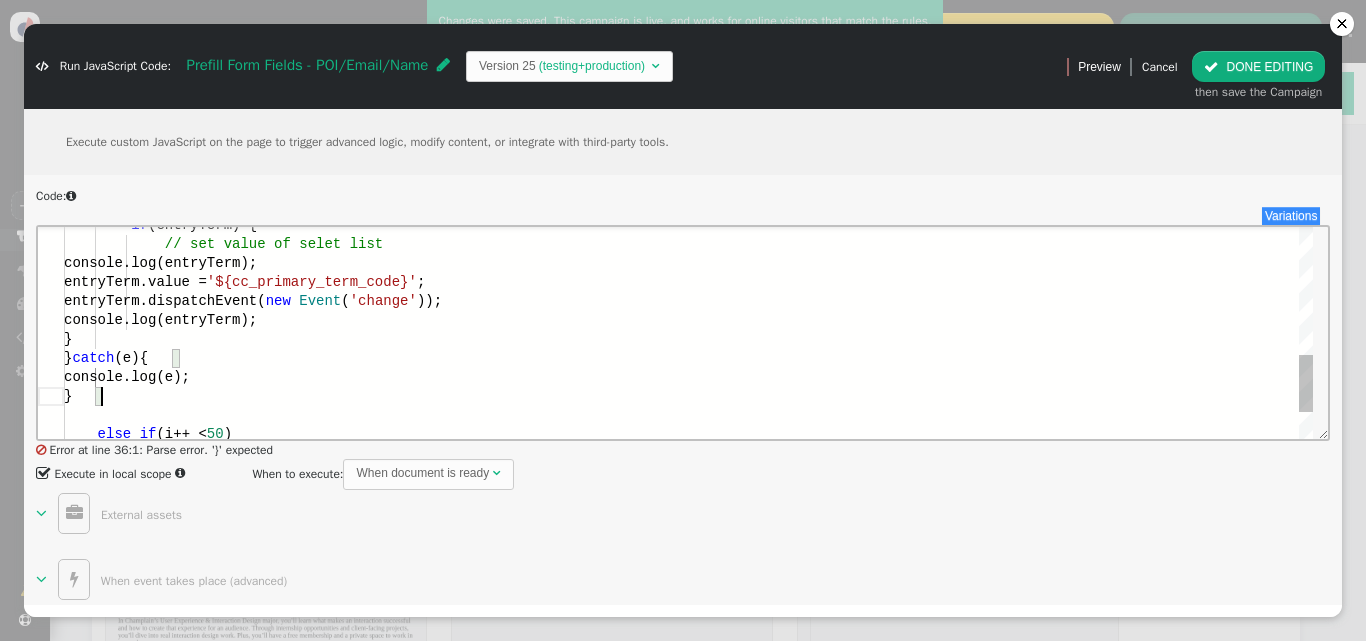 click on "}" at bounding box center [688, 395] 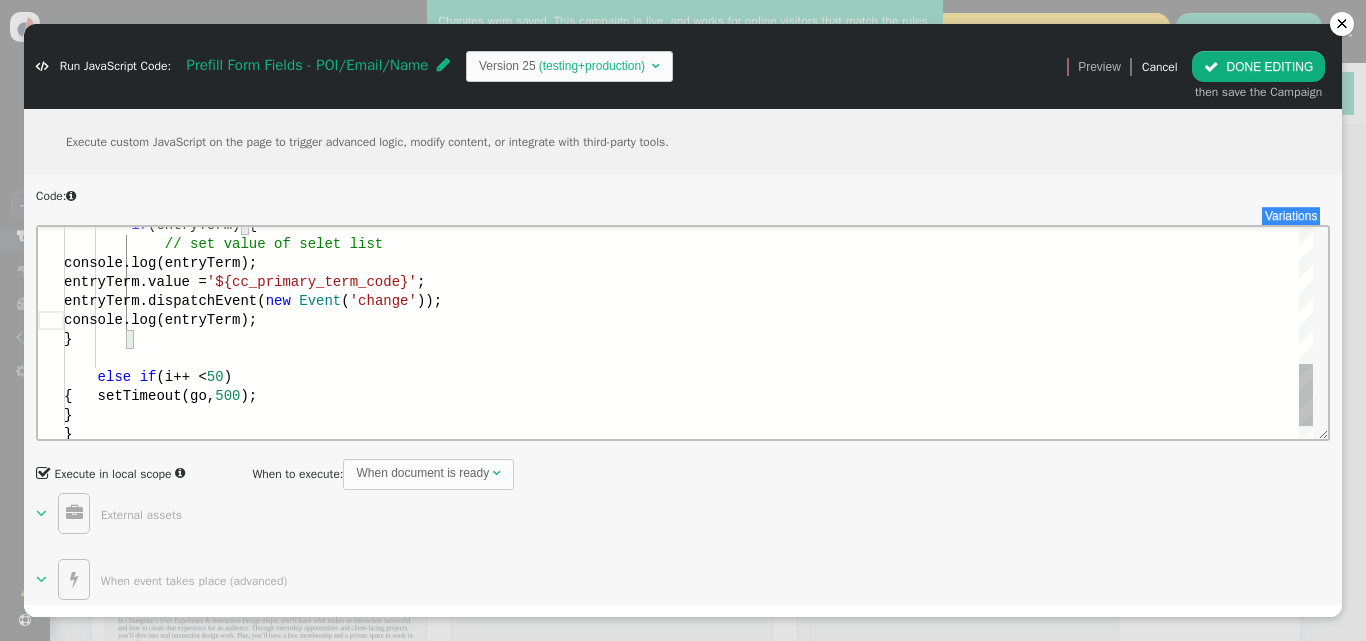 scroll, scrollTop: 17, scrollLeft: 183, axis: both 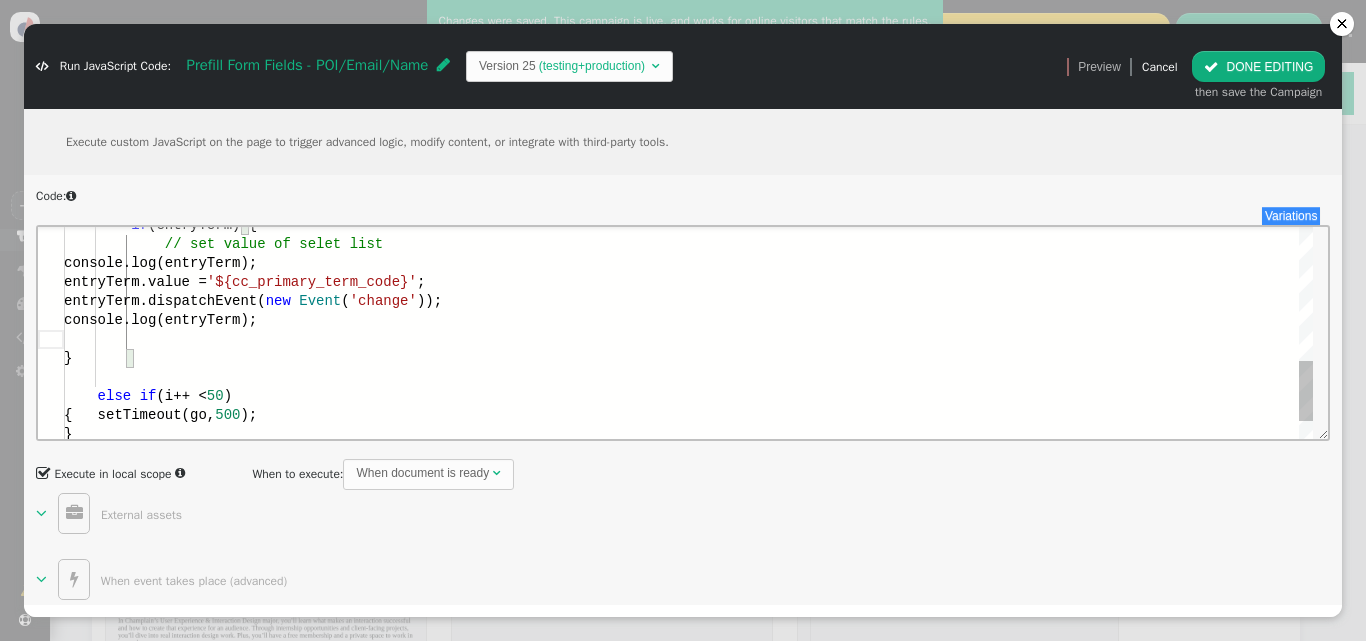 paste on "} catch(e){
console.log(e);
}
}
else if (i++ < 50)
{	setTimeout(go, 500);
}
}" 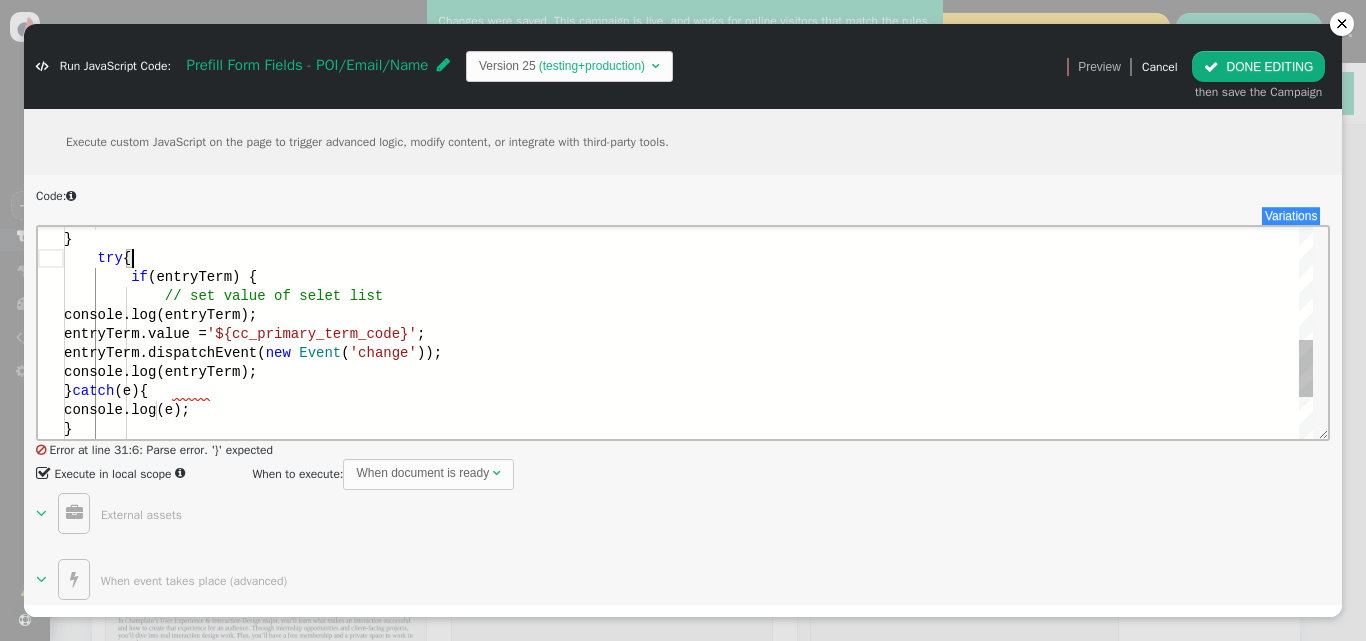click on "try  {" at bounding box center [688, 257] 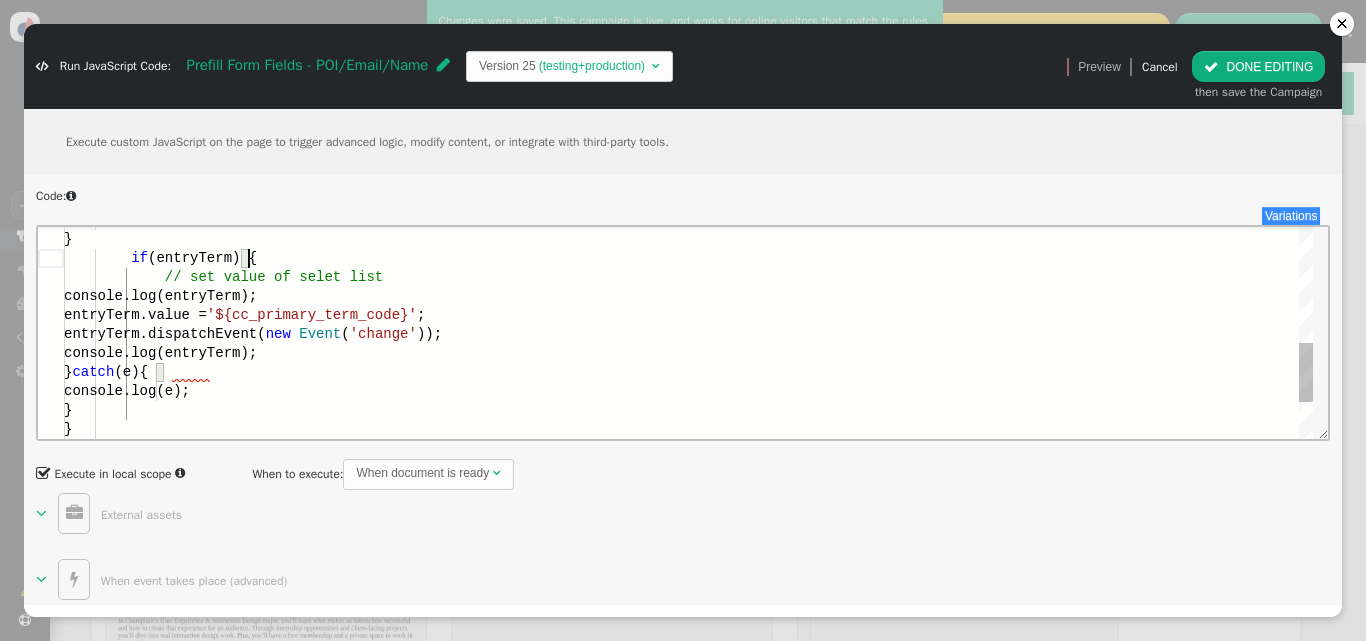 scroll, scrollTop: 77, scrollLeft: 183, axis: both 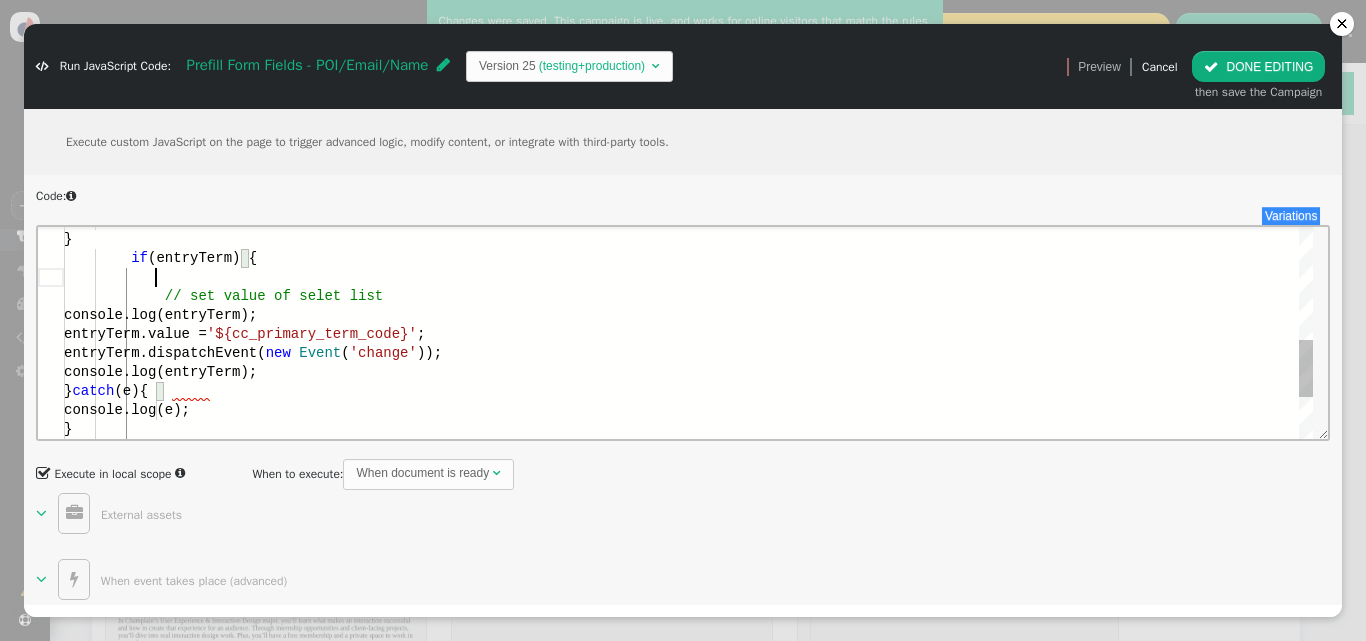 paste on "try {" 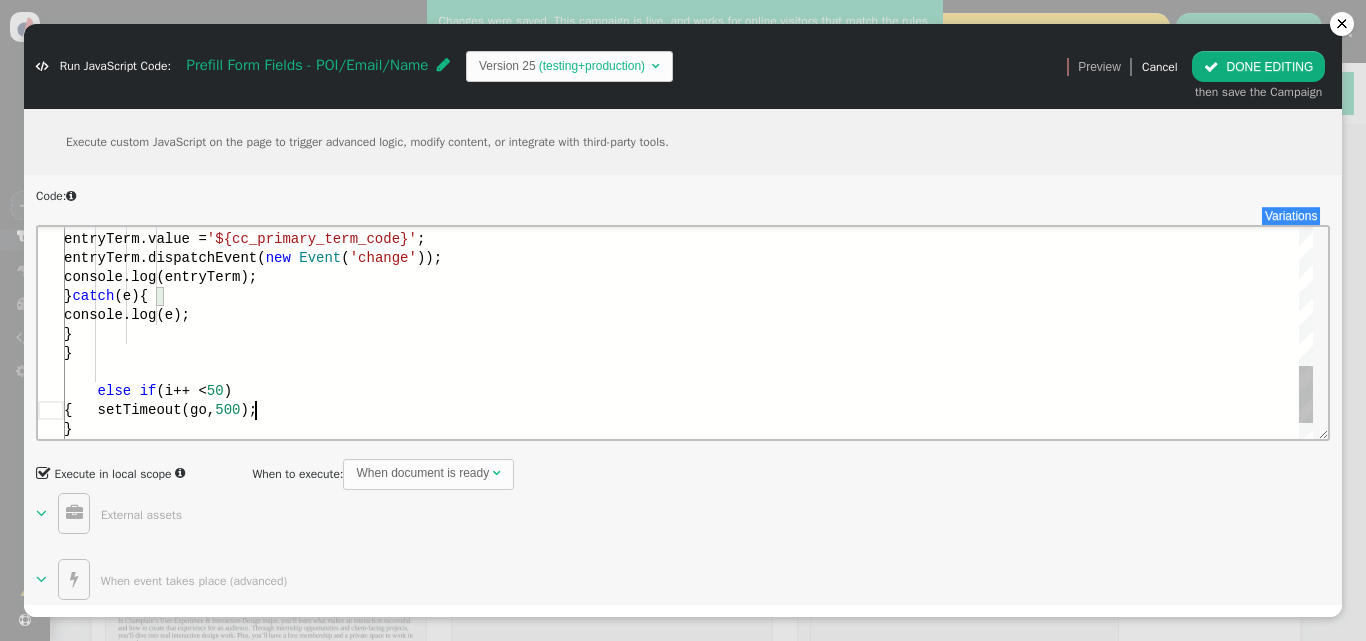 scroll, scrollTop: 18, scrollLeft: 38, axis: both 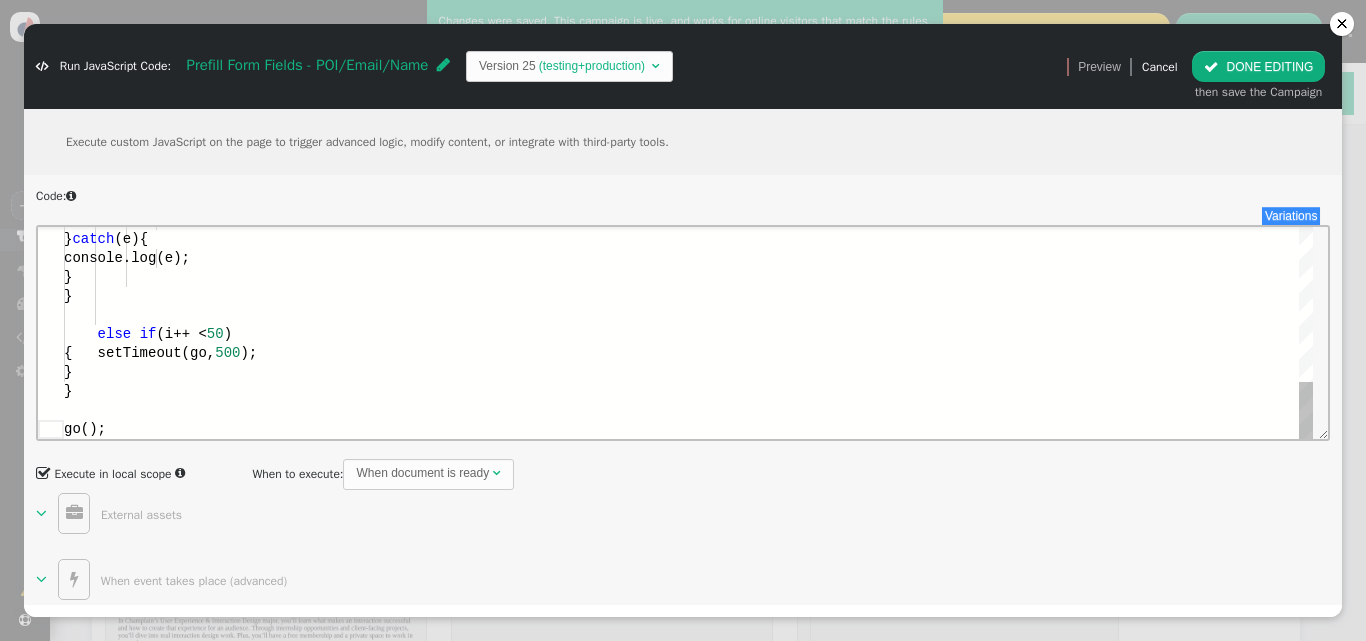 type on "go();" 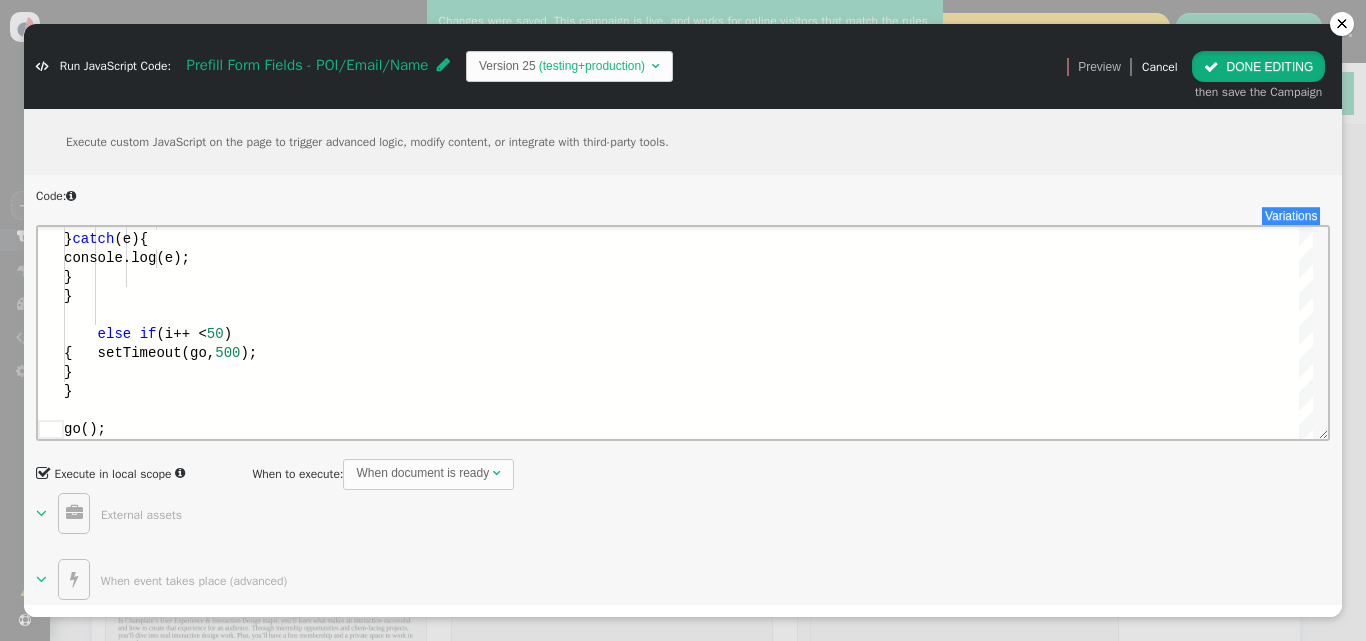 click on " DONE EDITING" at bounding box center [1258, 66] 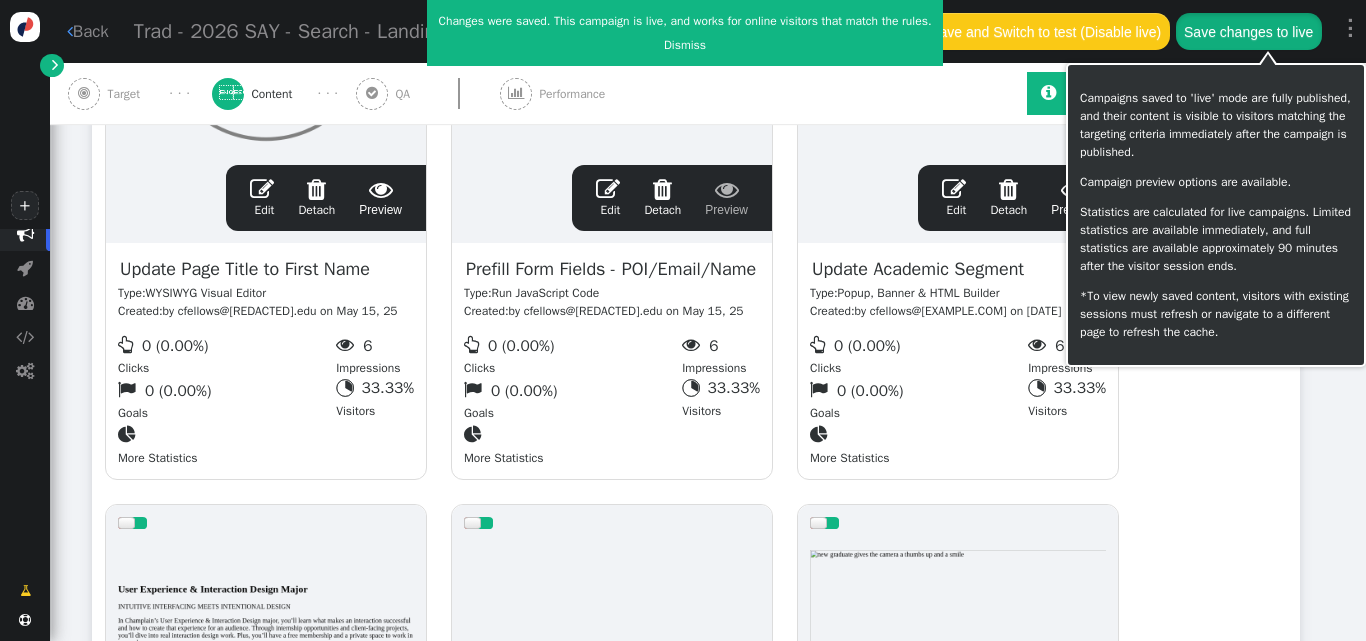 click on "Save changes to live" at bounding box center [1249, 31] 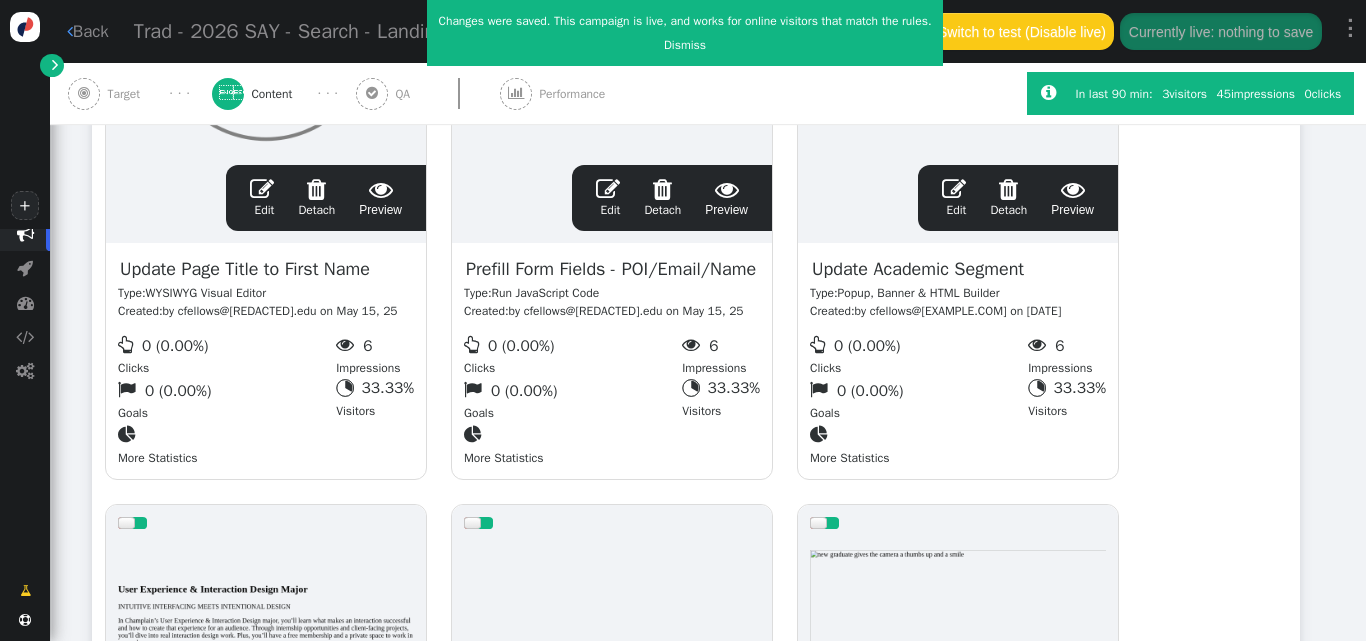 click on "  Edit" at bounding box center (608, 198) 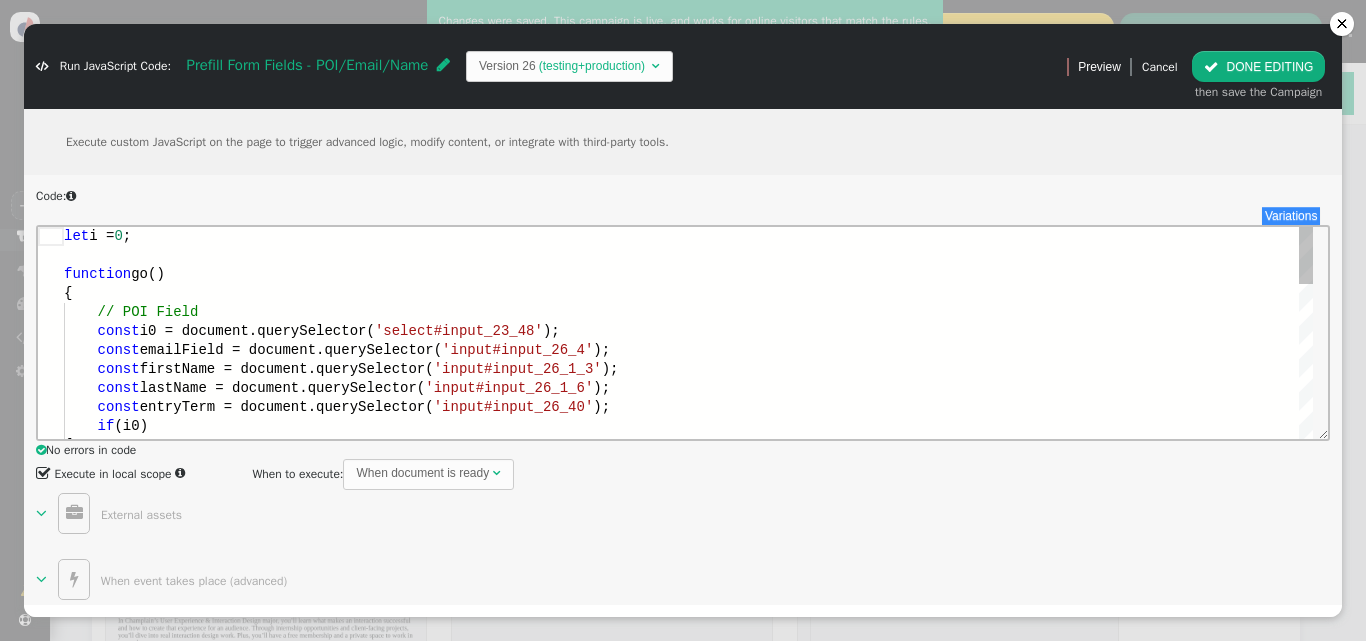scroll, scrollTop: 0, scrollLeft: 0, axis: both 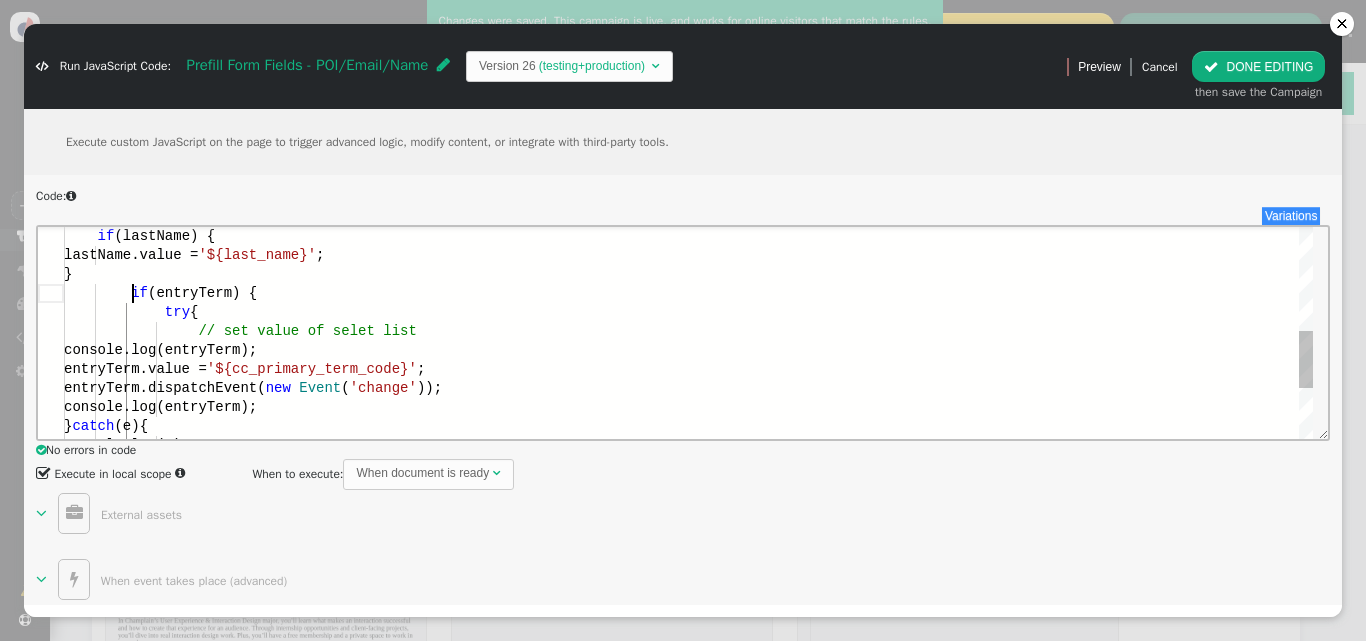 click on "if" at bounding box center [139, 292] 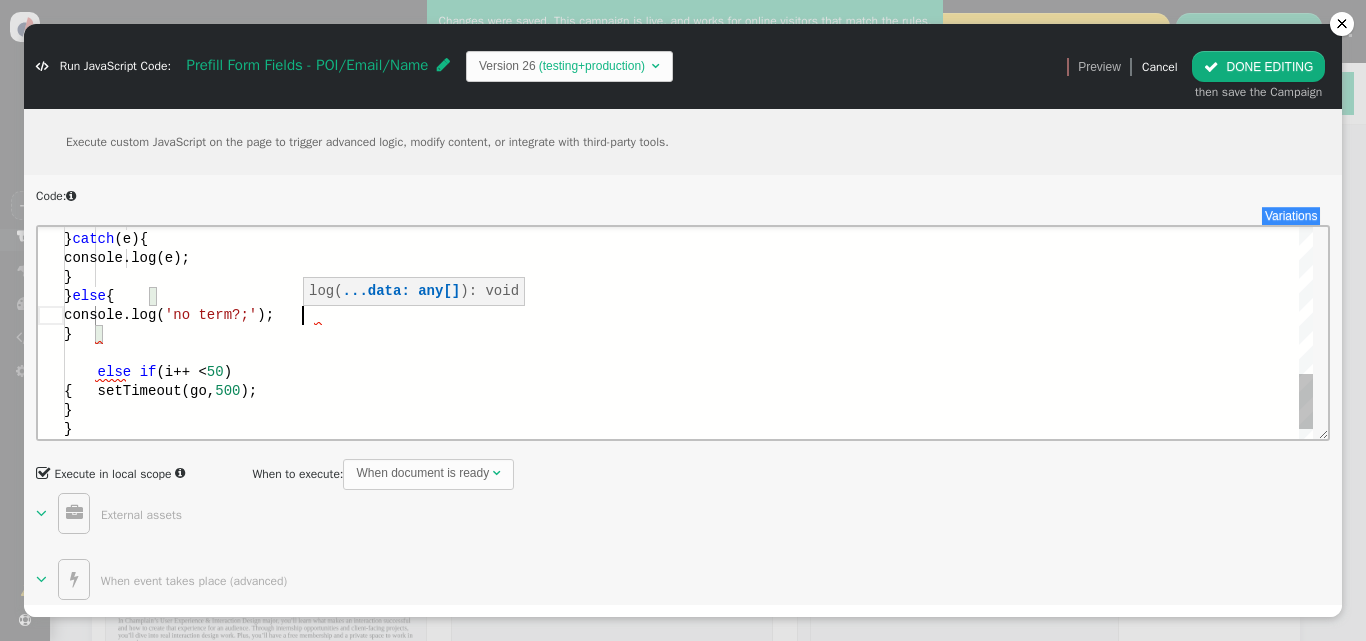 scroll, scrollTop: 77, scrollLeft: 300, axis: both 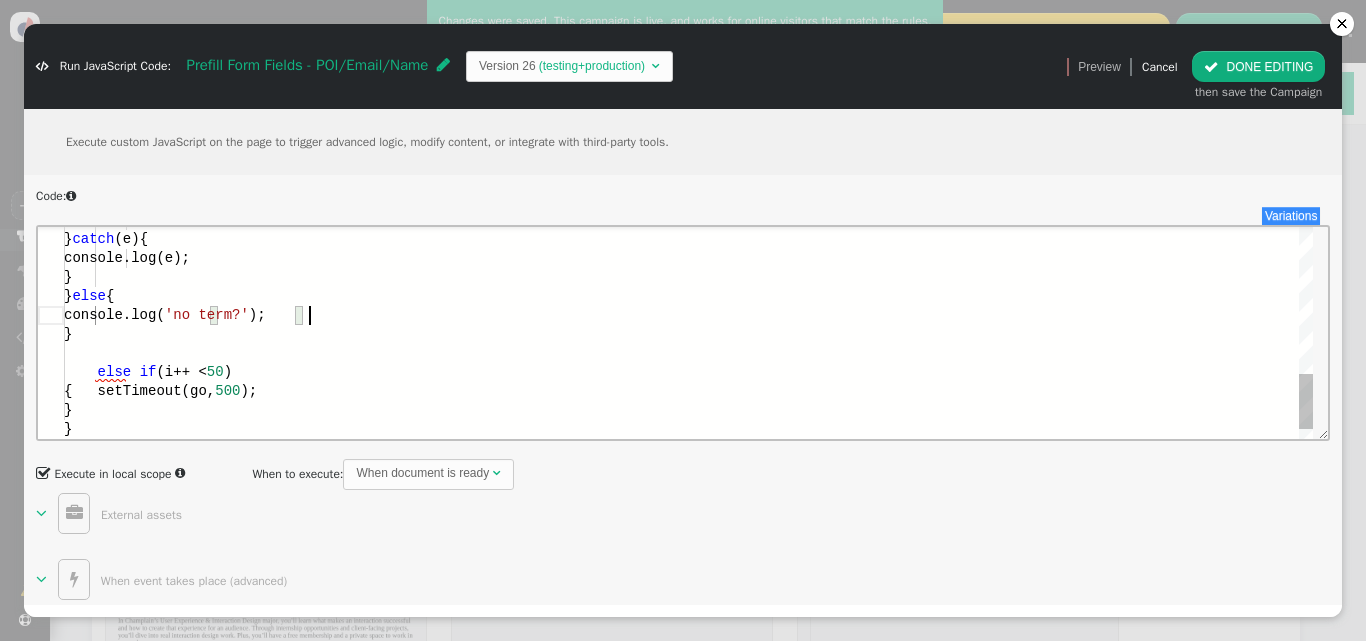 click on "console.log( 'no term?' );" at bounding box center [688, 314] 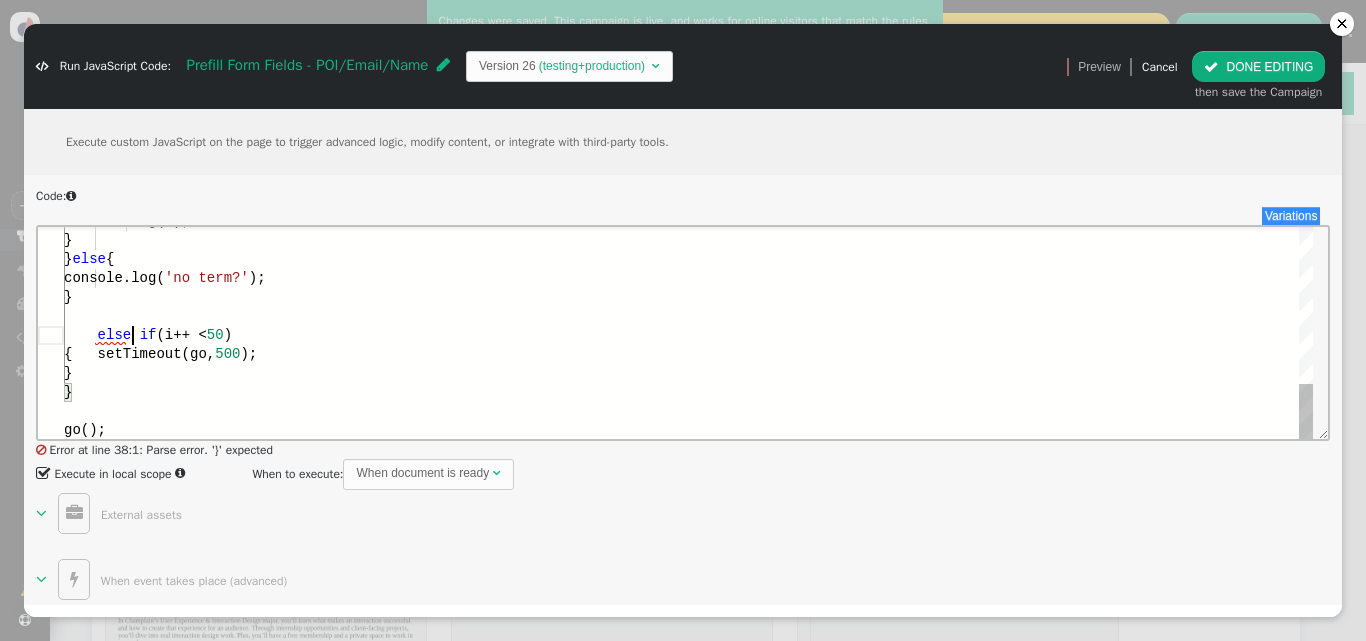 click on "console.log(e);         }     }  else  {         console.log( 'no term?' );     }      else   if  (i++ <  50 )     {   setTimeout(go,  500 );     } } go();" at bounding box center [500064, 499622] 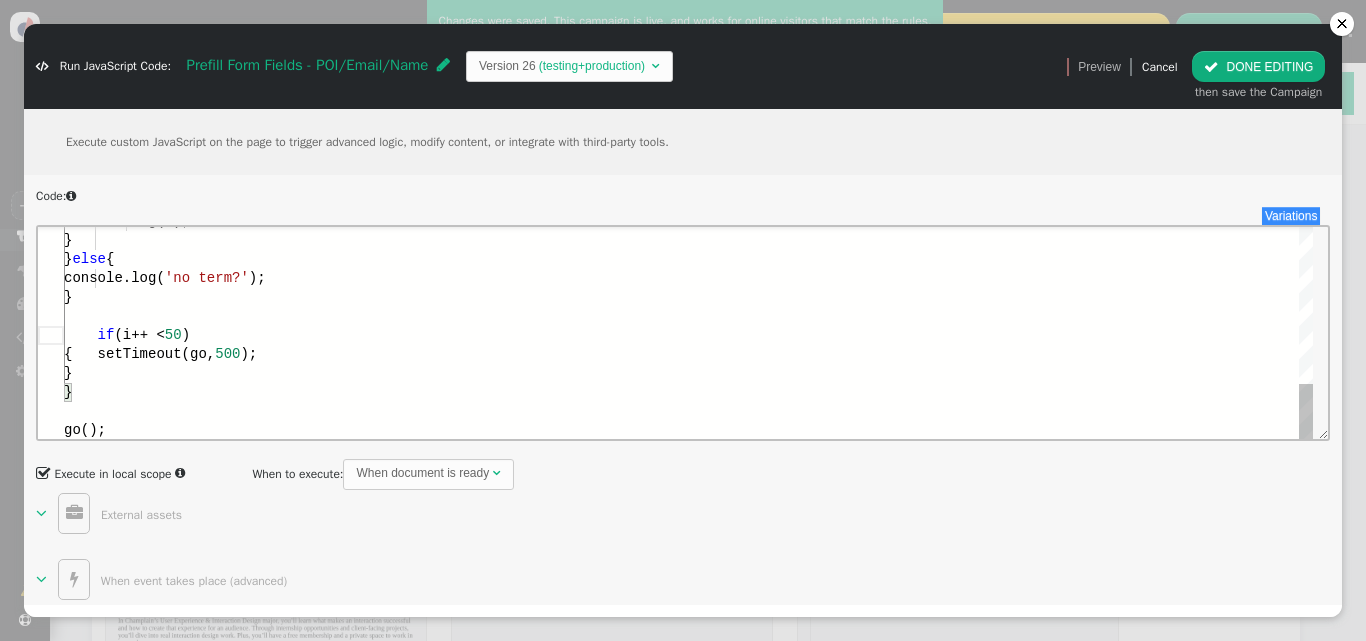 click at bounding box center [688, 315] 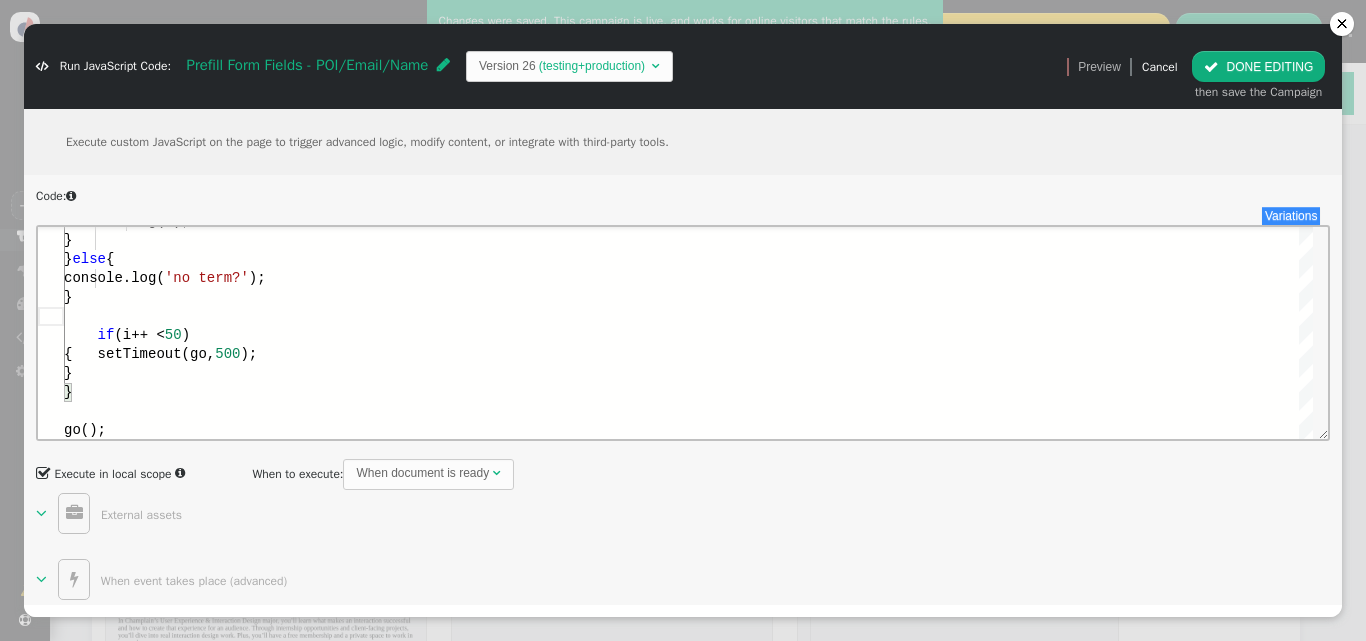 type on "} catch(e){
console.log(e);
}
} else {
console.log('no term?');
}
if (i++ < 50)
{	setTimeout(go, 500);
}" 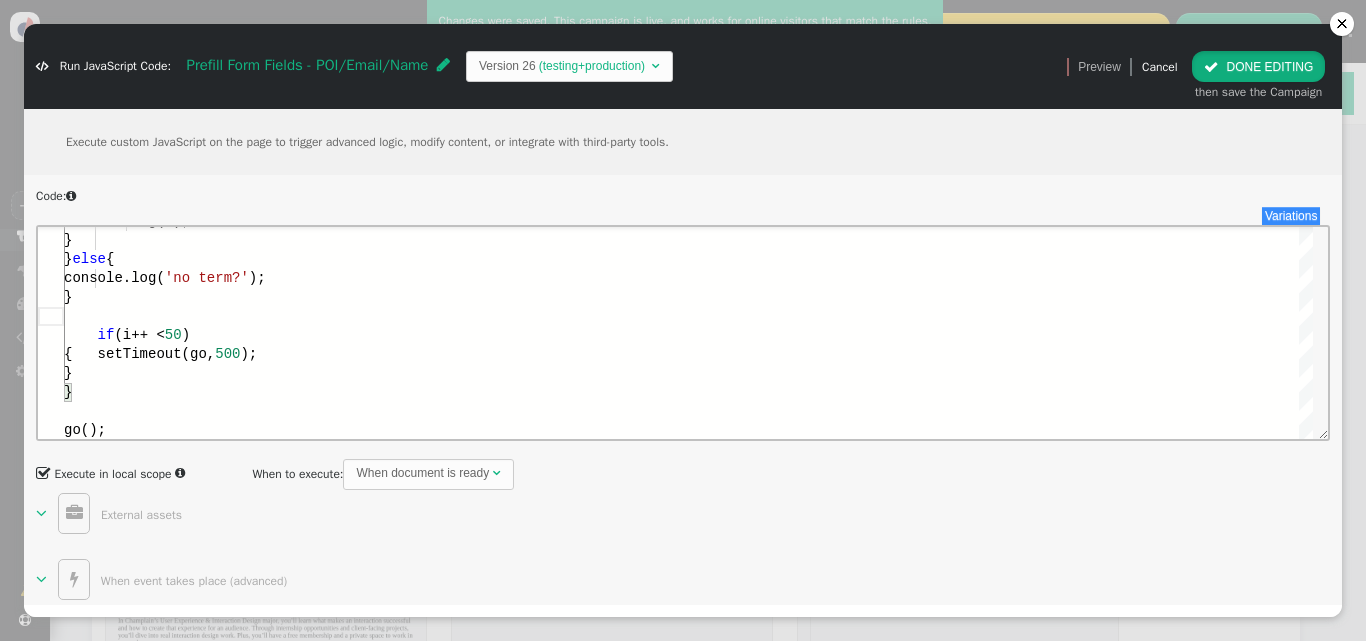 click on " DONE EDITING" at bounding box center [1258, 66] 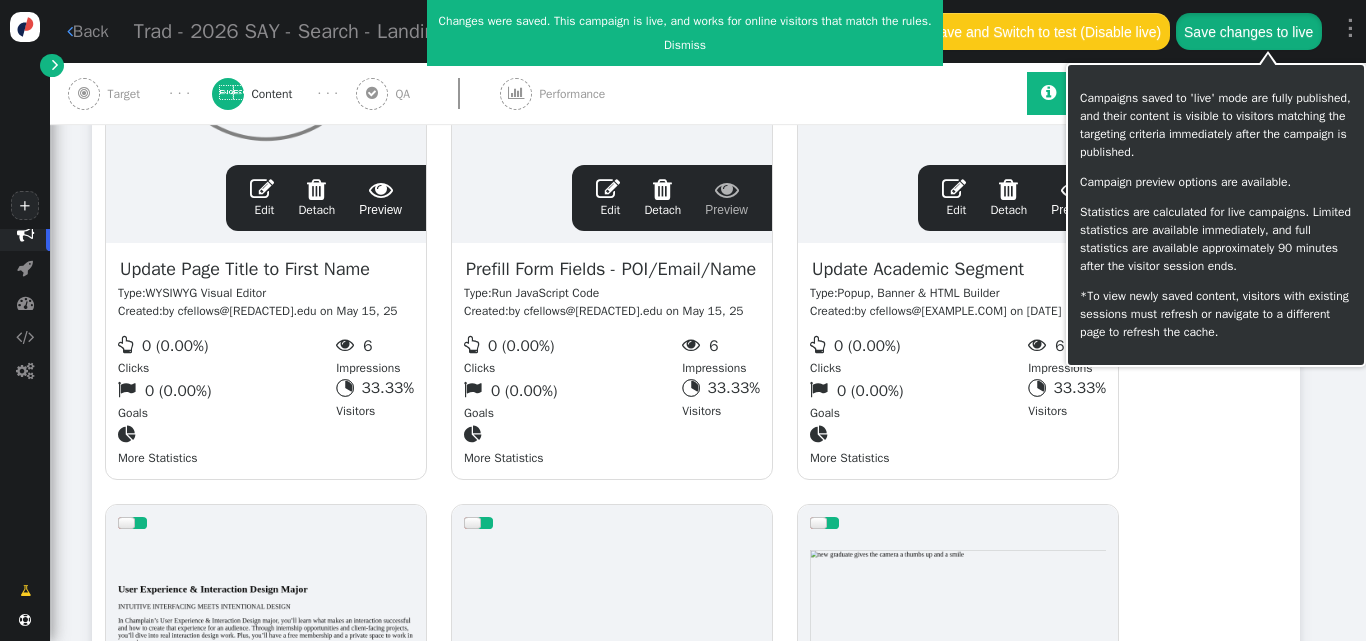 click on "Save changes to live" at bounding box center [1249, 31] 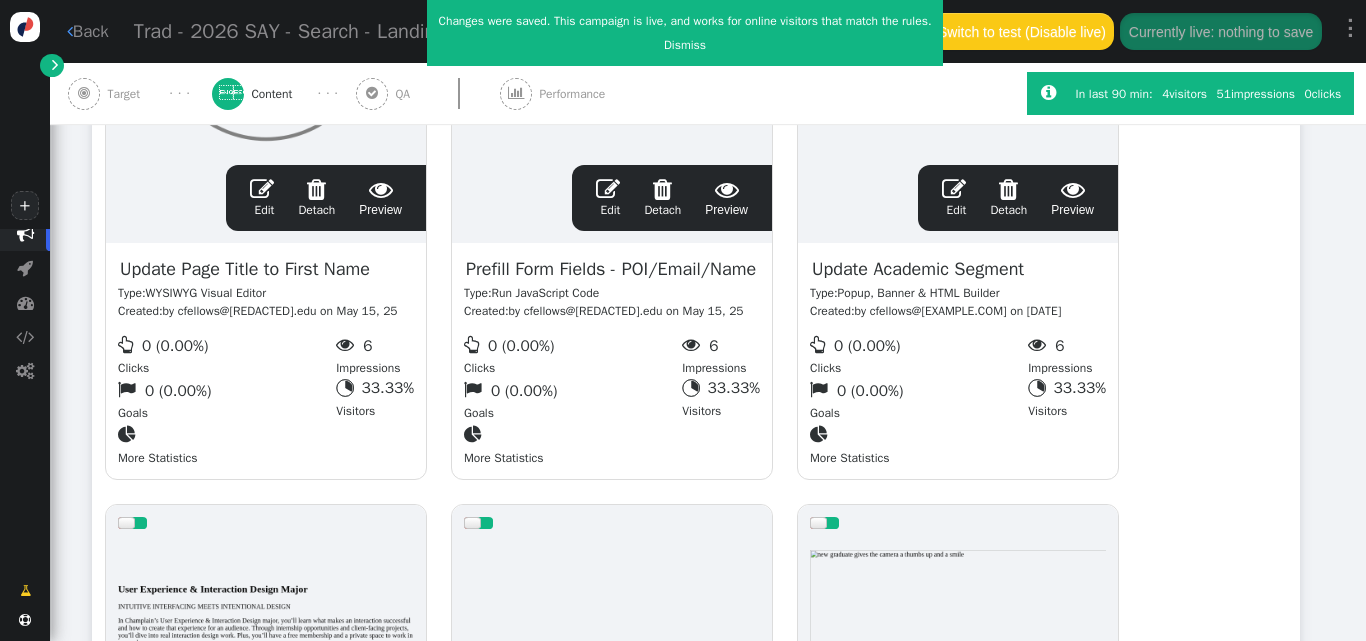 click on "" at bounding box center [608, 189] 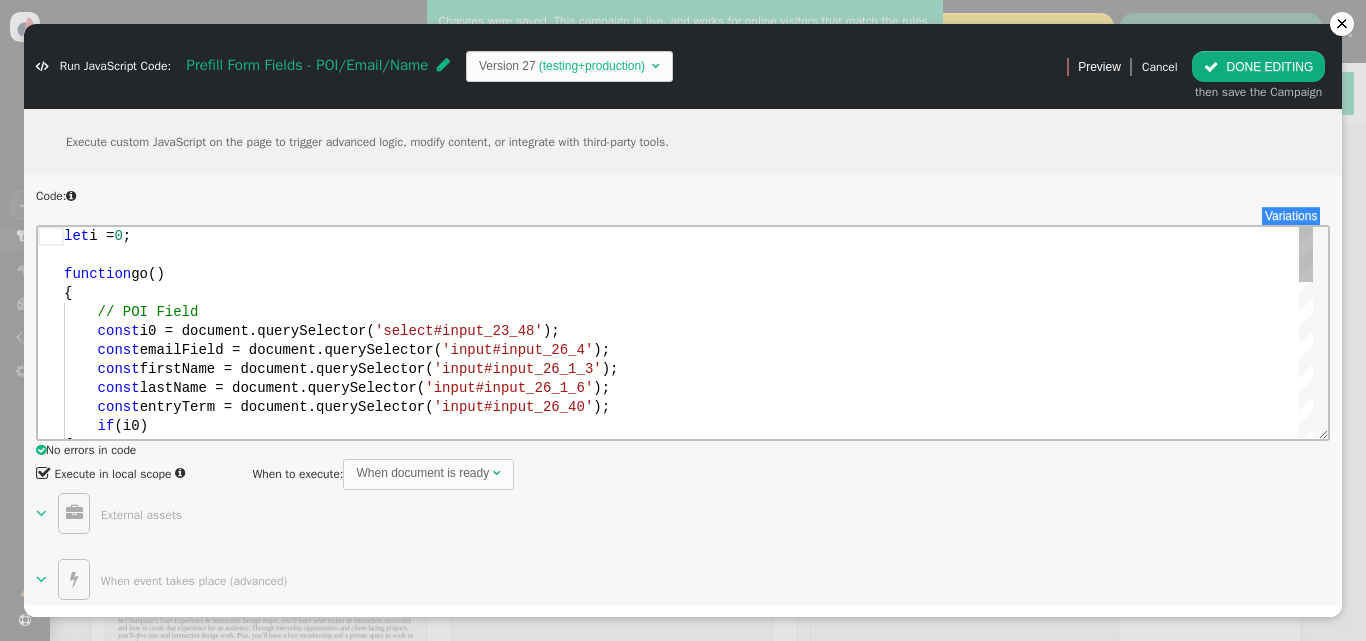 scroll, scrollTop: 0, scrollLeft: 0, axis: both 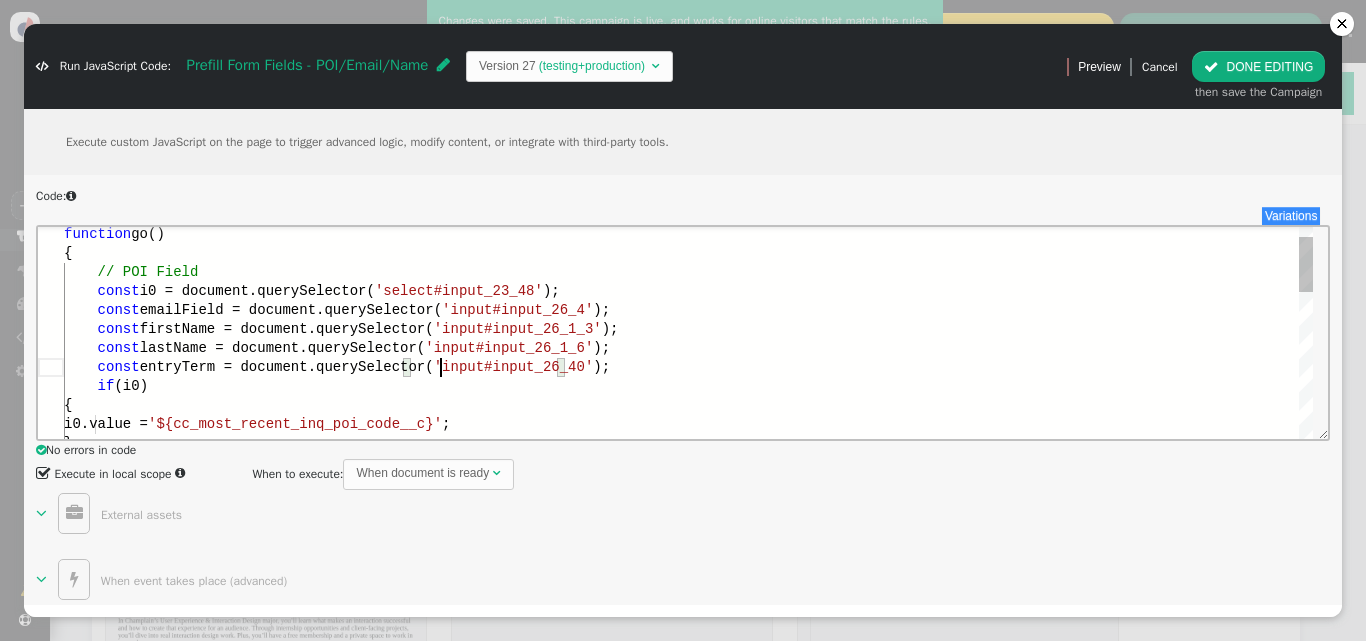 click on "function go() {
// POI Field
const i0 = document.querySelector( 'select#input_23_48' );
const emailField = document.querySelector( 'input#input_26_4' );
const firstName = document.querySelector( 'input#input_26_1_3' );
const lastName = document.querySelector( 'input#input_26_1_6' );
const entryTerm = document.querySelector( 'input#input_26_40' );
if (i0)
{
i0.value = '${cc_most_recent_inq_poi_code__c}';
}" at bounding box center [500064, 500186] 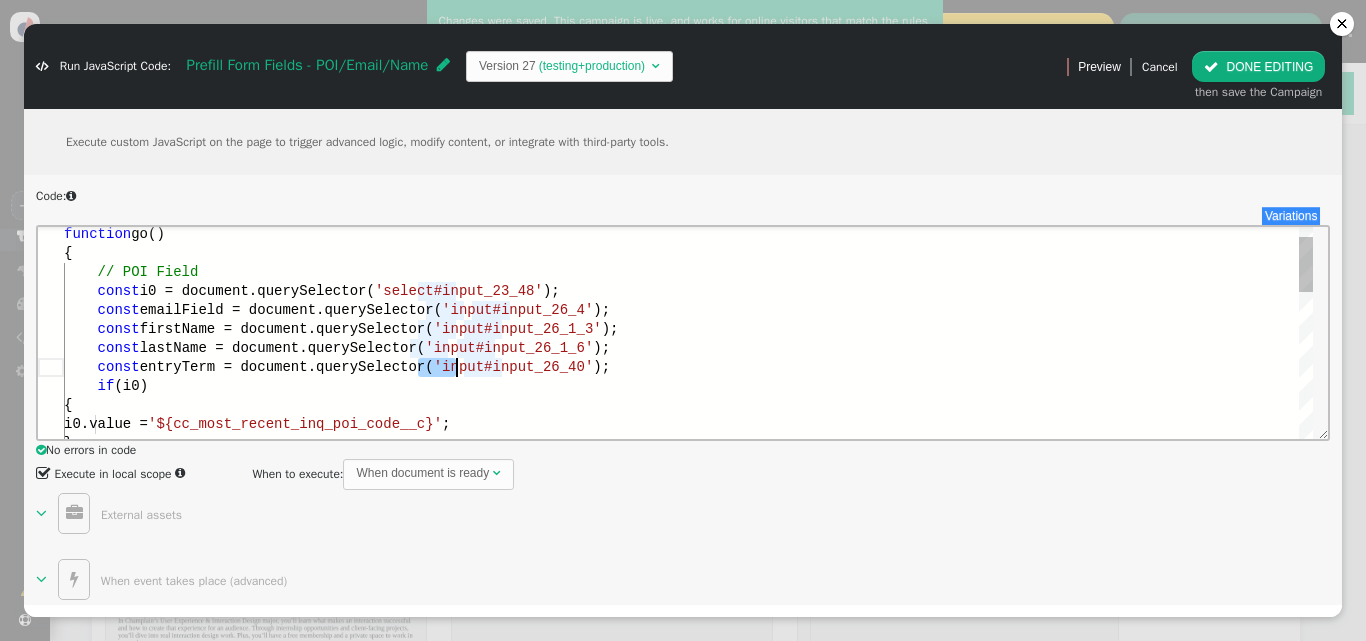 click on "function go() {
// POI Field
const i0 = document.querySelector( 'select#input_23_48' );
const emailField = document.querySelector( 'input#input_26_4' );
const firstName = document.querySelector( 'input#input_26_1_3' );
const lastName = document.querySelector( 'input#input_26_1_6' );
const entryTerm = document.querySelector( 'input#input_26_40' );
if (i0)
{
i0.value = '${cc_most_recent_inq_poi_code__c}';
}" at bounding box center [500064, 500186] 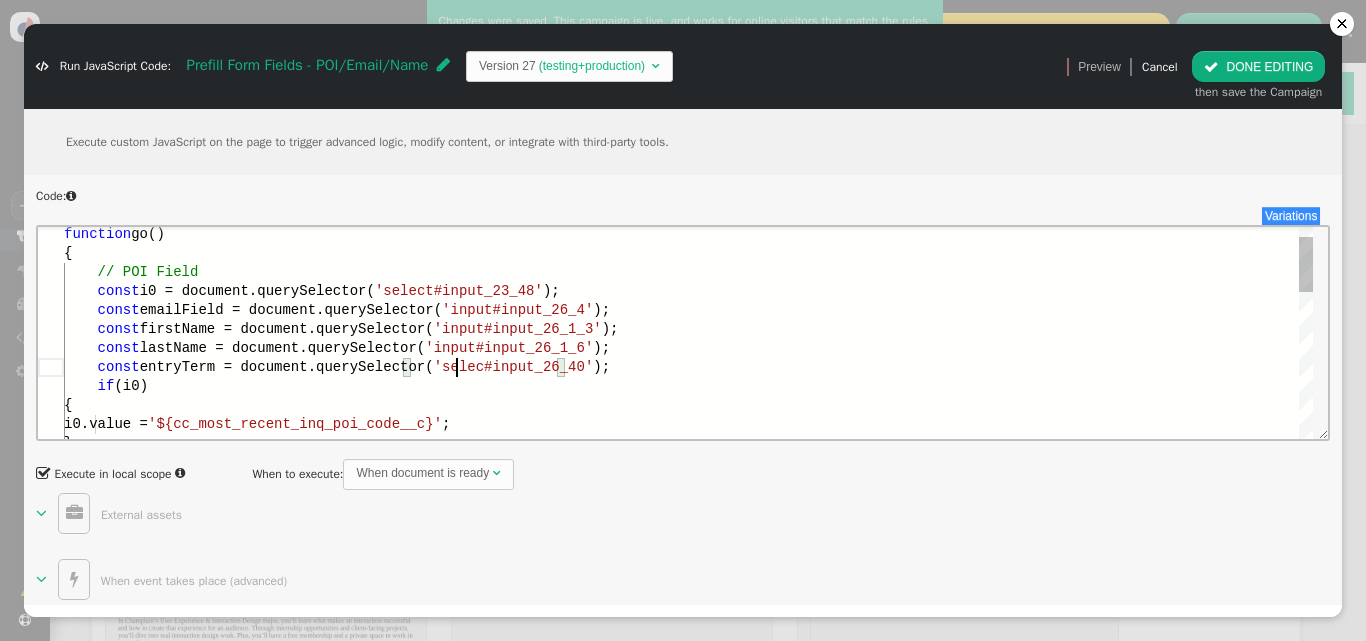 scroll, scrollTop: 172, scrollLeft: 431, axis: both 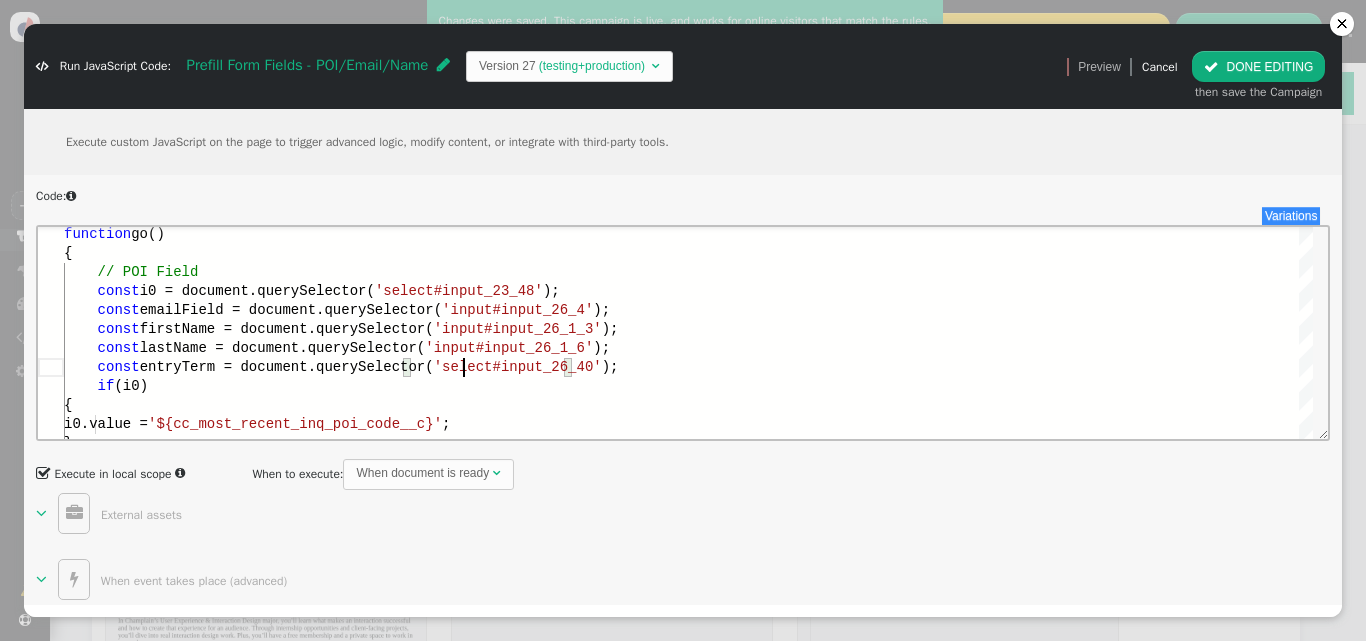 type on "let i = 0;
function go()
{
// POI Field
const i0 = document.querySelector('select#input_23_48');
const emailField = document.querySelector('input#input_26_4');
const firstName = document.querySelector('input#input_26_1_3');
const lastName = document.querySelector('input#input_26_1_6');
const entryTerm = document.querySelector('select#input_26_40');" 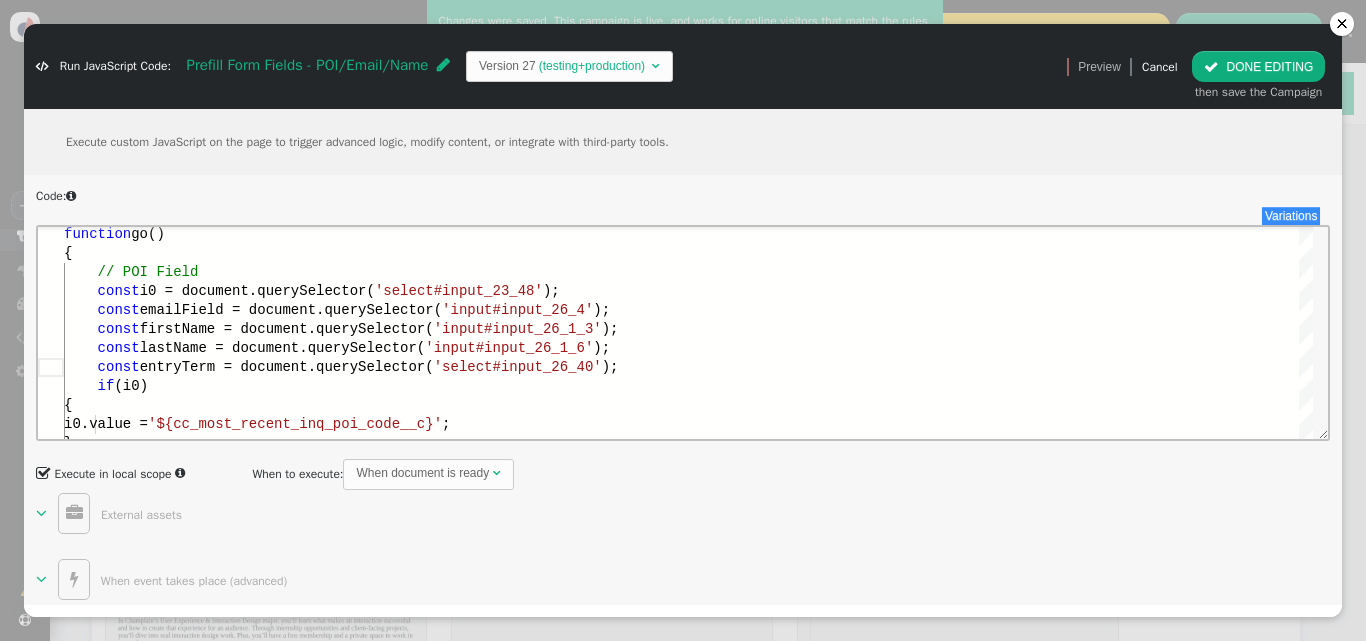 click on " DONE EDITING" at bounding box center [1258, 66] 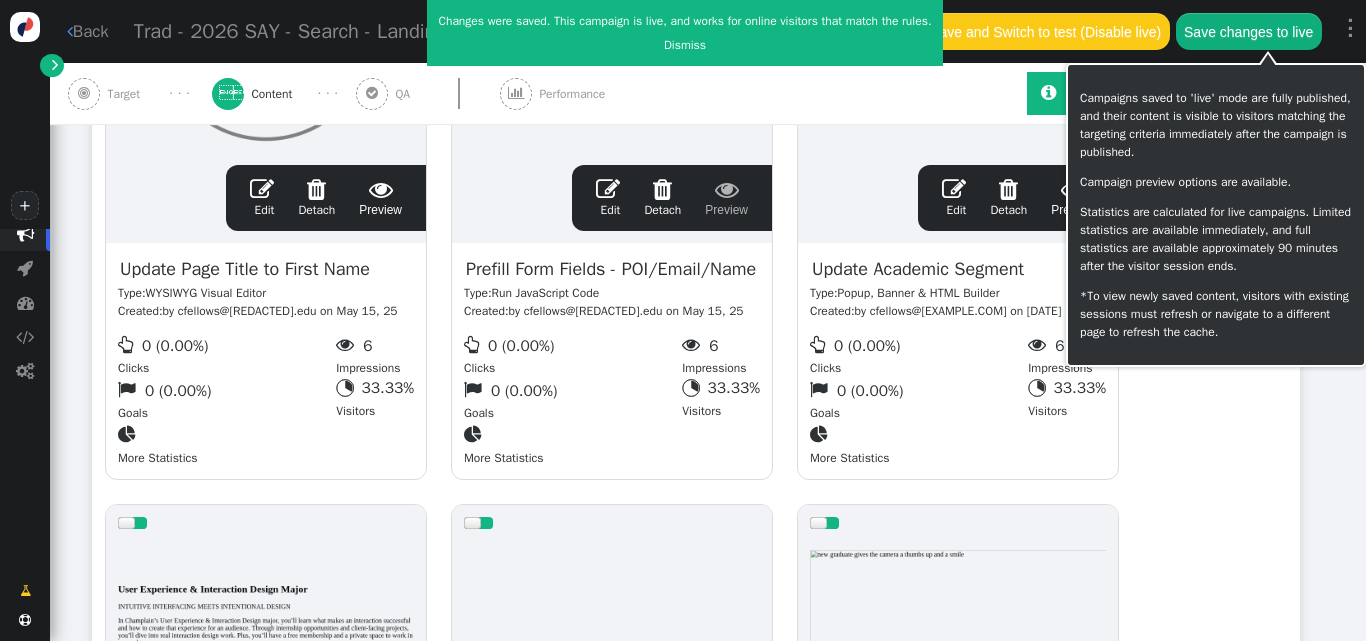 click on "Save changes to live" at bounding box center [1249, 31] 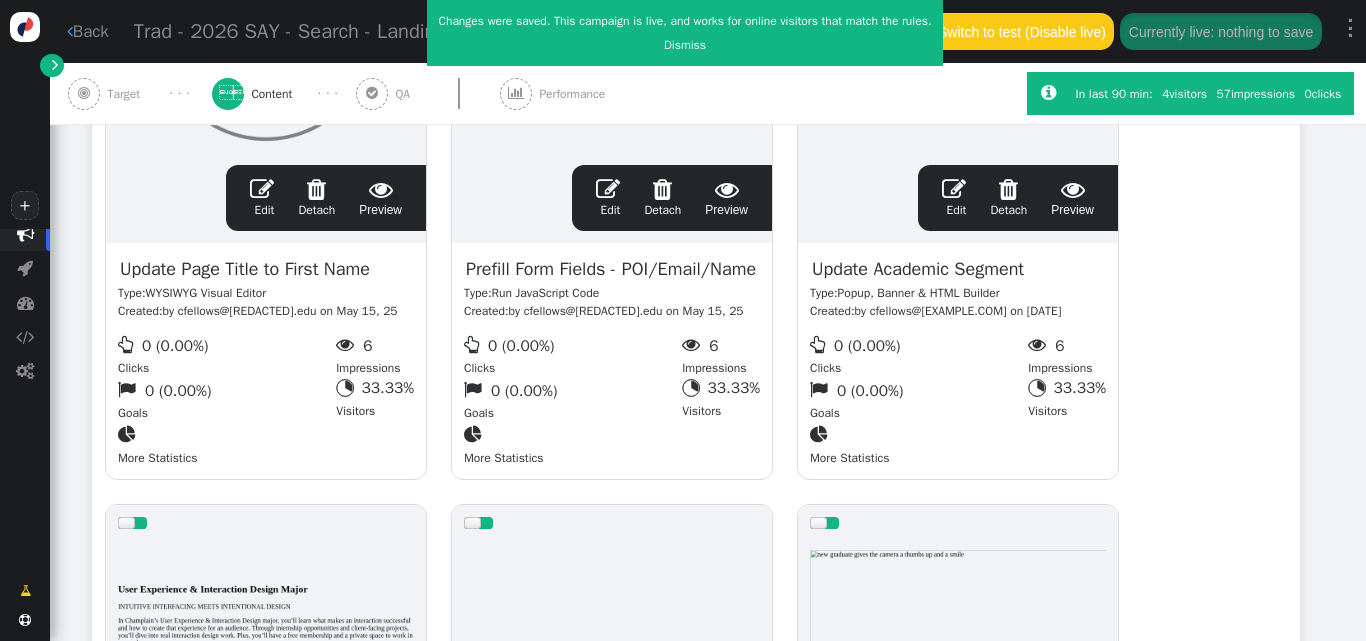 click on "" at bounding box center (608, 189) 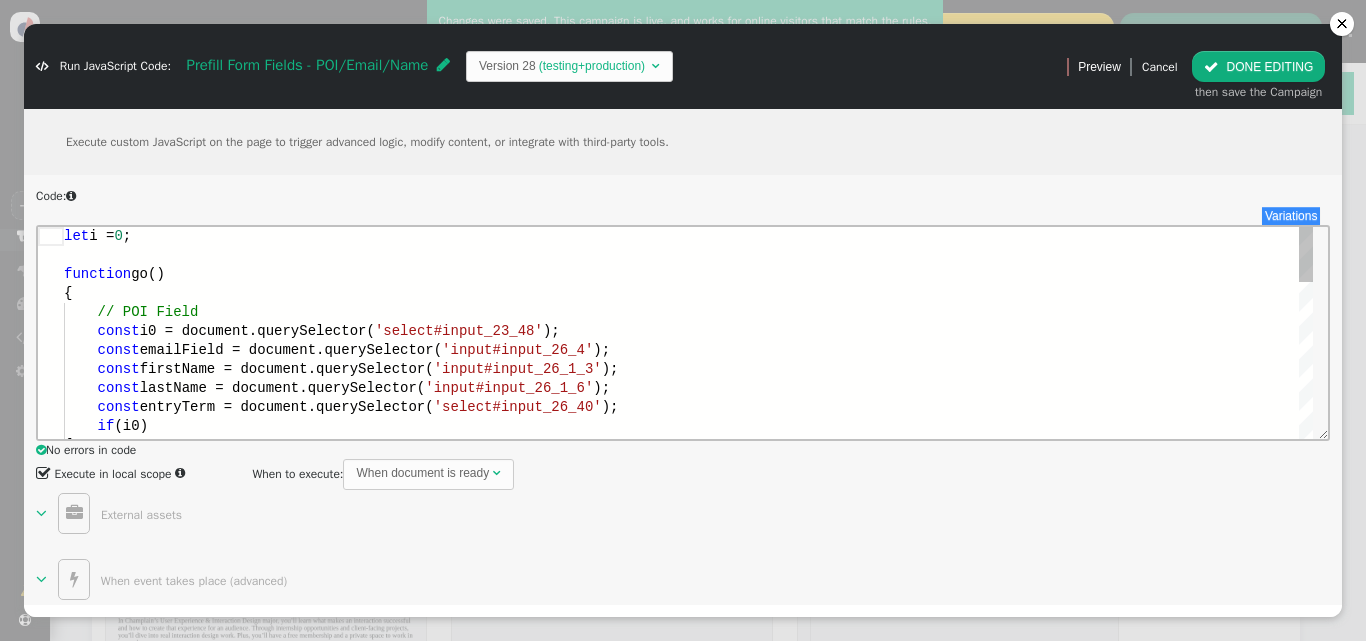 scroll, scrollTop: 0, scrollLeft: 0, axis: both 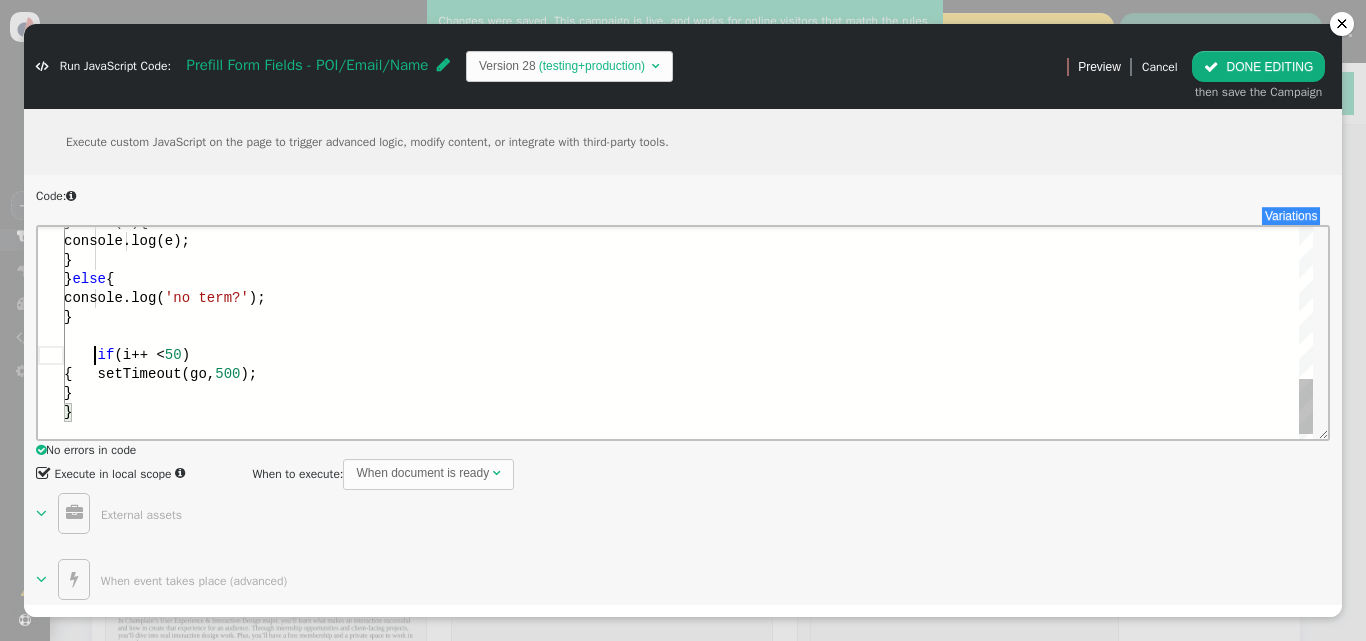 click on "}  catch (e){             console.log(e);         }     }  else  {         console.log( 'no term?' );     }      if  (i++ <  50 )     {   setTimeout(go,  500 );     } }" at bounding box center (500064, 499642) 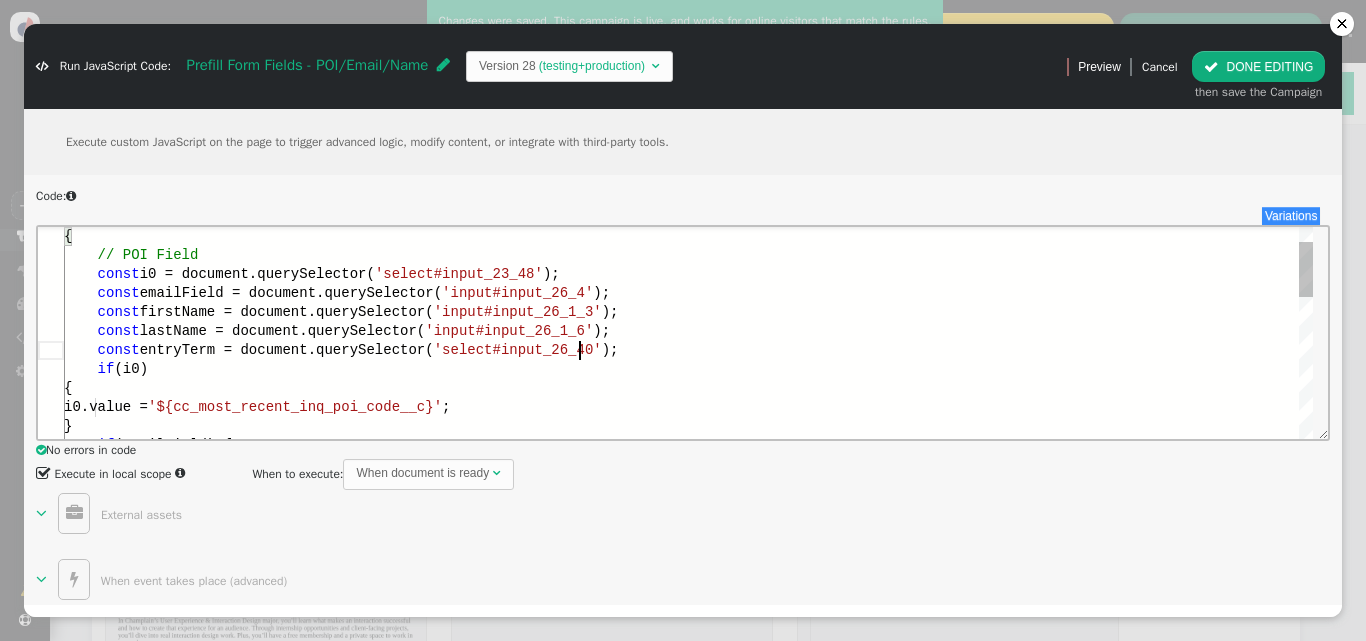 click on "const  entryTerm = document.querySelector( 'select#input_26_40' );" at bounding box center (688, 349) 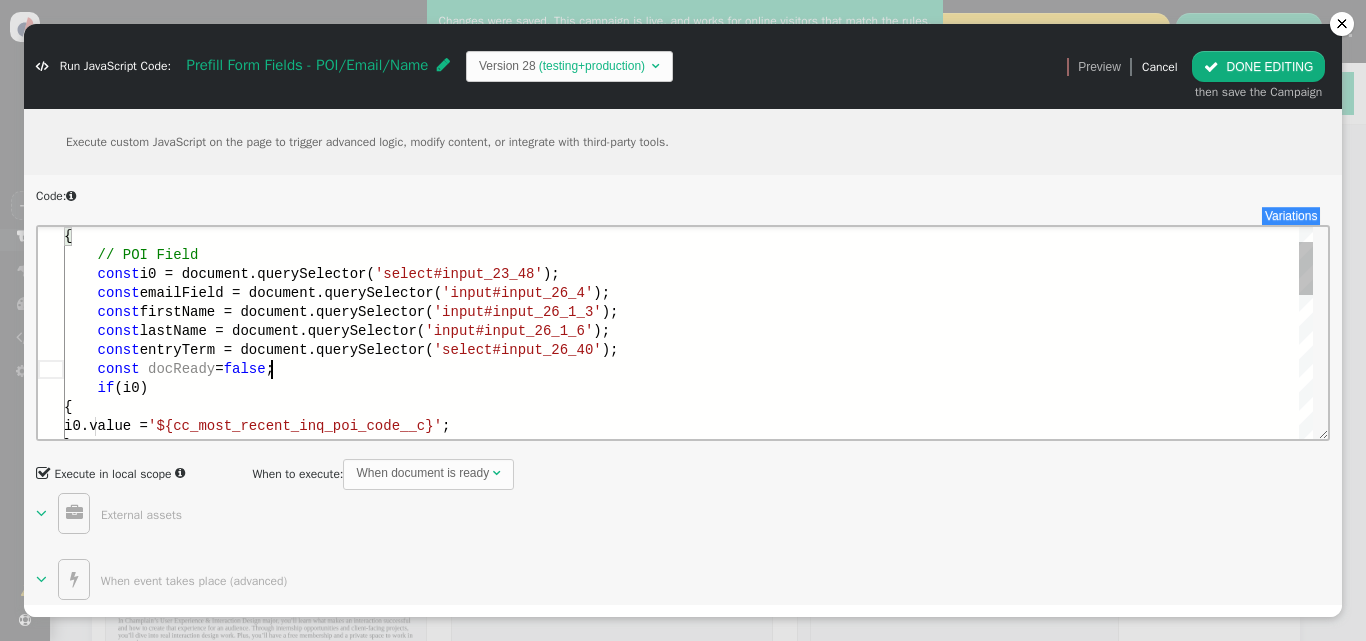 scroll, scrollTop: 1, scrollLeft: 237, axis: both 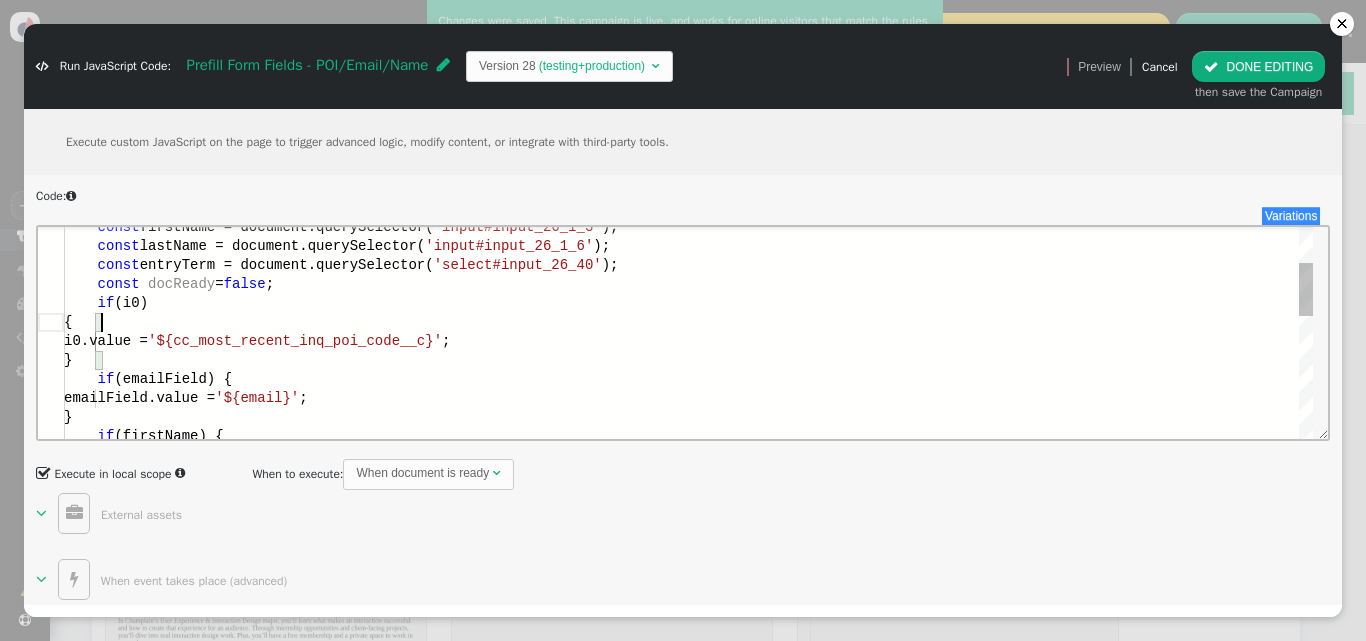click on "{" at bounding box center [688, 321] 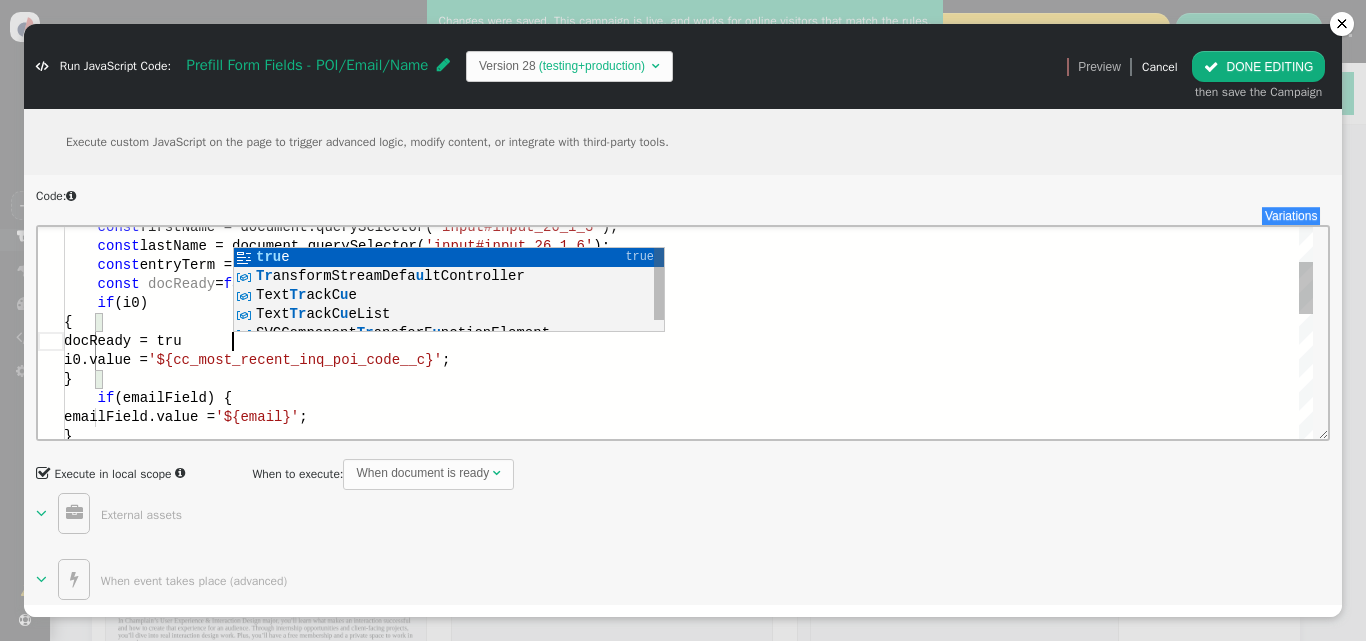 scroll, scrollTop: 58, scrollLeft: 245, axis: both 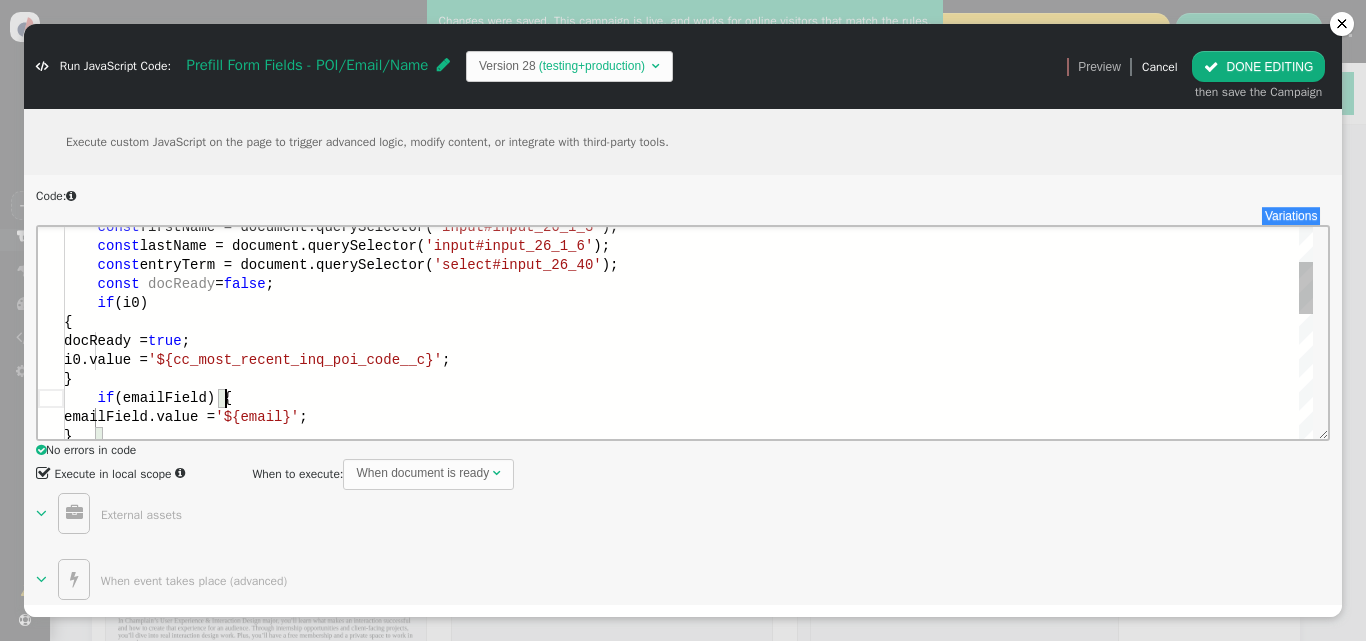 click on "if  (emailField) {" at bounding box center (688, 397) 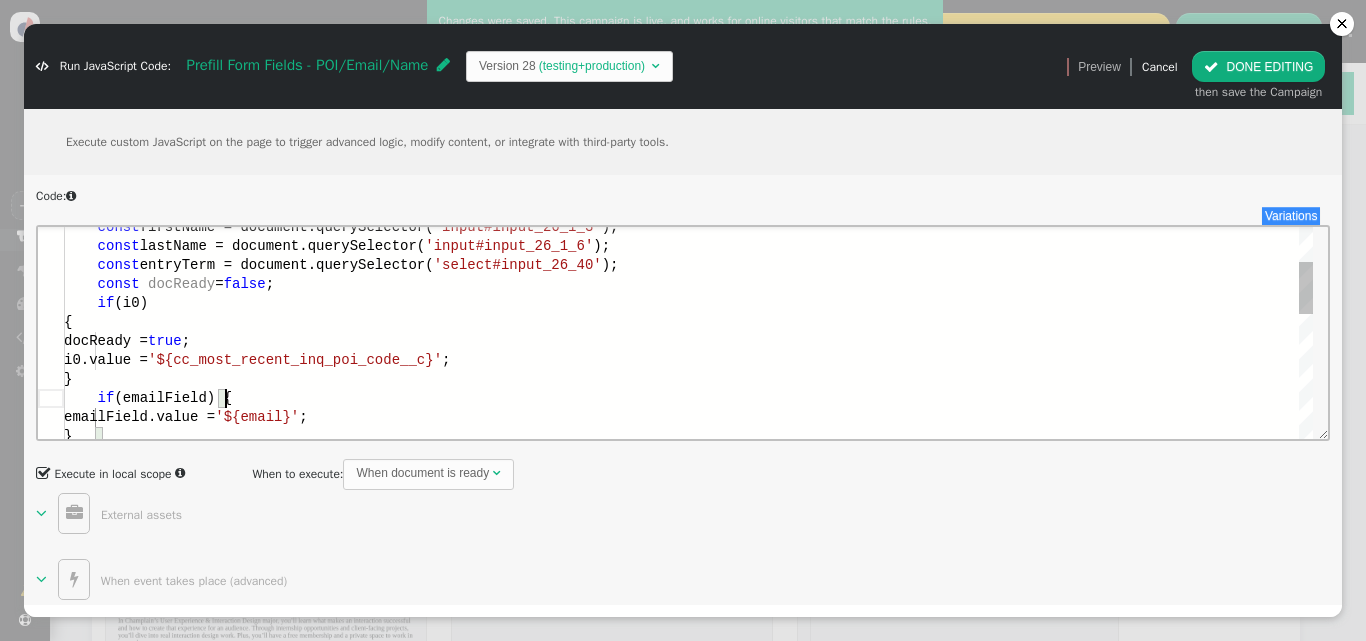 scroll, scrollTop: 134, scrollLeft: 122, axis: both 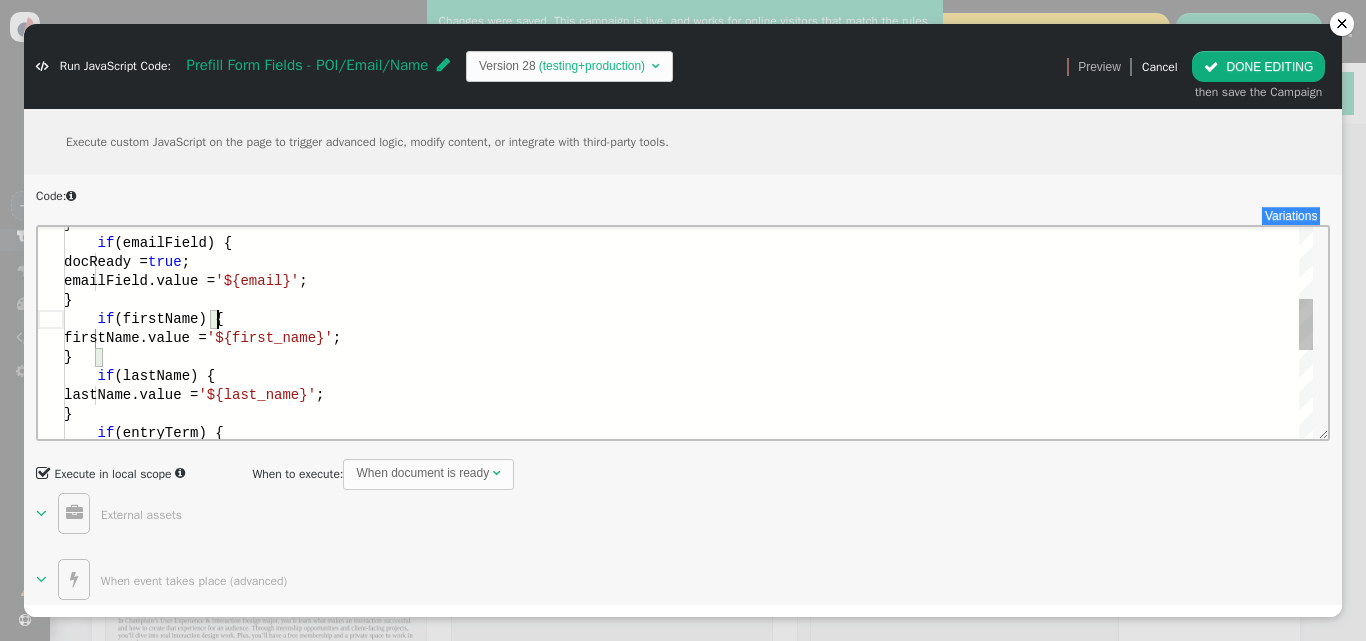 click on "if  (firstName) {" at bounding box center (688, 318) 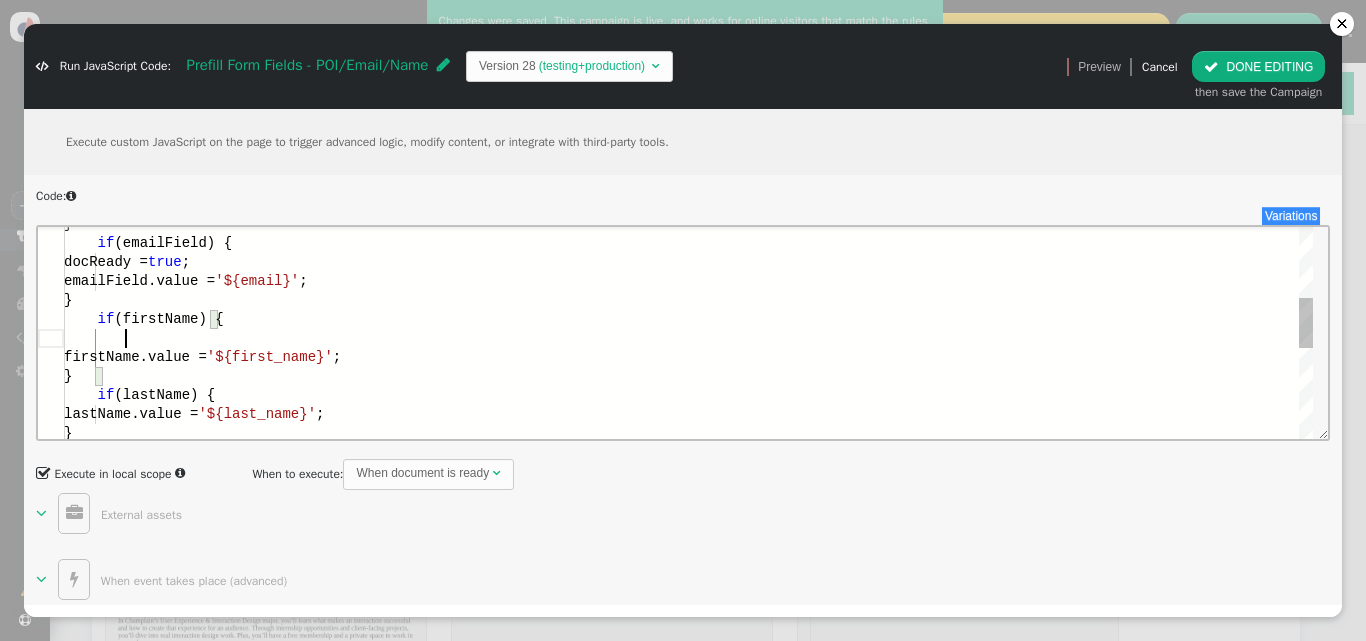 scroll, scrollTop: 36, scrollLeft: 122, axis: both 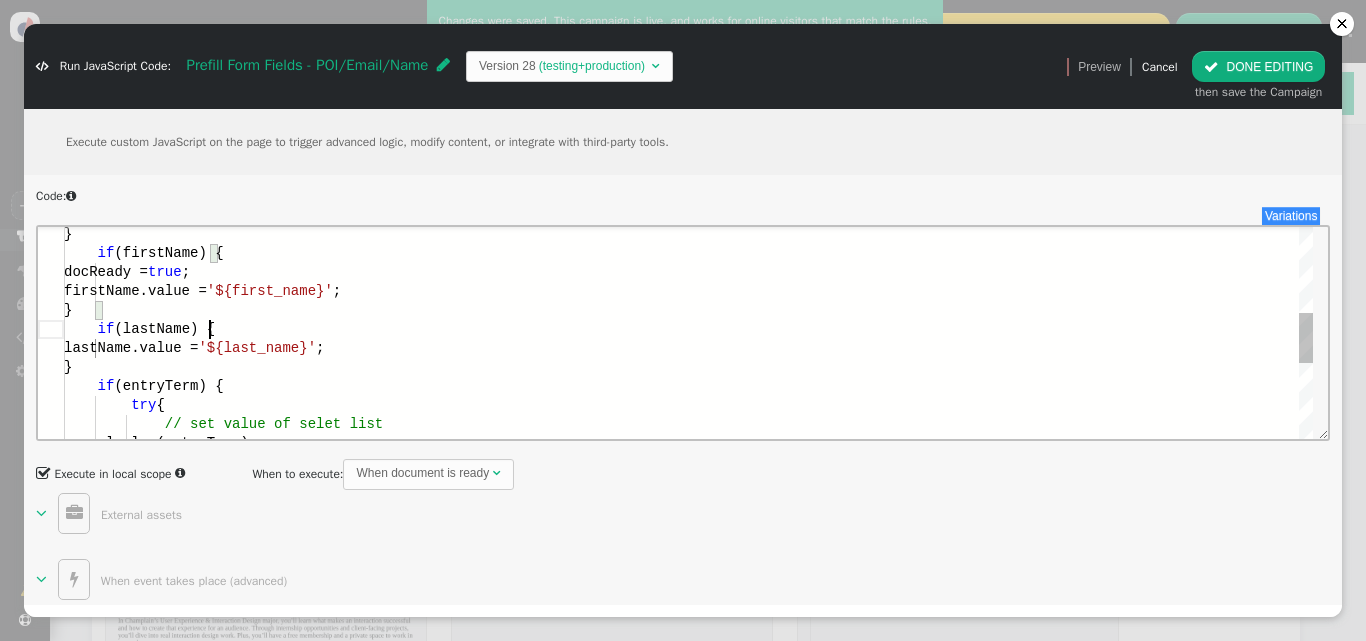 click on "if  (lastName) {" at bounding box center (688, 328) 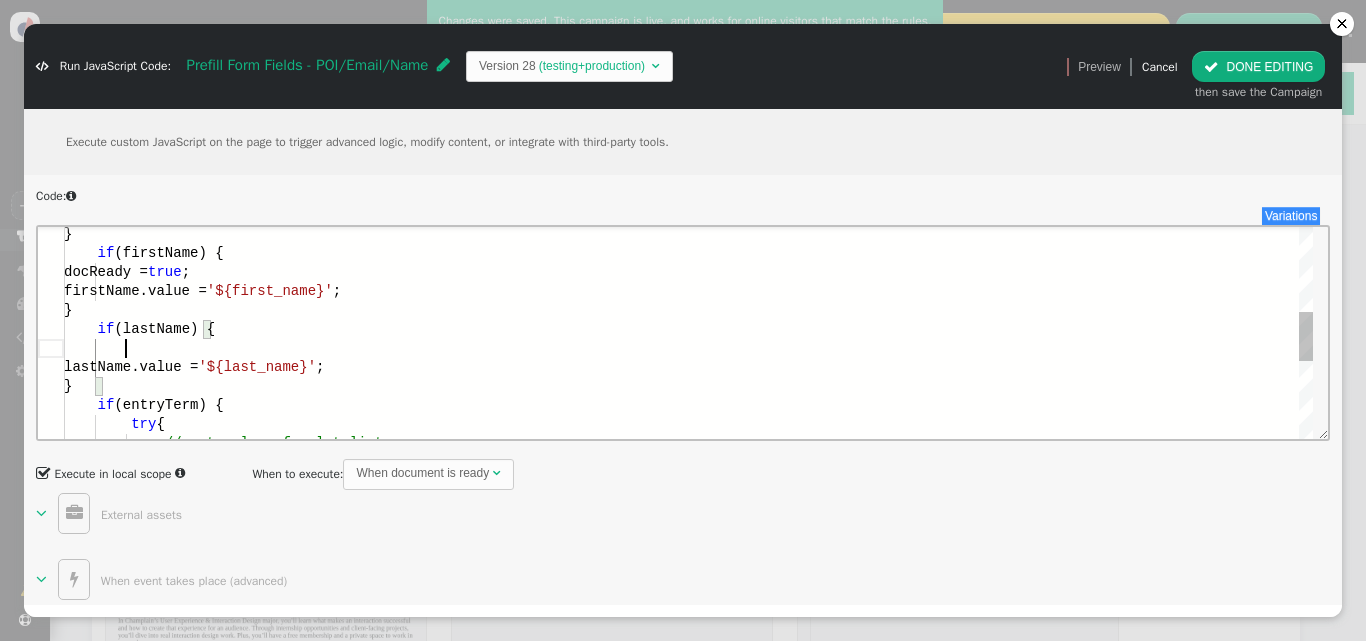 scroll, scrollTop: 96, scrollLeft: 122, axis: both 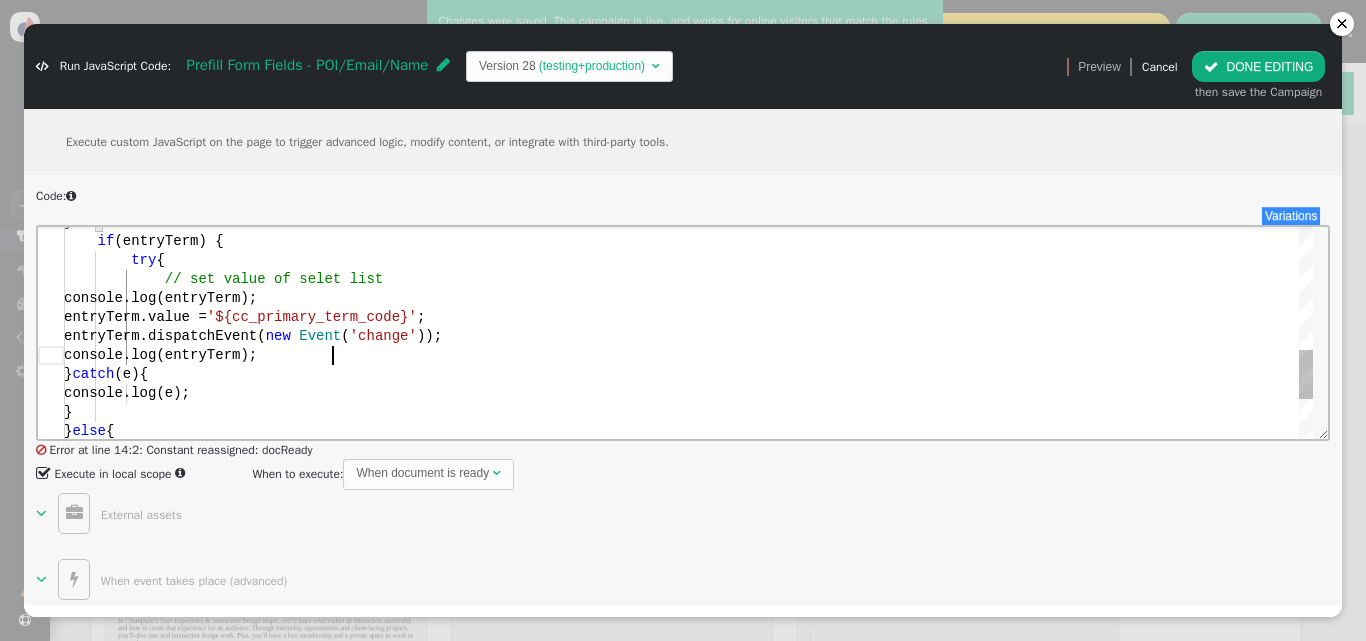 click on "console.log(entryTerm);" at bounding box center [688, 354] 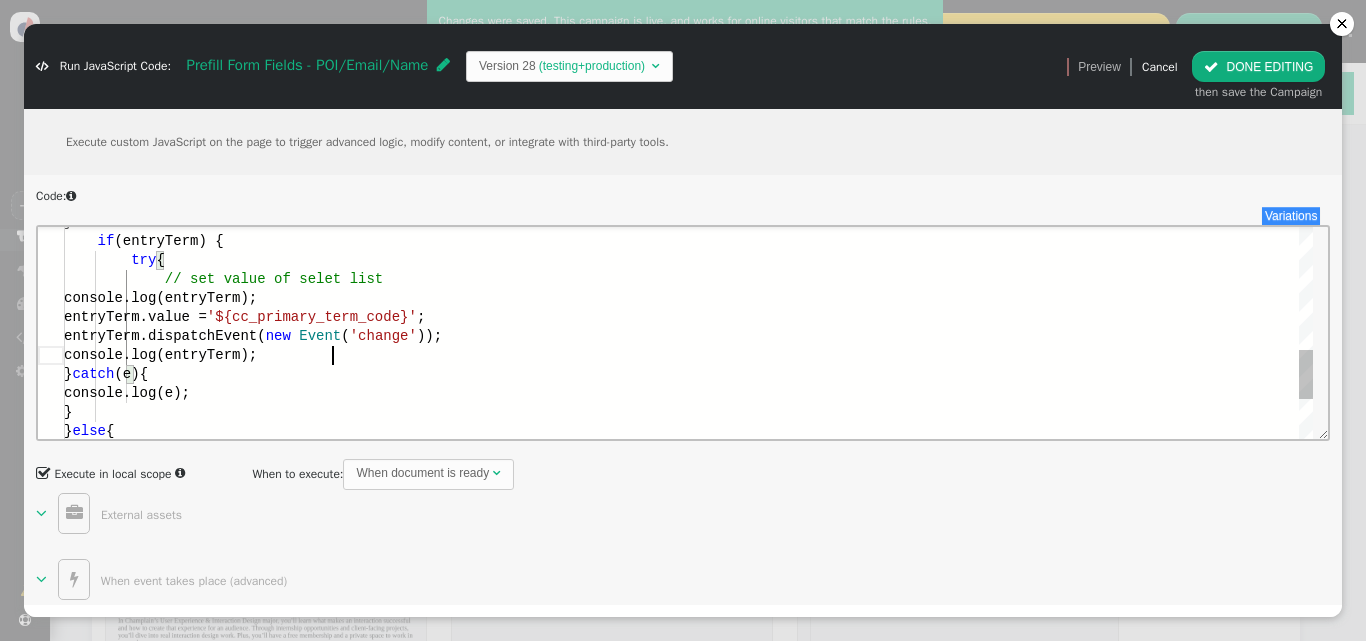 scroll, scrollTop: 96, scrollLeft: 183, axis: both 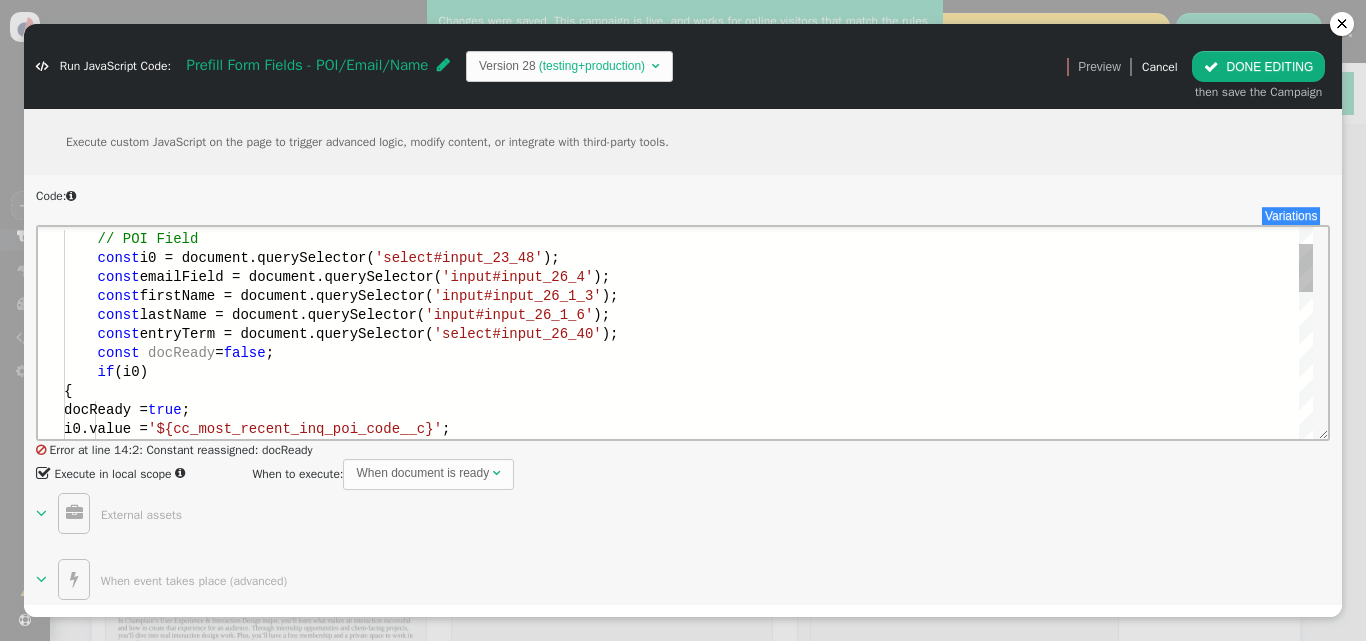click on "i0.value = '${cc_most_recent_inq_poi_code__c}' ;         docReady =  true ;     {  const  docReady  =  false ;     if  (i0)     const lastName = document.querySelector( 'input#input_26_1_6' );     const entryTerm = document.querySelector( 'select#input_26_40' );     const firstName = document.querySelector( 'input#input_26_1_3' );     const emailField = document.querySelector( 'input#input_26_4' );     const i0 = document.querySelector( 'select#input_23_48' );     // POI Field" at bounding box center (500064, 500153) 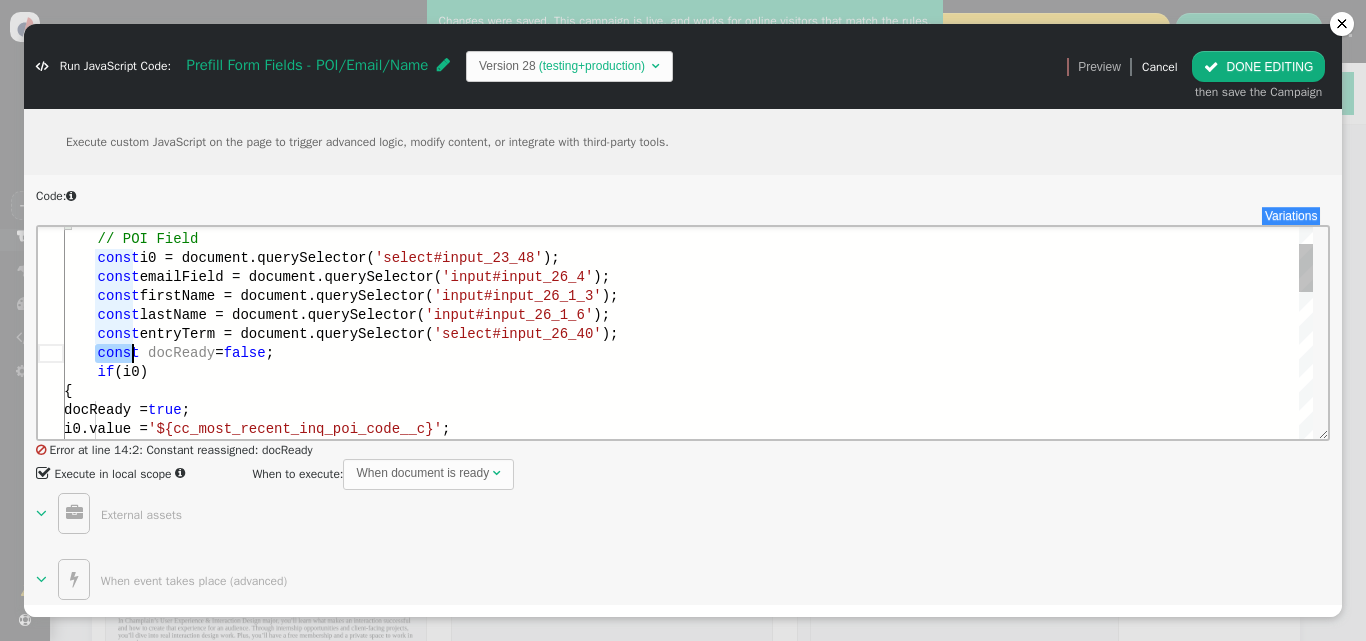 click on "i0.value = '${cc_most_recent_inq_poi_code__c}' ;         docReady =  true ;     {  const  docReady  =  false ;     if  (i0)     const lastName = document.querySelector( 'input#input_26_1_6' );     const entryTerm = document.querySelector( 'select#input_26_40' );     const firstName = document.querySelector( 'input#input_26_1_3' );     const emailField = document.querySelector( 'input#input_26_4' );     const i0 = document.querySelector( 'select#input_23_48' );     // POI Field" at bounding box center [500064, 500153] 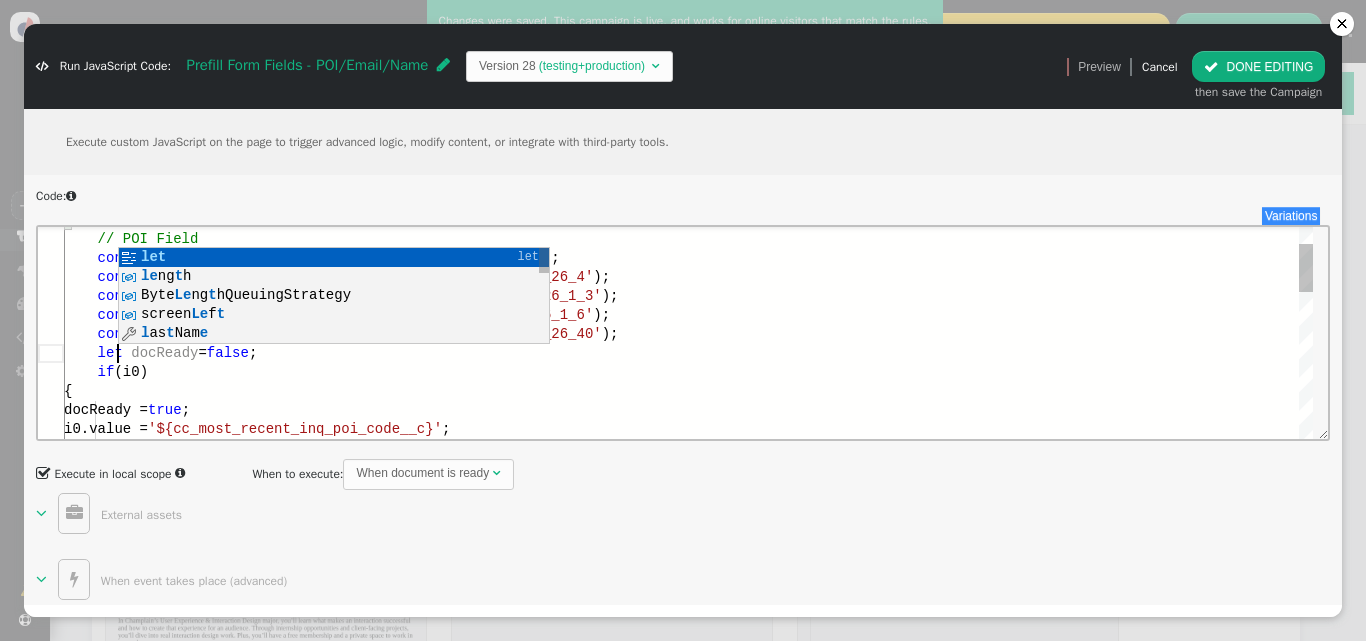 scroll, scrollTop: 17, scrollLeft: 84, axis: both 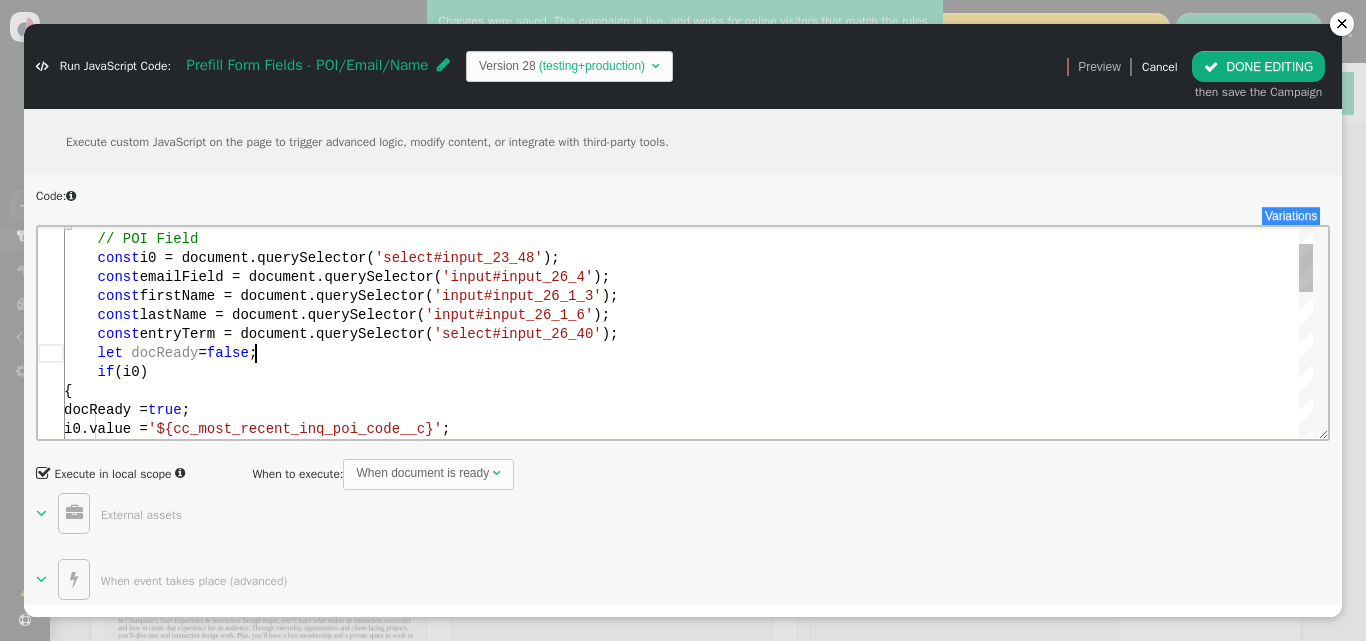 click on "let  docReady  =  false ;" at bounding box center (688, 352) 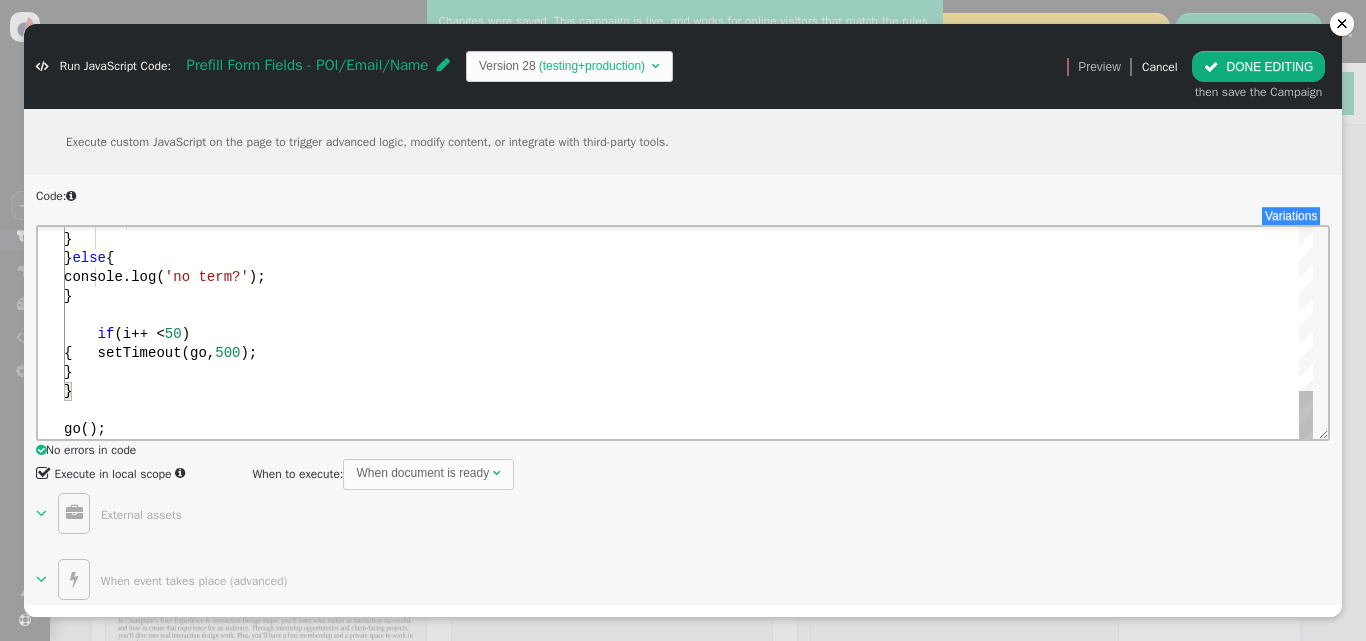 click on "if  (i++ <  50 )" at bounding box center [688, 333] 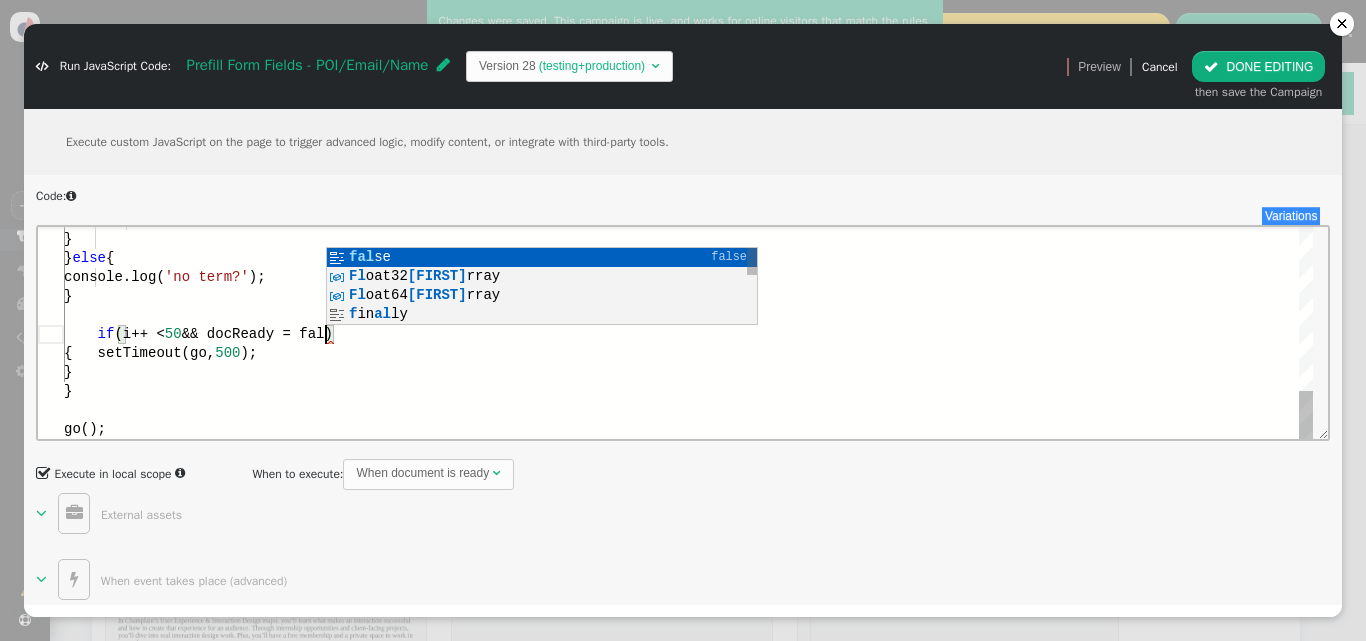 scroll, scrollTop: 58, scrollLeft: 307, axis: both 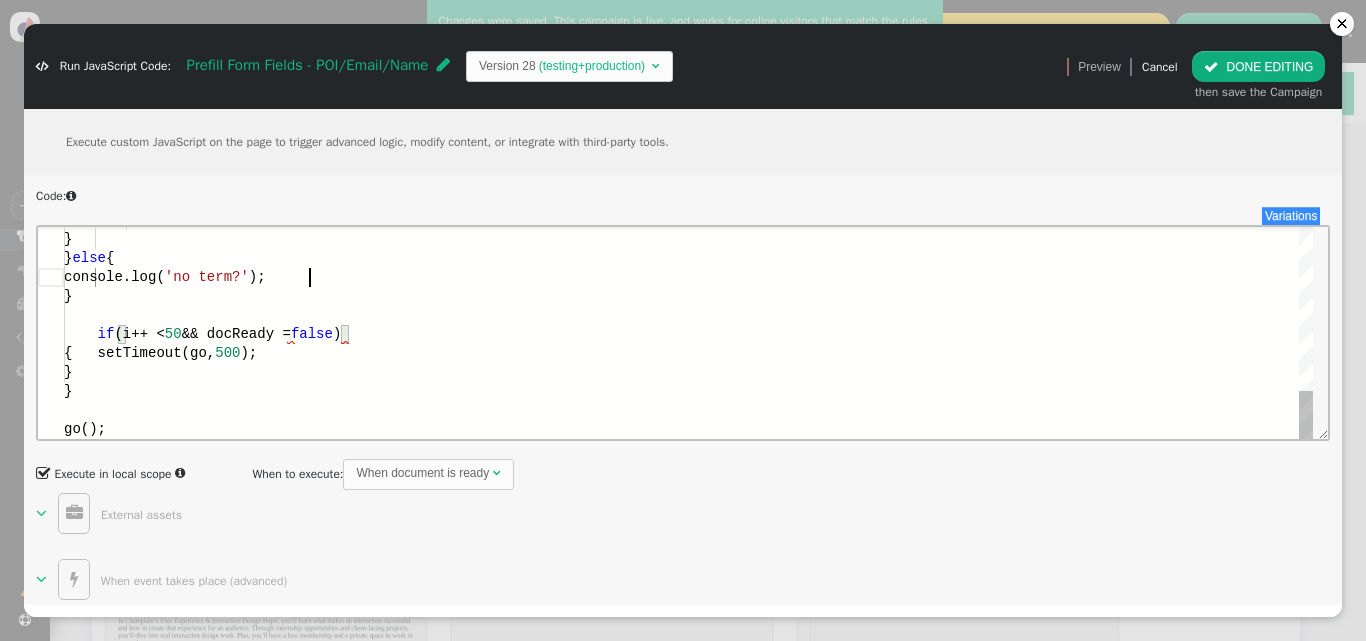 click on "console.log( 'no term?' );" at bounding box center (688, 276) 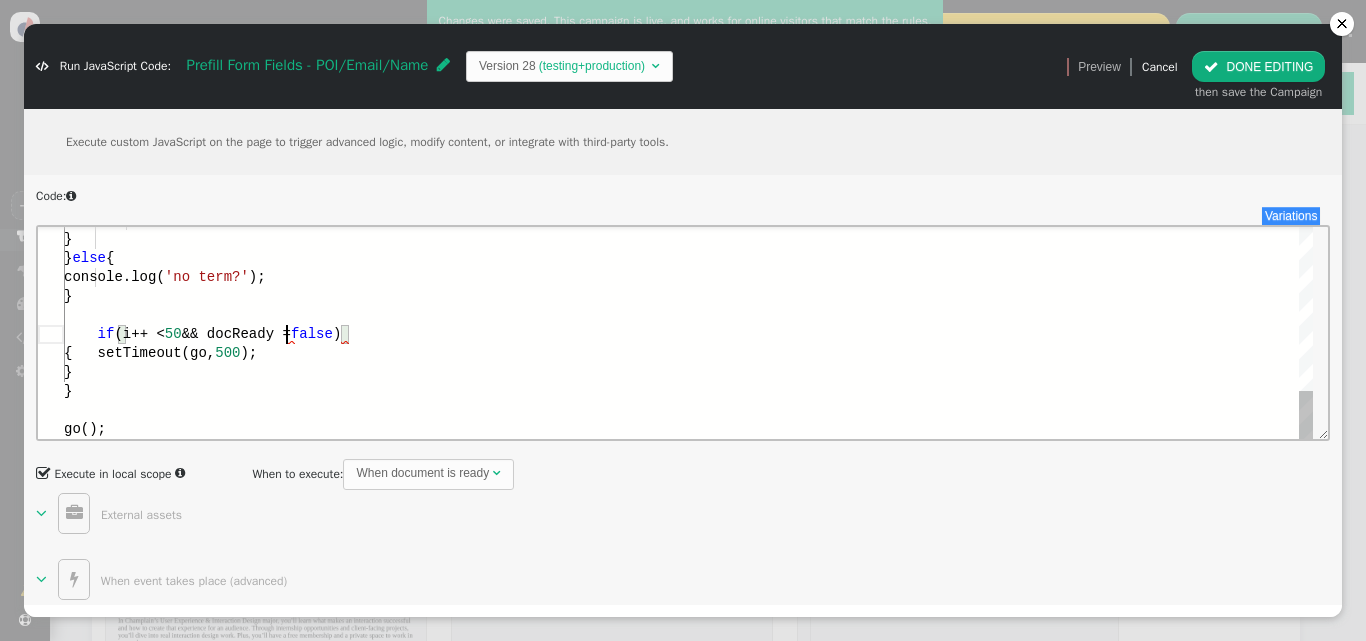 click on "&& docReady =" at bounding box center [236, 333] 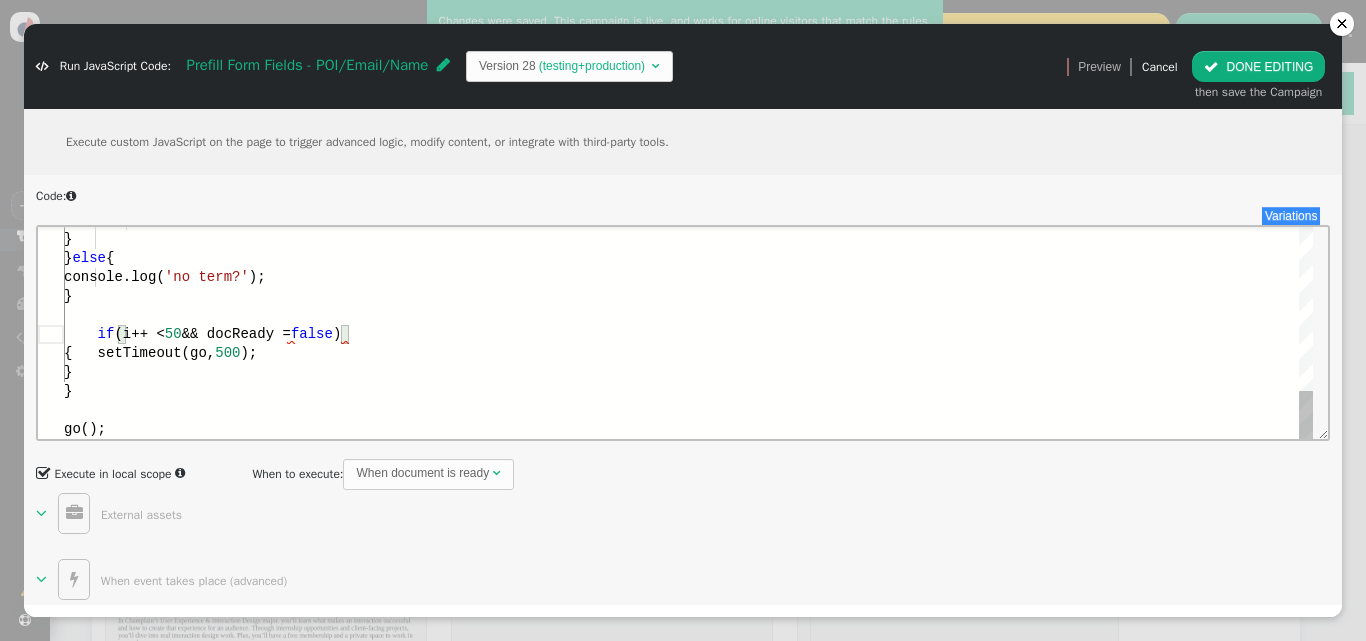 scroll, scrollTop: 58, scrollLeft: 261, axis: both 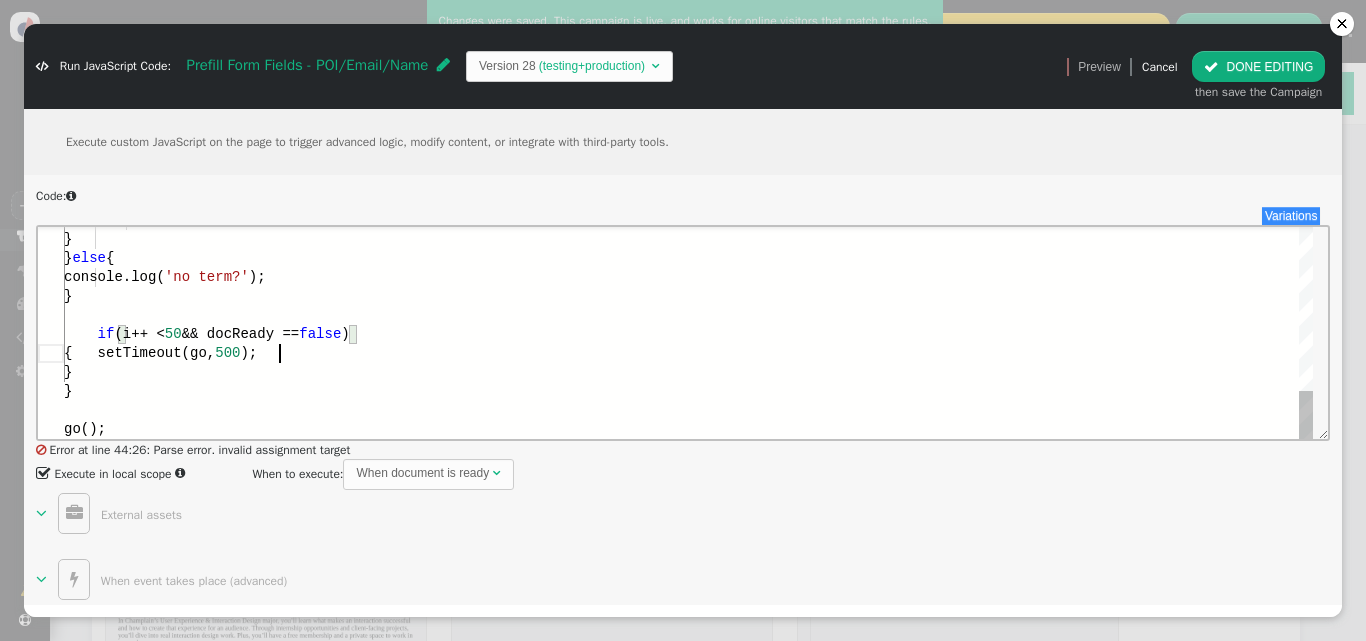 click on "{   setTimeout(go,  500 );" at bounding box center (688, 352) 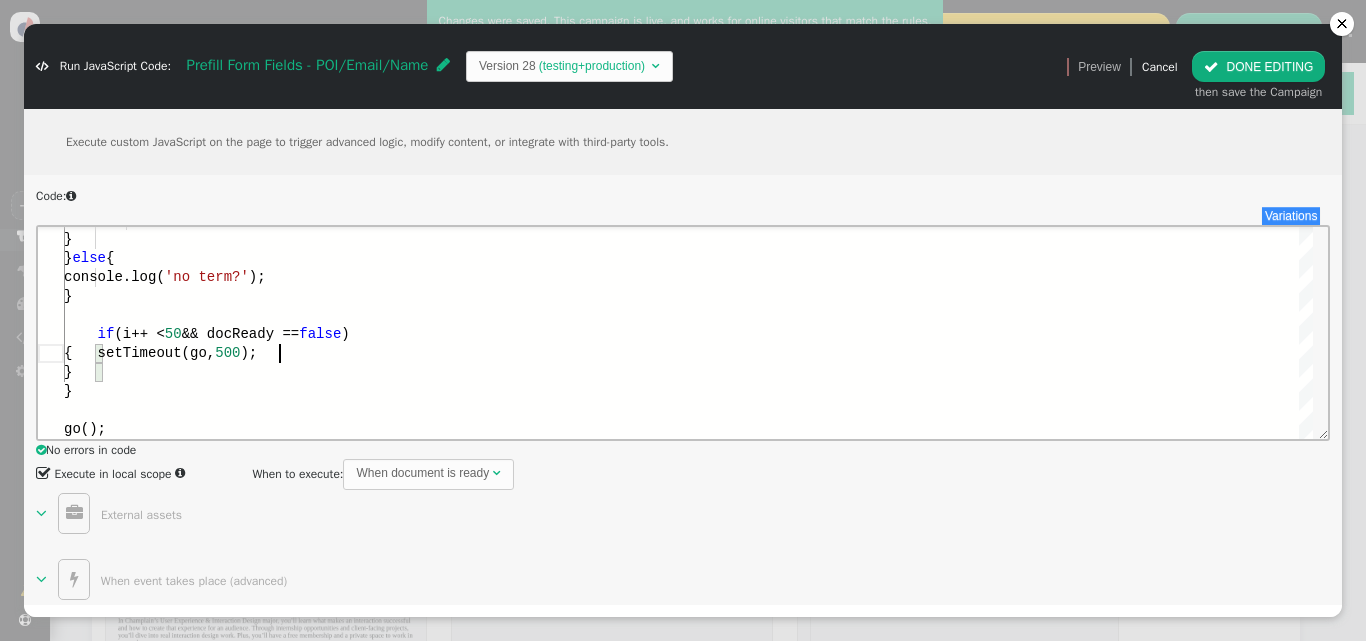 type on "console.log('no term?');
}
if (i++ < 50 && docReady == false)
{	setTimeout(go, 500);
}
}
go();" 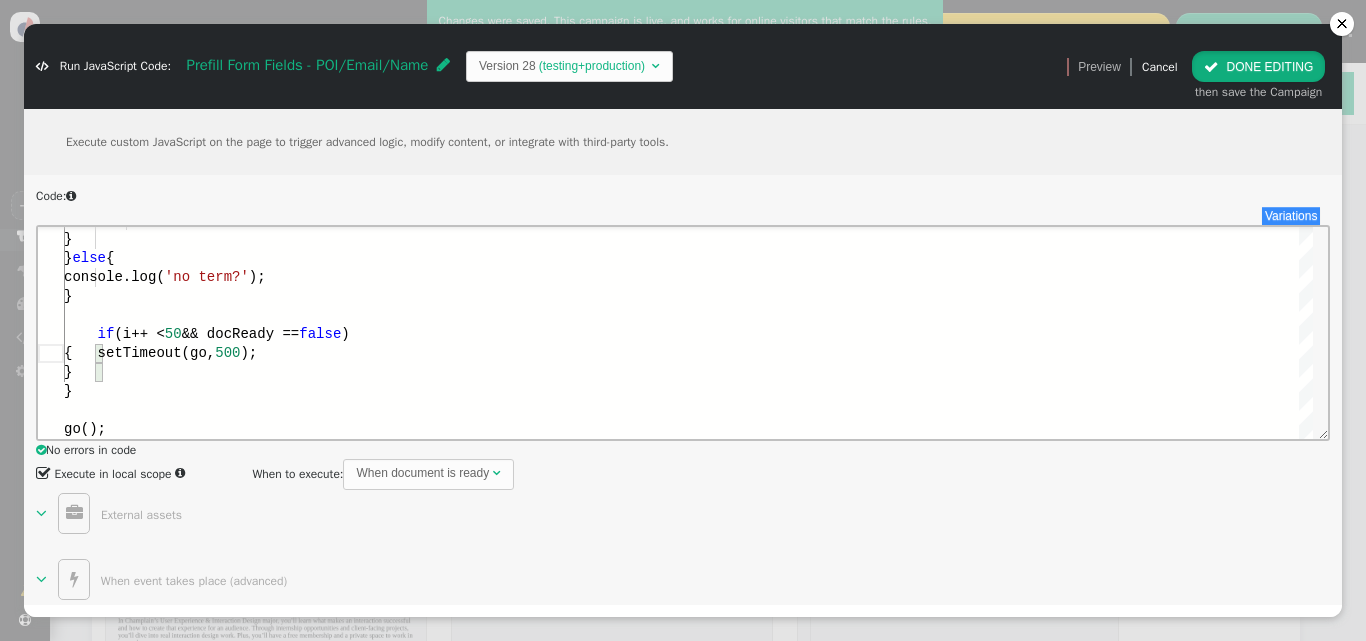 click on " DONE EDITING" at bounding box center [1258, 66] 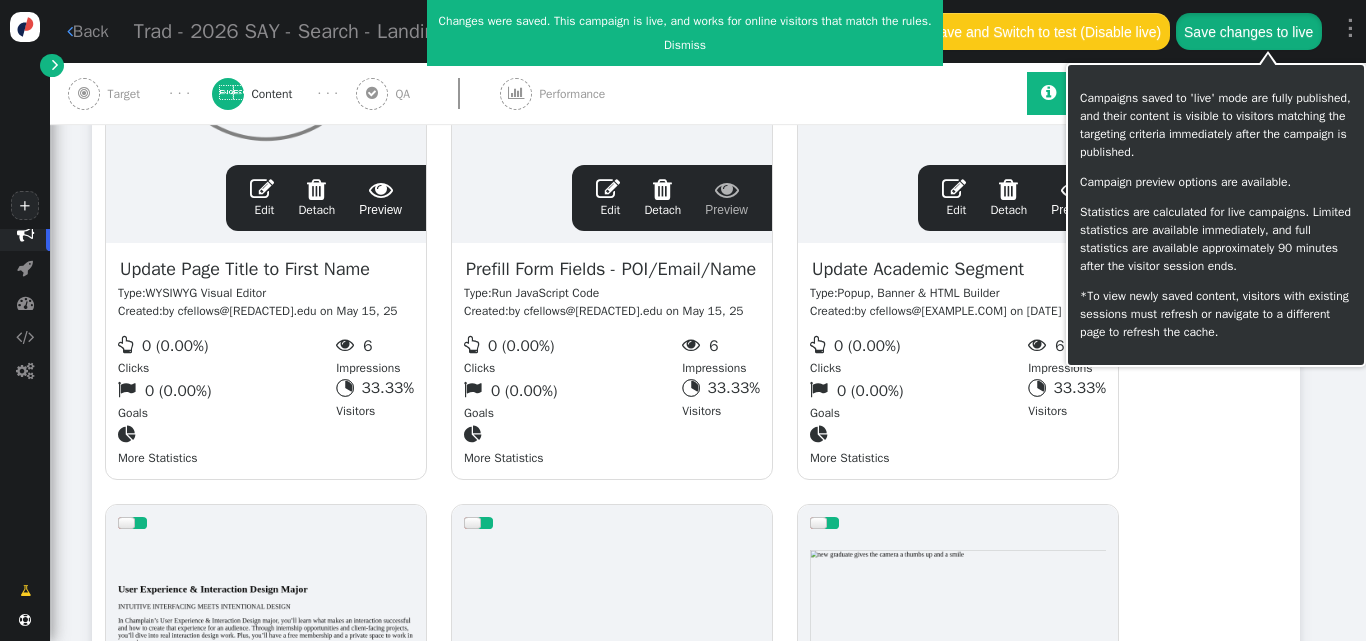 click on "Save changes to live" at bounding box center [1249, 31] 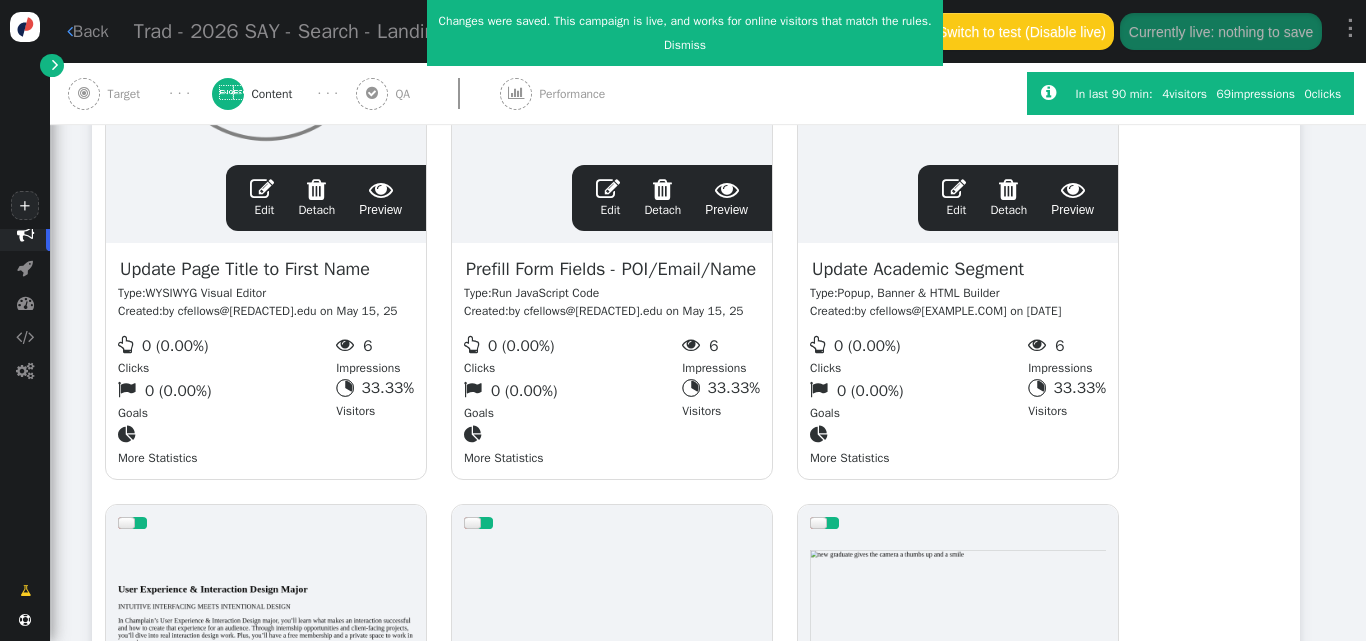 click on "" at bounding box center (608, 189) 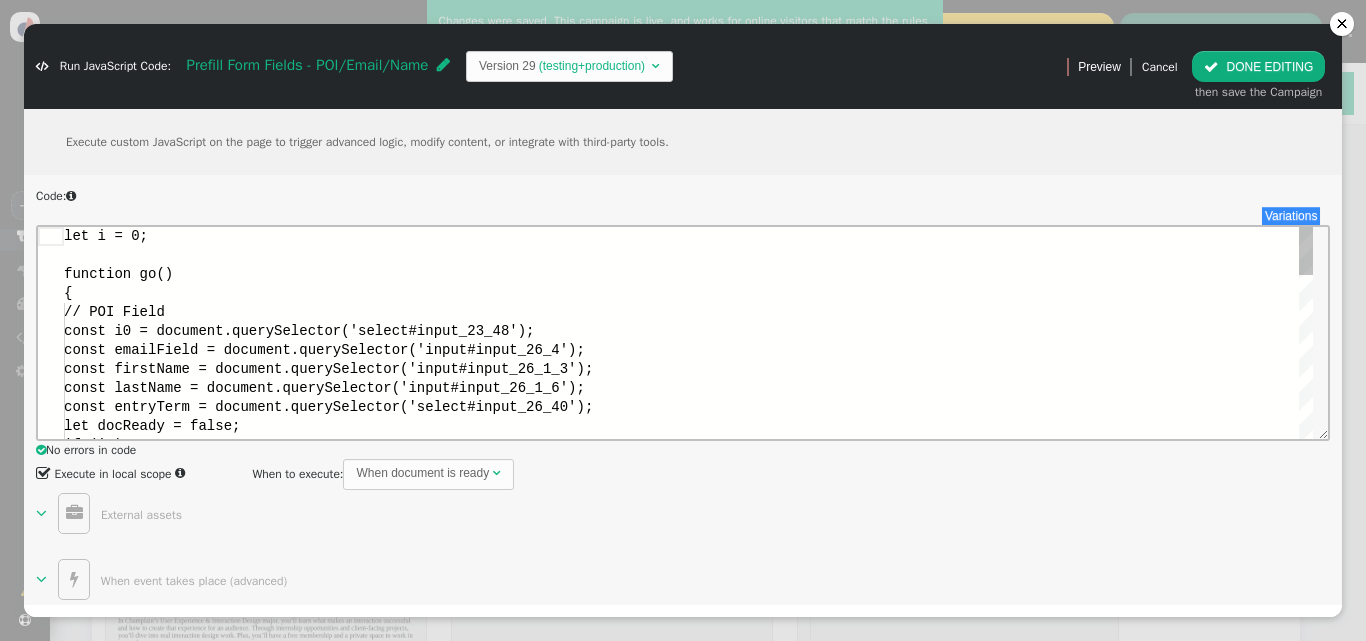 scroll, scrollTop: 0, scrollLeft: 0, axis: both 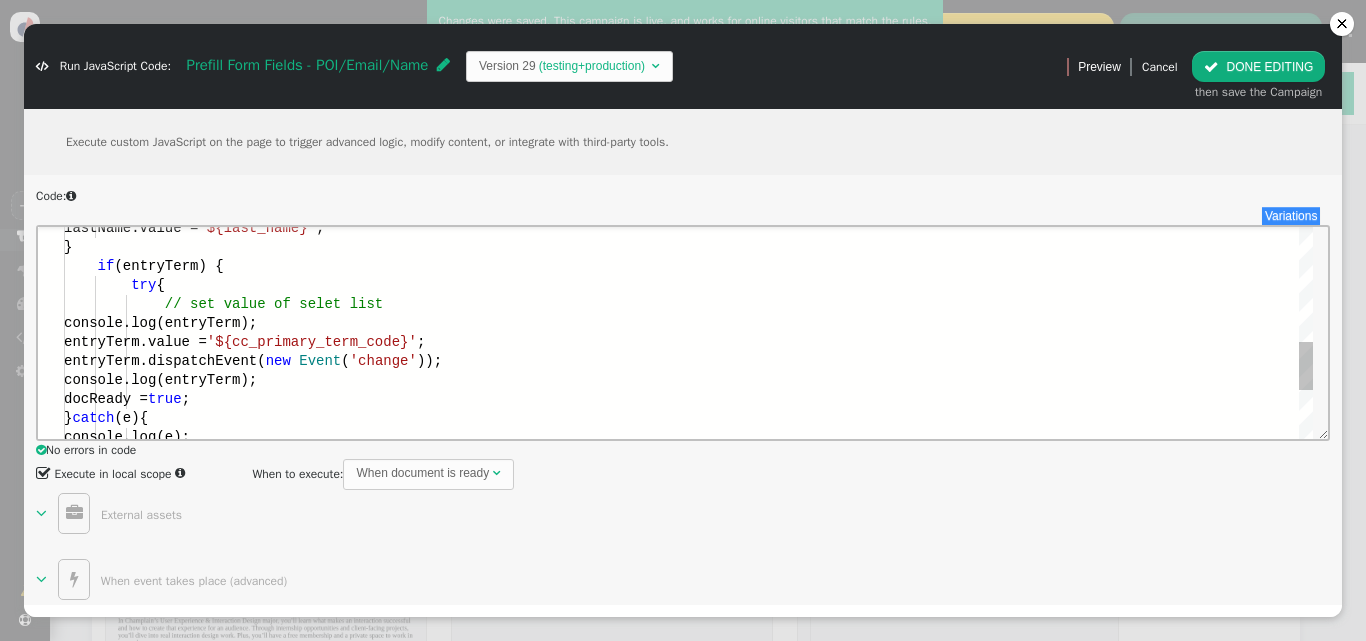 type on "// set value of selet list
console.log(entryTerm);
entryTerm.value = '${[CC_PRIMARY_TERM_CODE]}';
entryTerm.dispatchEvent(new Event('change'));
console.log(entryTerm);
docReady = true;
} catch(e){
console.log(e);
}
} else {" 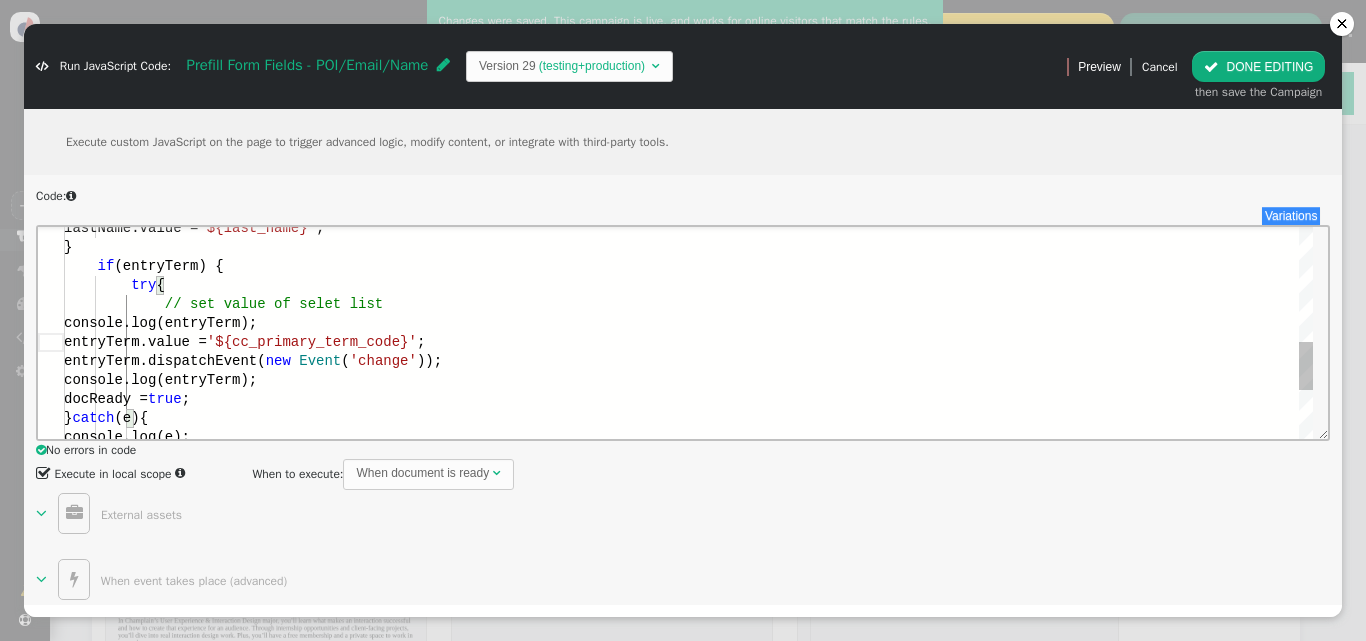 click on "docReady = true ;" at bounding box center [688, 398] 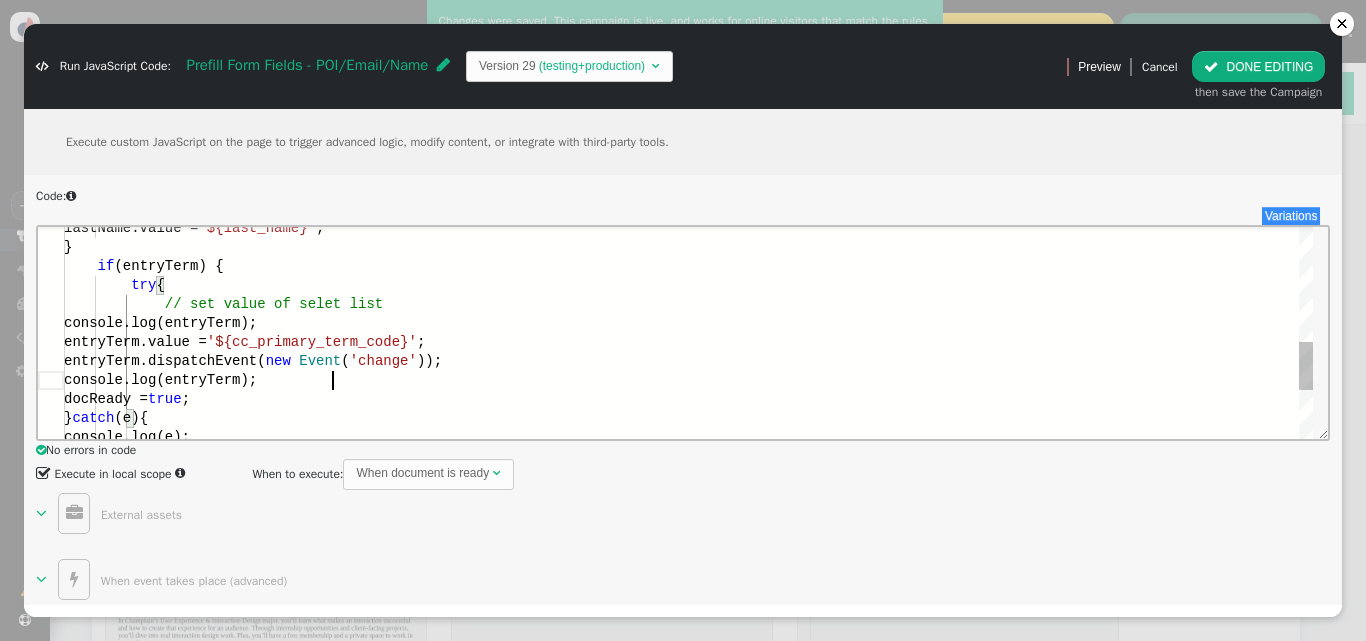 click on "entryTerm.dispatchEvent( new   Event ( 'change' ));" at bounding box center (688, 360) 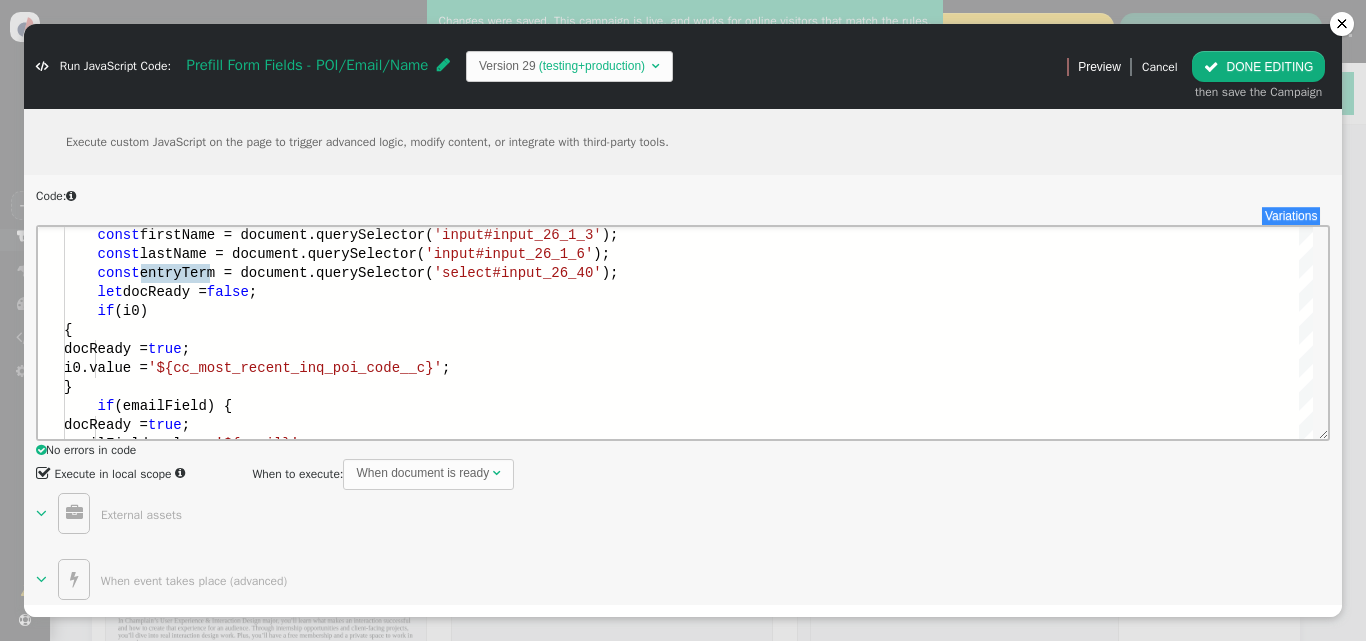click on " DONE EDITING" at bounding box center (1258, 66) 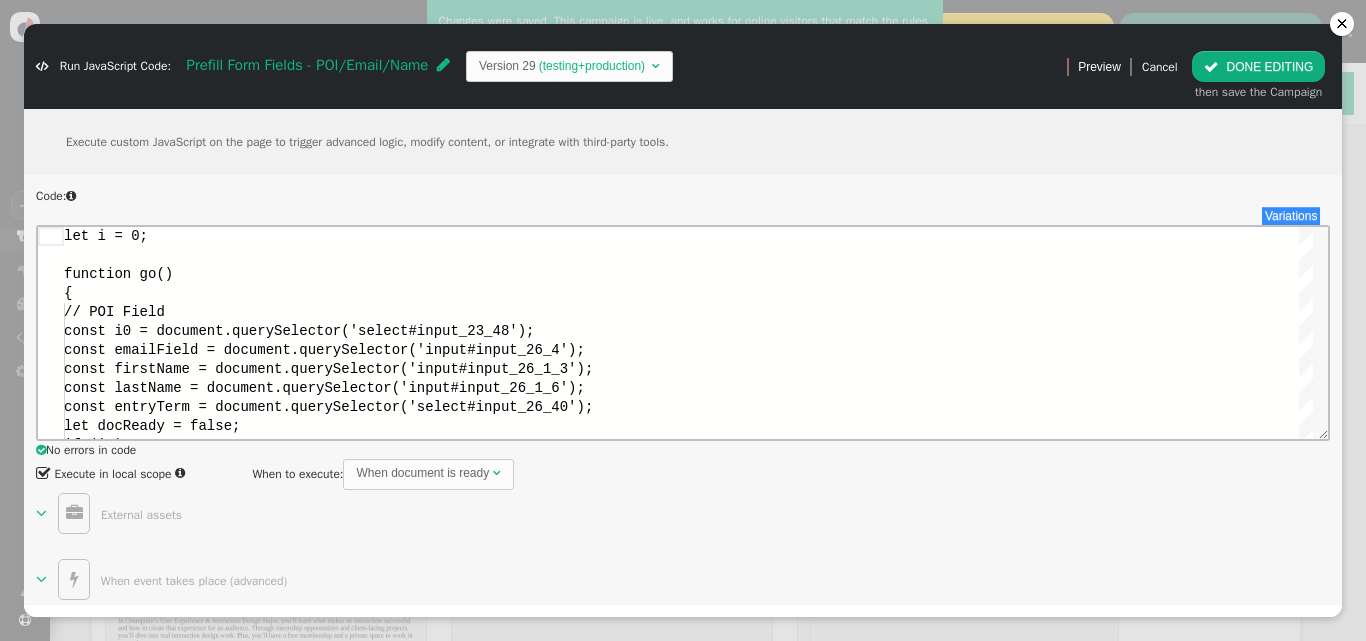 scroll, scrollTop: 0, scrollLeft: 0, axis: both 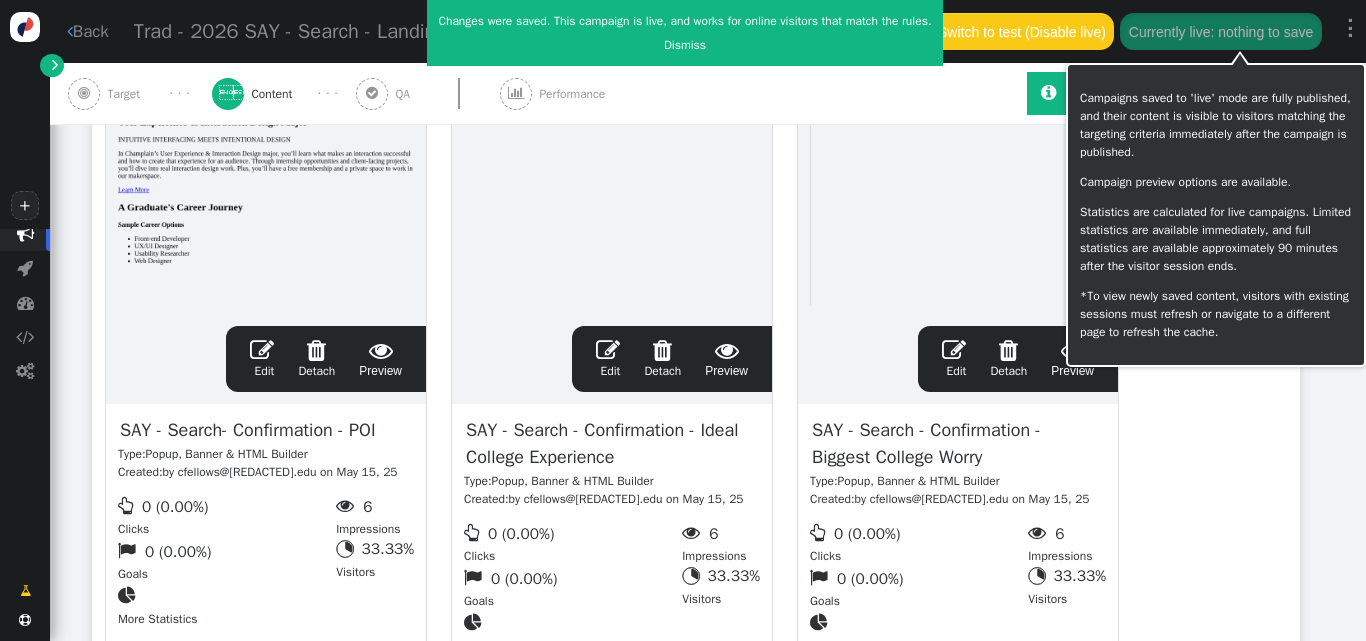 click on "Currently live: nothing to save" at bounding box center [1220, 31] 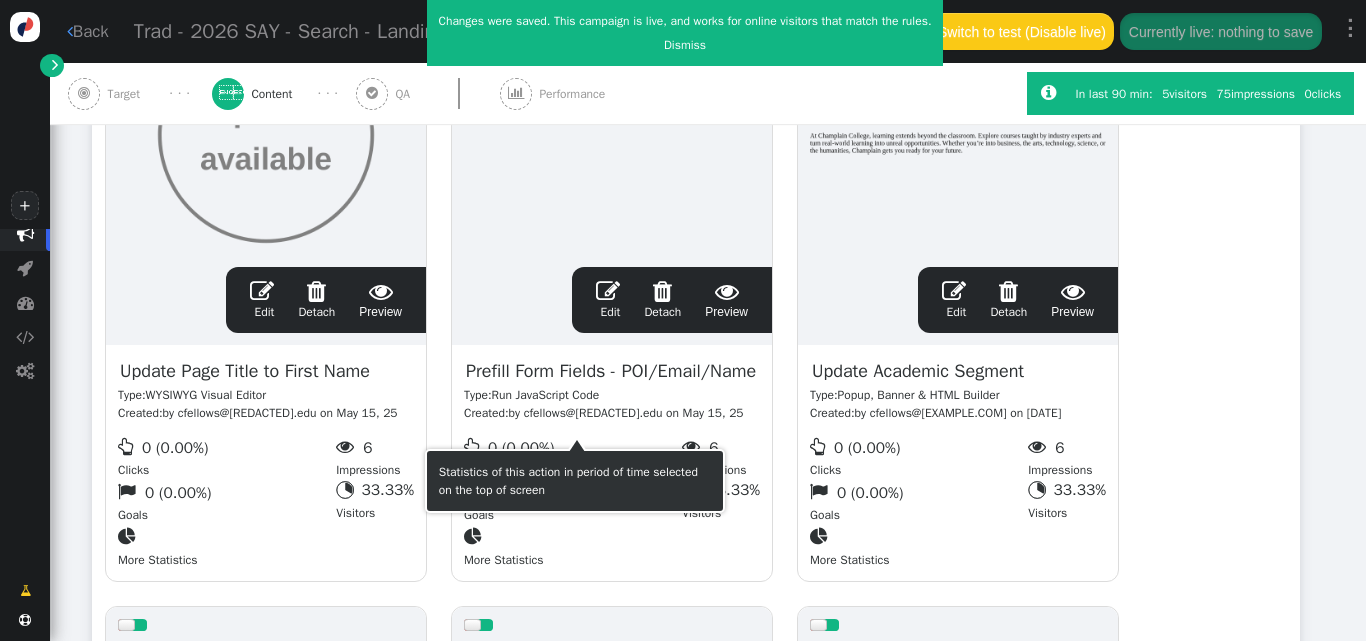 scroll, scrollTop: 512, scrollLeft: 0, axis: vertical 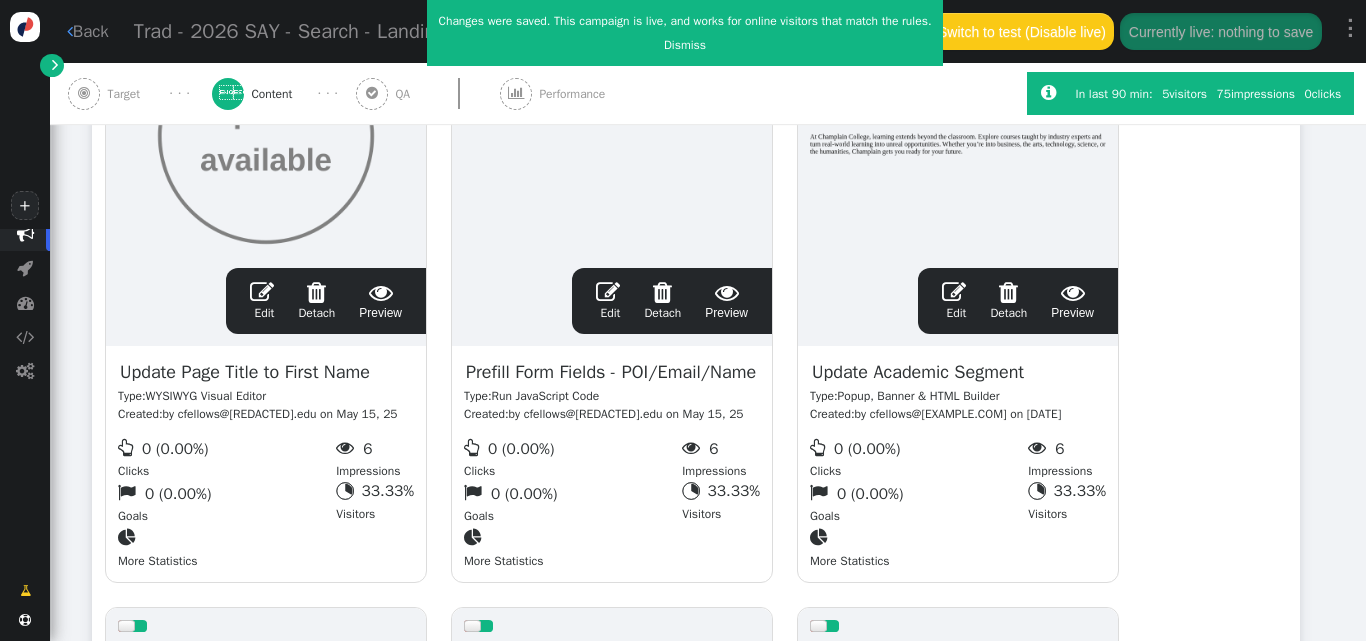 click on "" at bounding box center [608, 292] 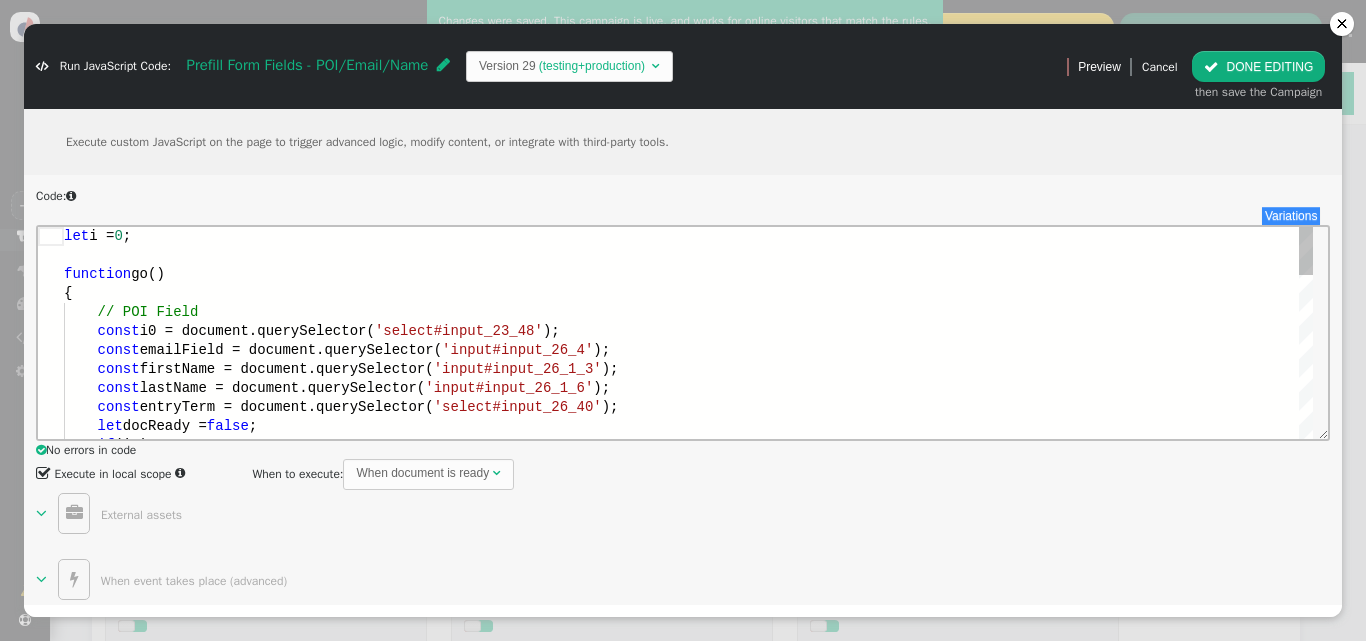 scroll, scrollTop: 0, scrollLeft: 0, axis: both 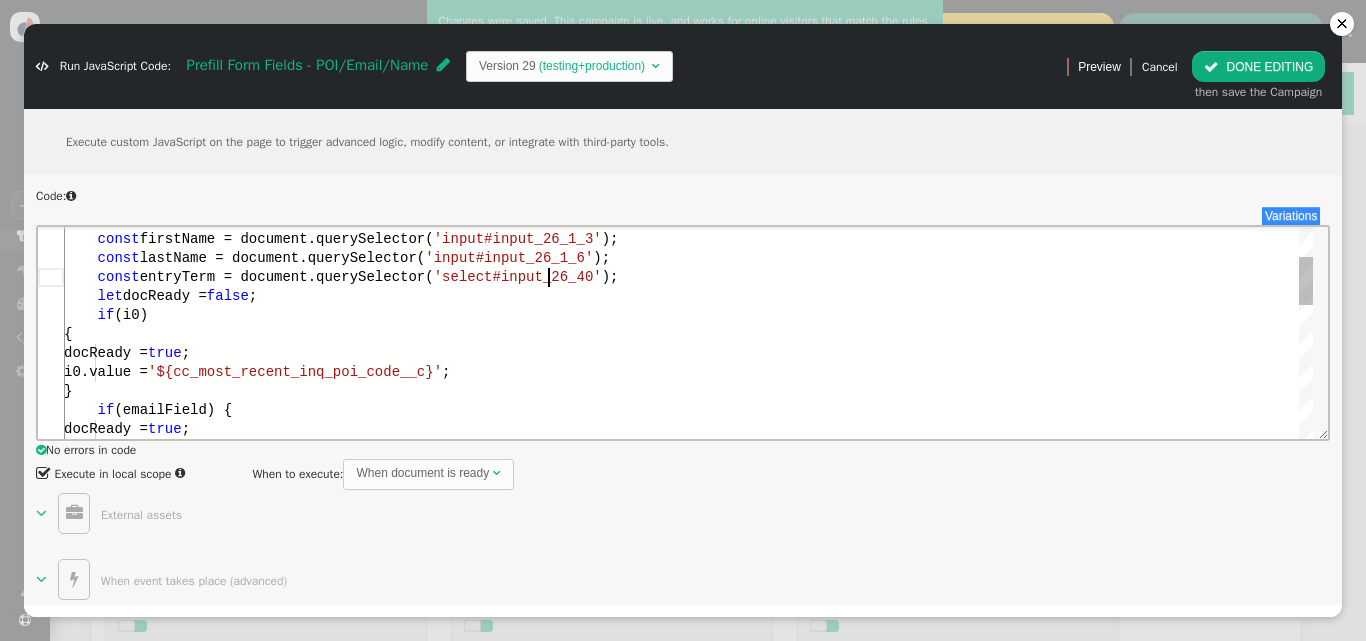 click on "'select#input_26_40'" at bounding box center (518, 276) 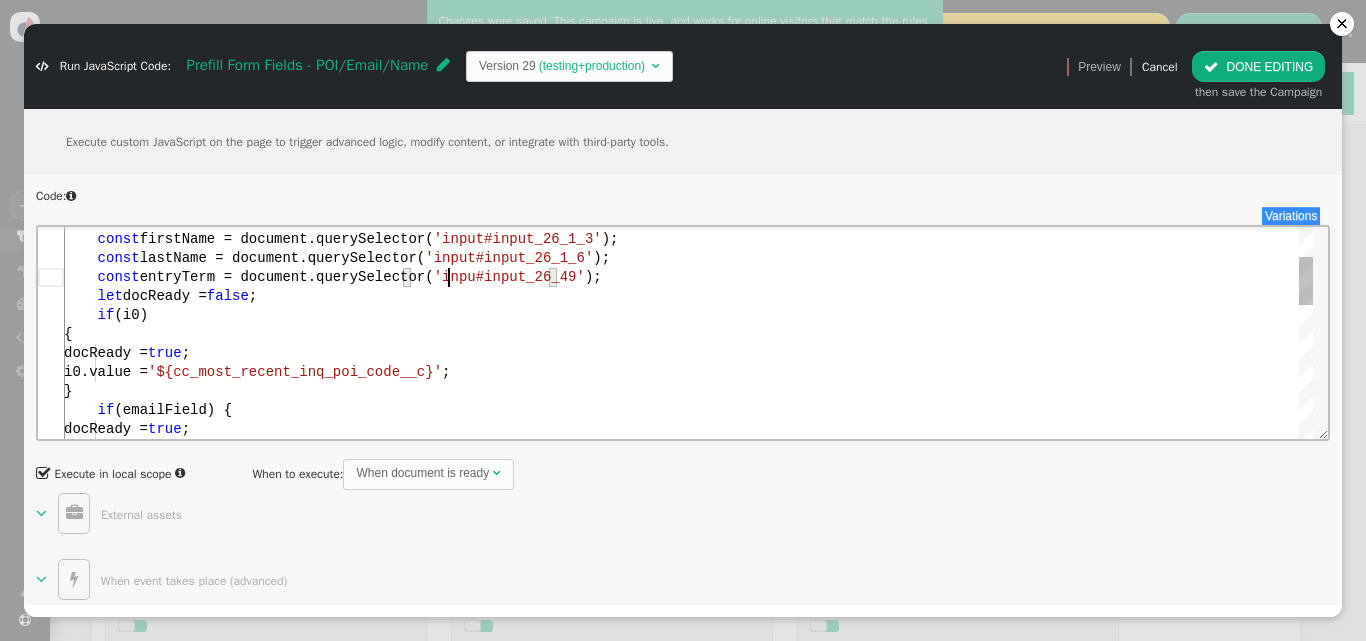 scroll, scrollTop: 172, scrollLeft: 423, axis: both 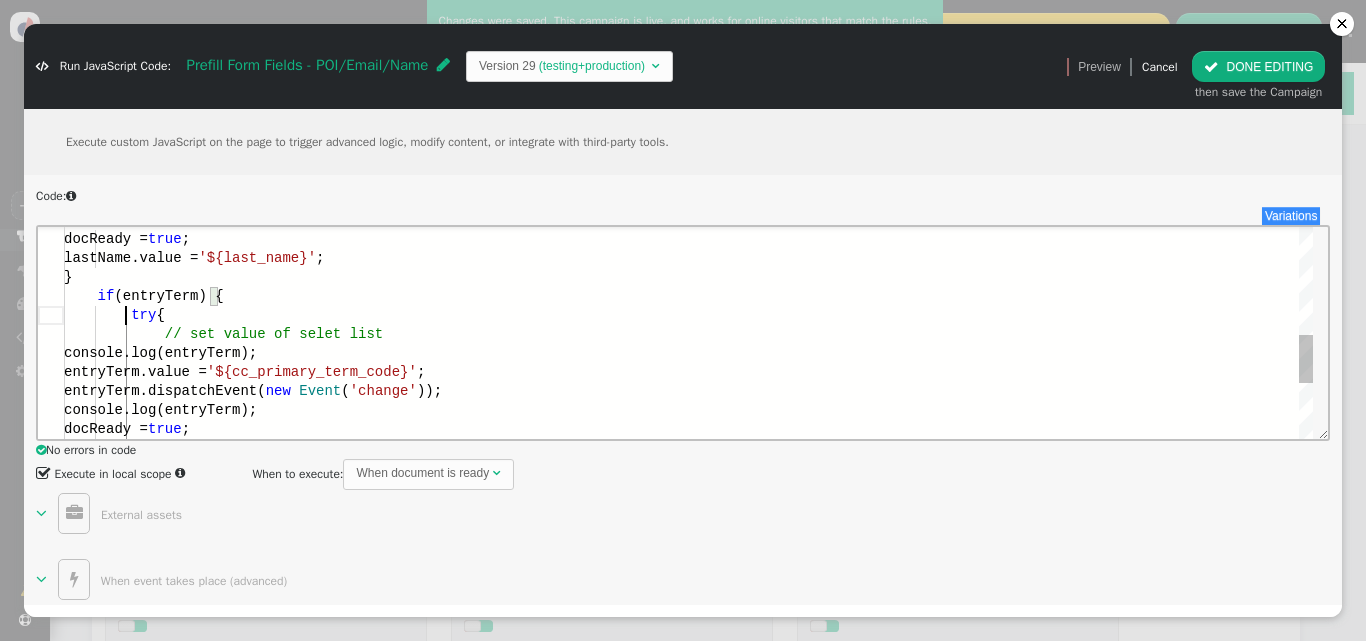 click at bounding box center (97, 314) 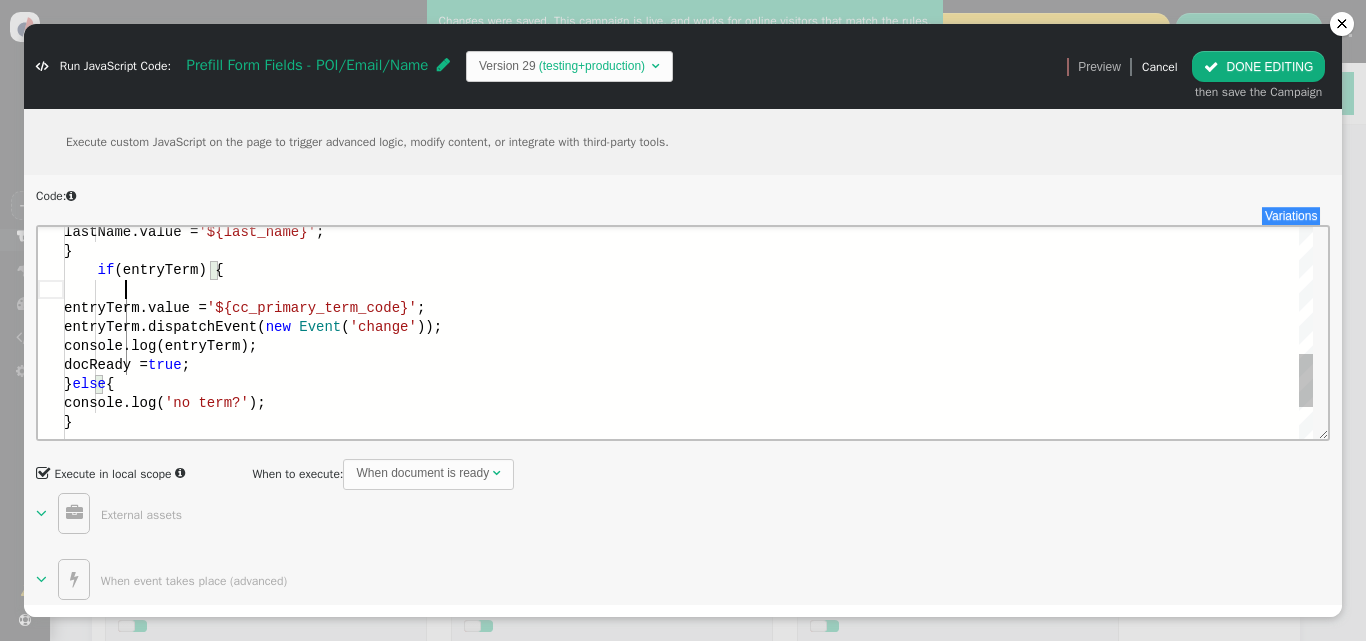 click at bounding box center (688, 288) 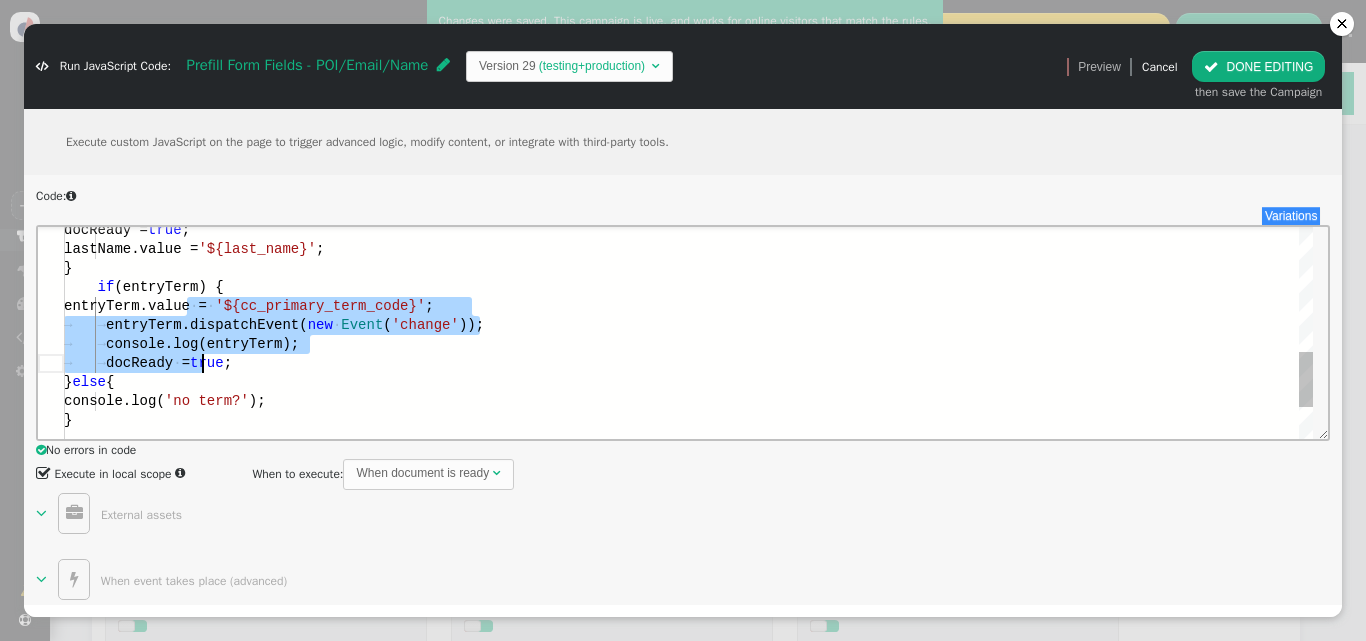 click on "Event" at bounding box center [362, 324] 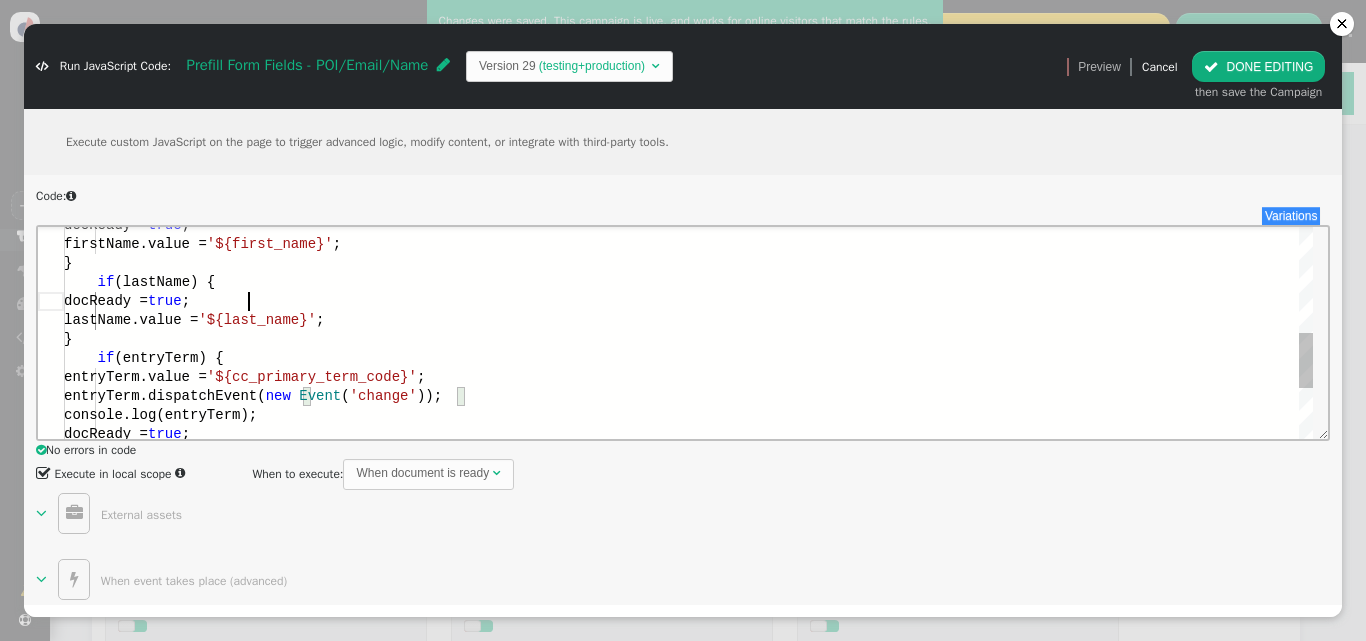 click on "docReady = true ;" at bounding box center [688, 300] 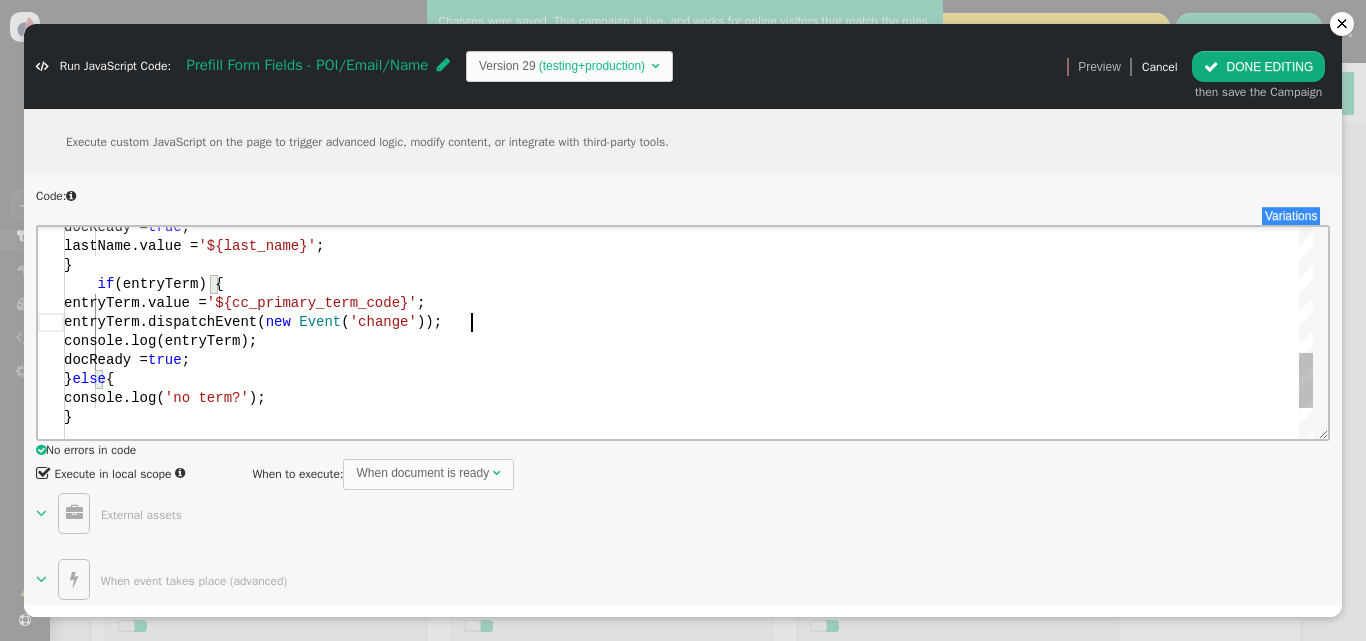 click on "entryTerm.dispatchEvent( new   Event ( 'change' ));" at bounding box center [688, 321] 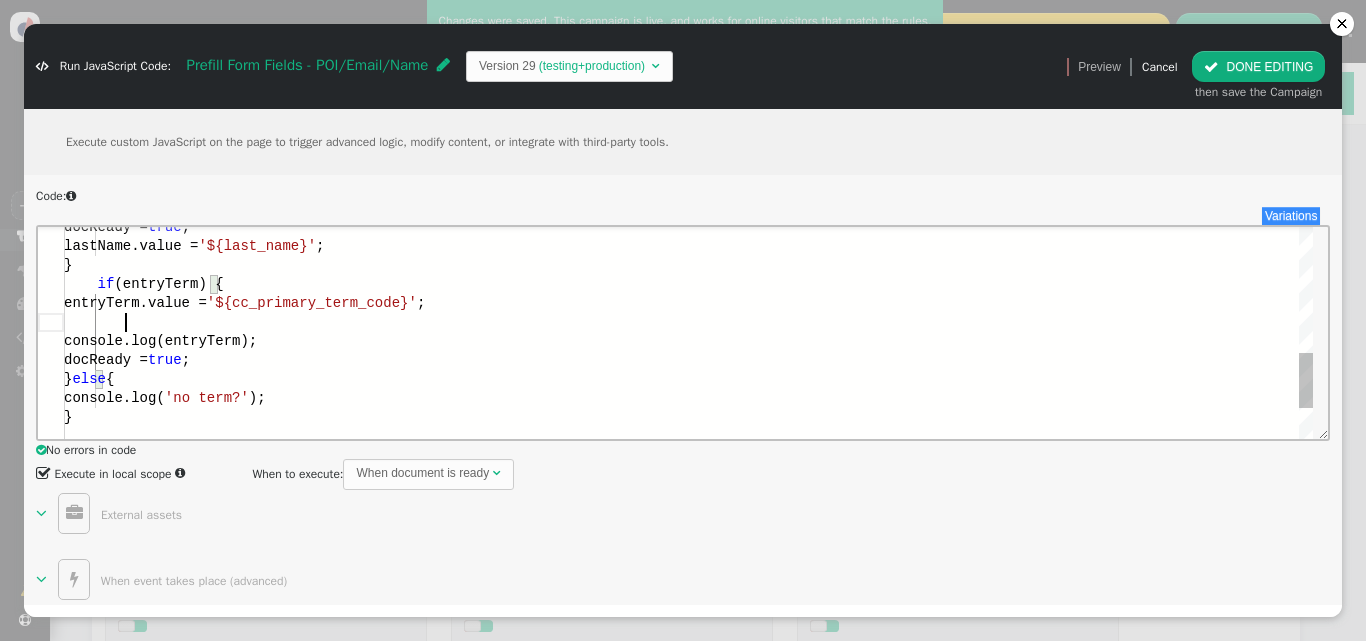 scroll, scrollTop: 172, scrollLeft: 322, axis: both 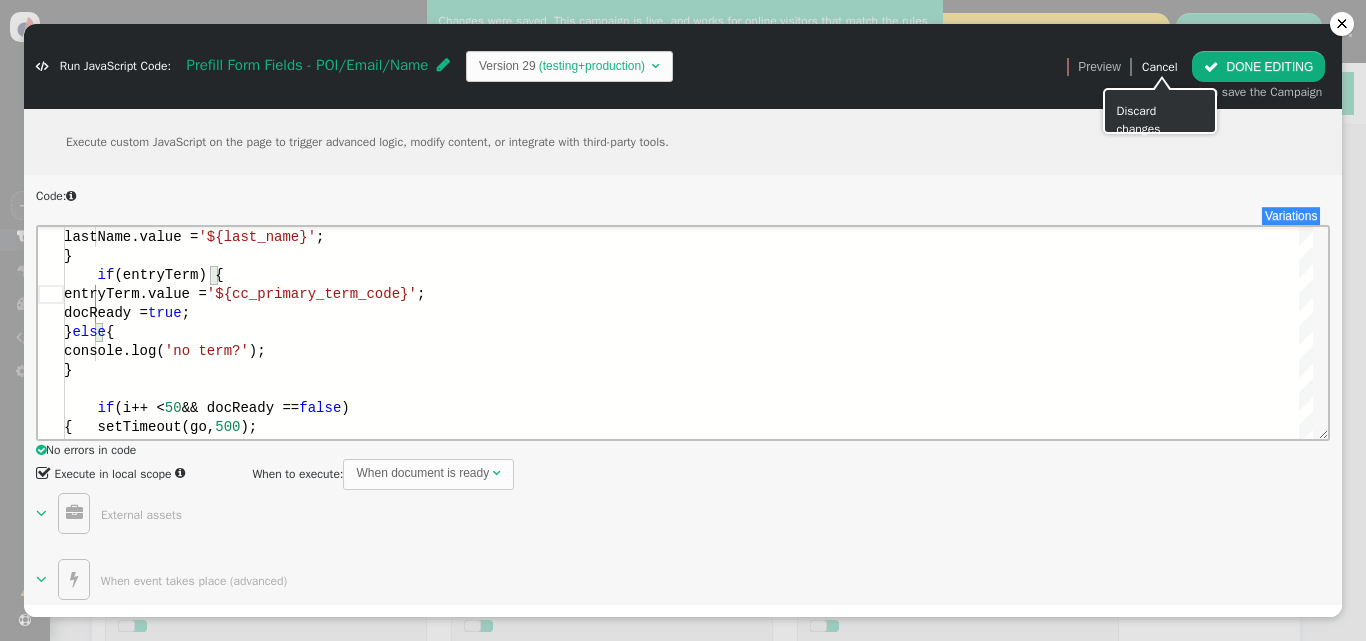 type on "if (firstName) {
docReady = true;
firstName.value = '${first_name}';
}
if (lastName) {
docReady = true;
lastName.value = '${last_name}';
}
if (entryTerm) {
entryTerm.value = '${cc_primary_term_code}';" 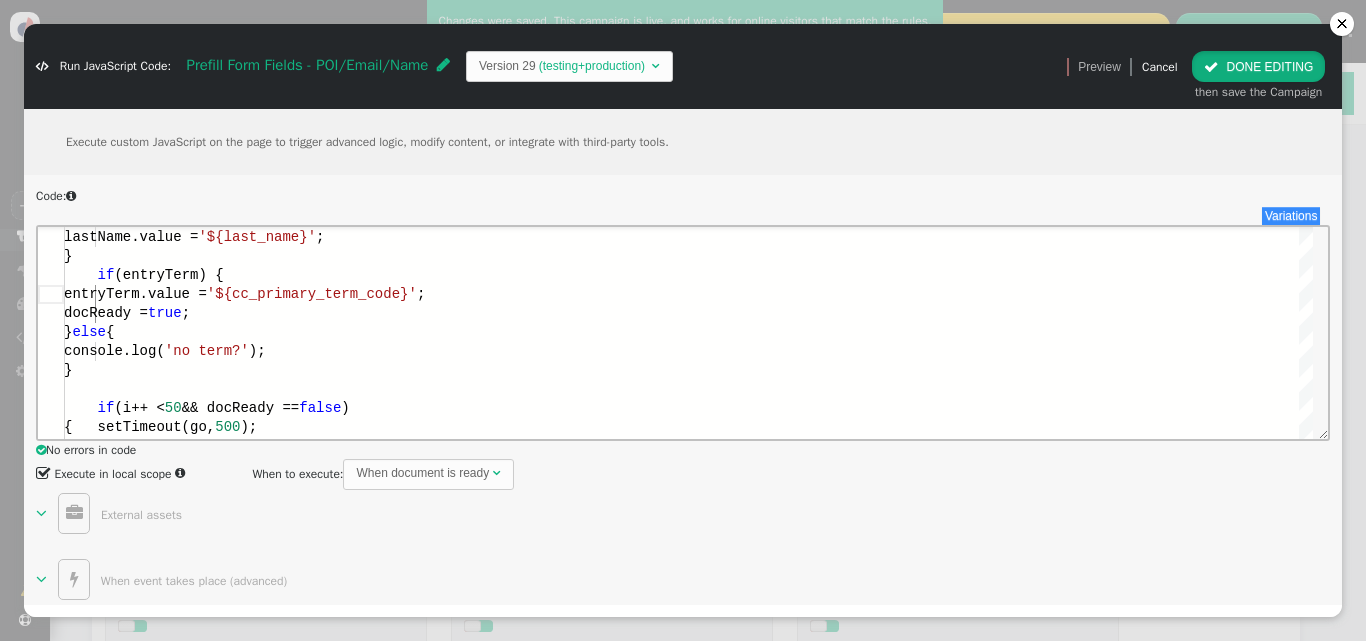 click on "" at bounding box center (1211, 67) 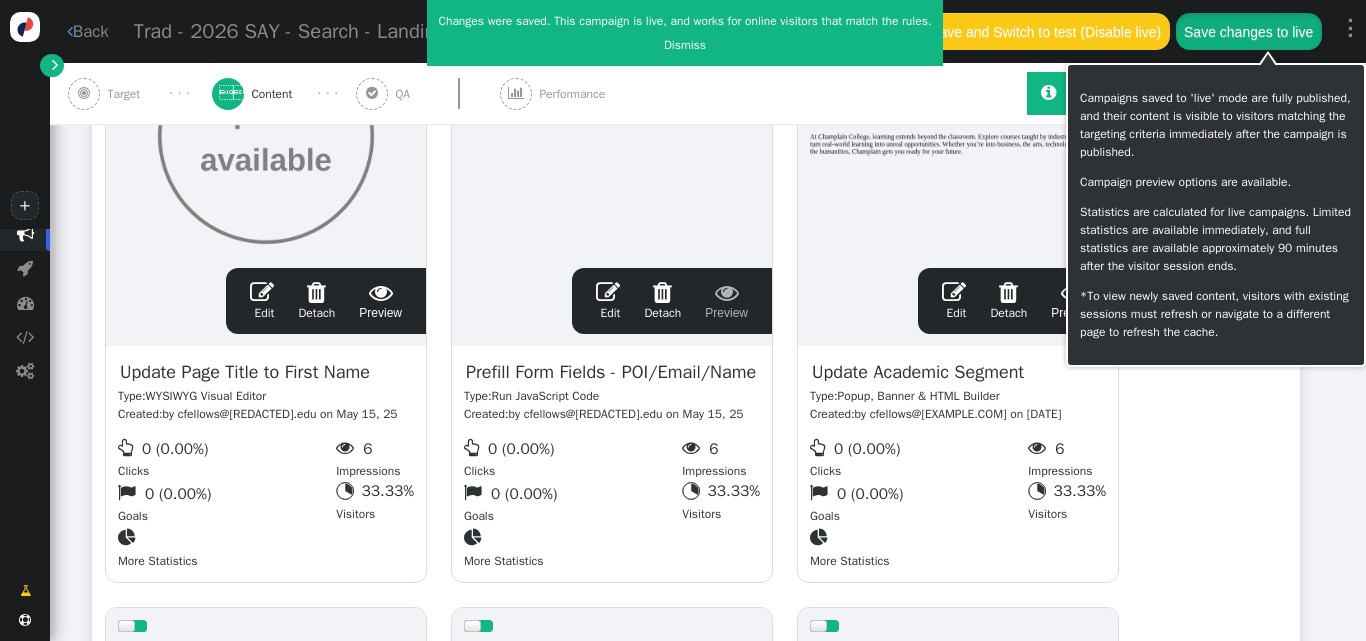 click on "Save changes to live" at bounding box center (1249, 31) 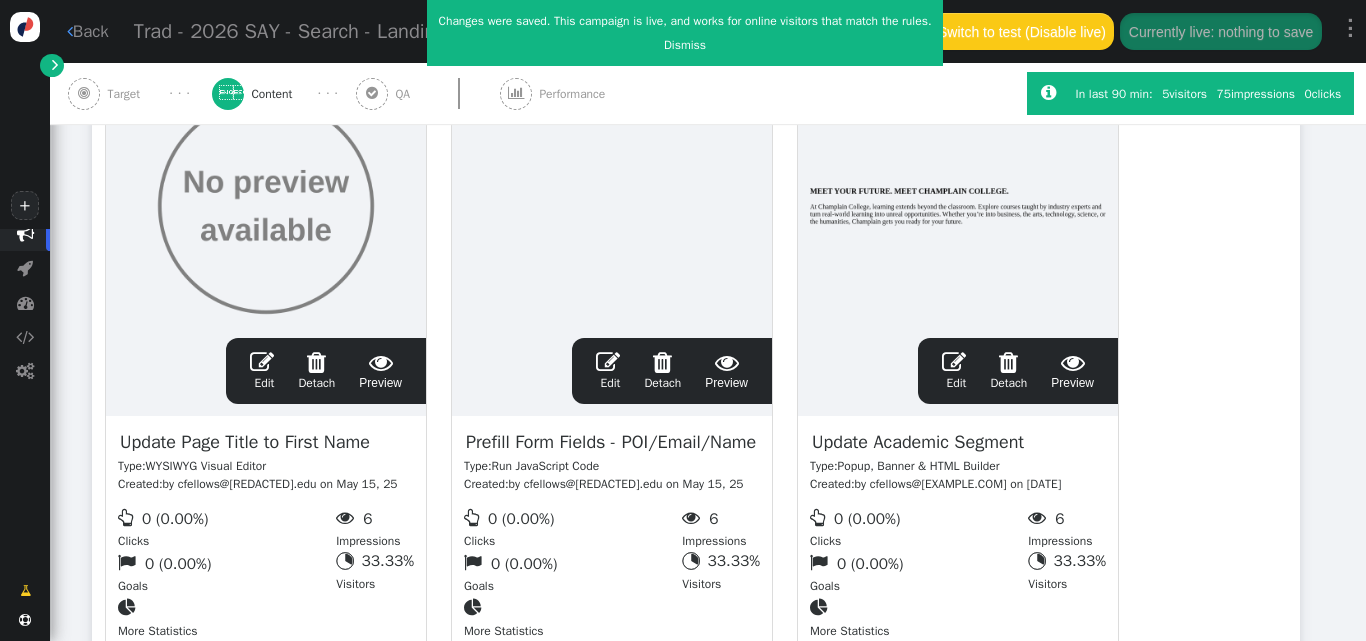 scroll, scrollTop: 439, scrollLeft: 0, axis: vertical 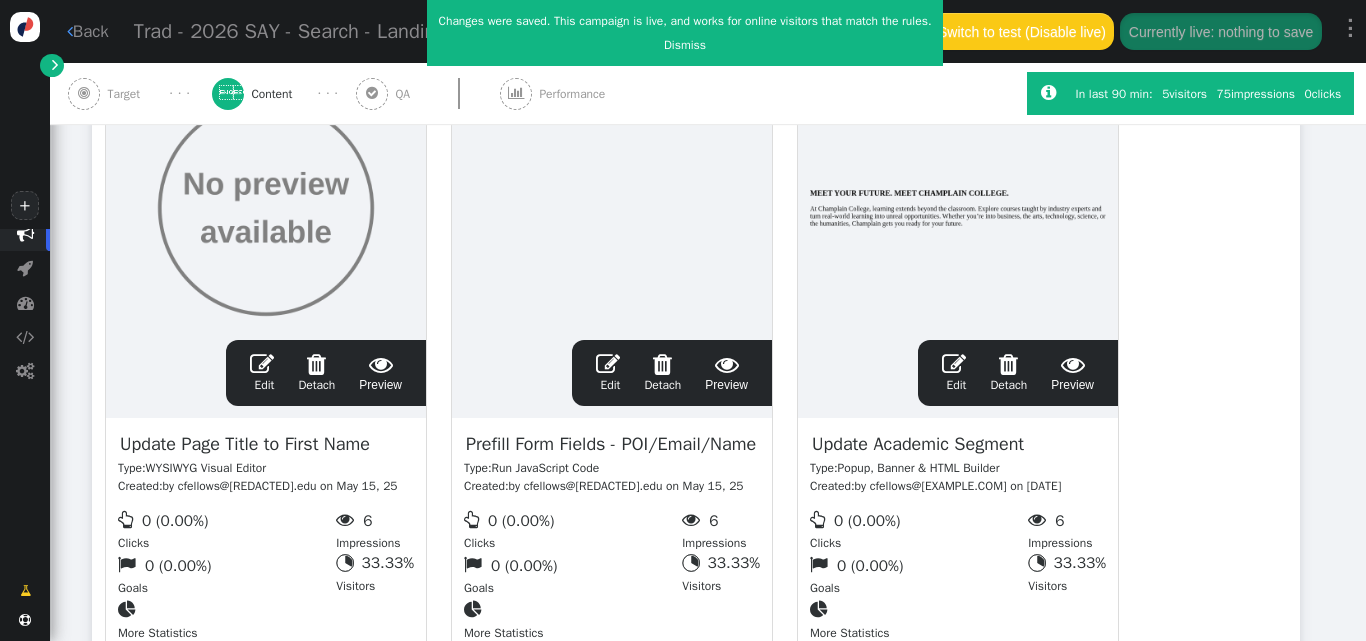 click on "" at bounding box center (55, 65) 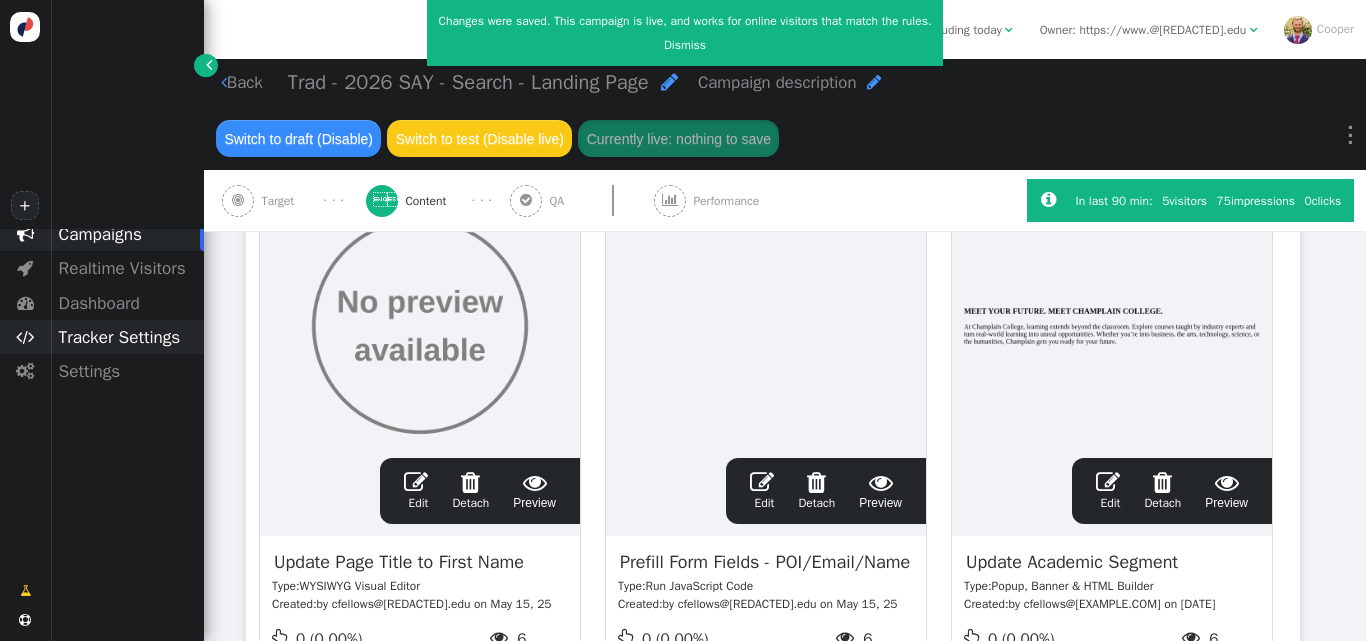 click on "Tracker Settings" at bounding box center [127, 337] 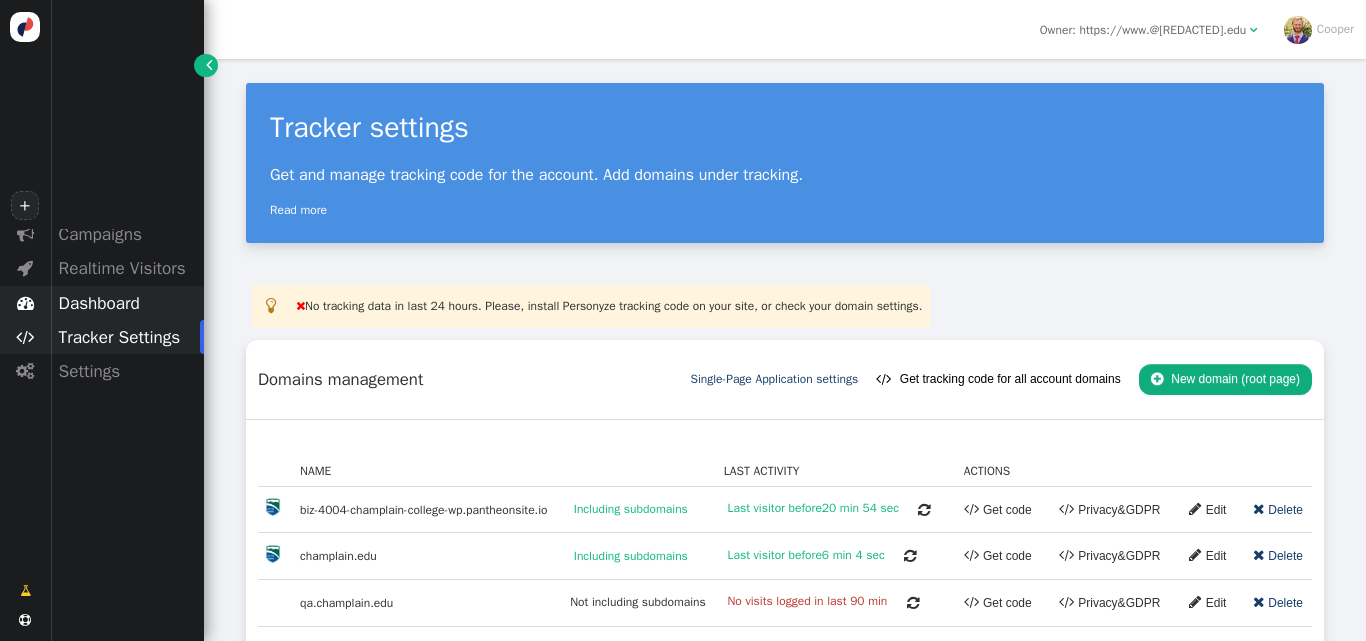 click on "Dashboard" at bounding box center [127, 303] 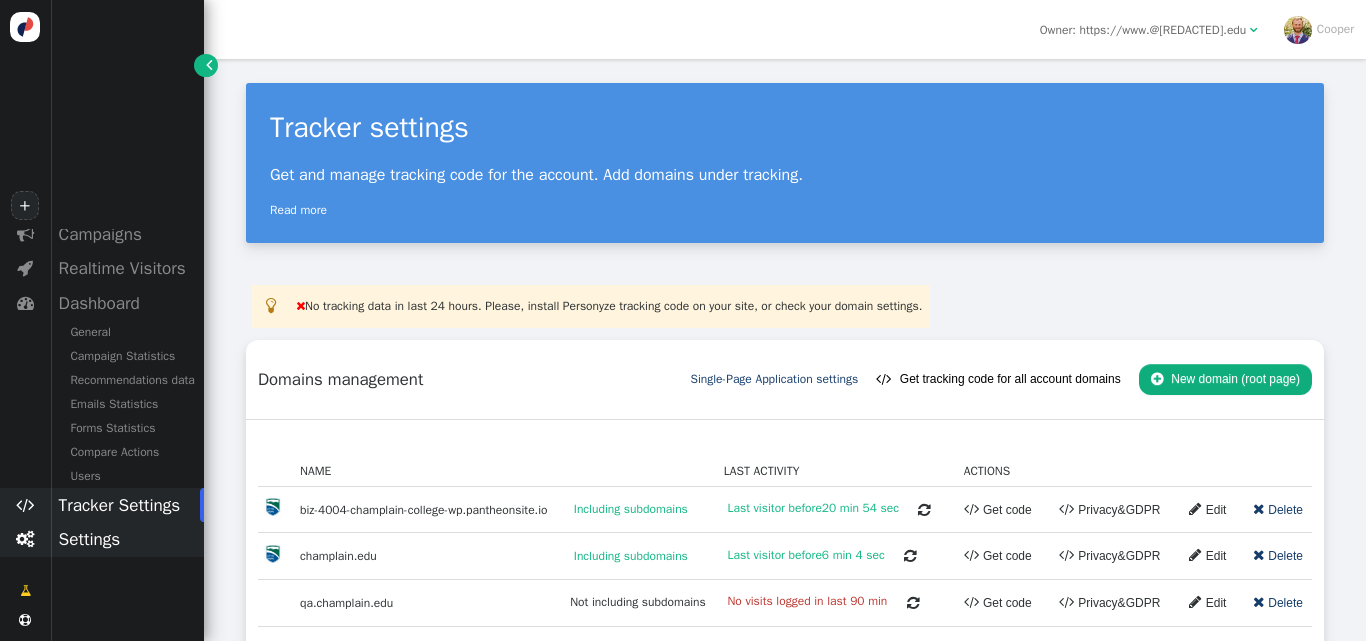 click on "Settings" at bounding box center (127, 539) 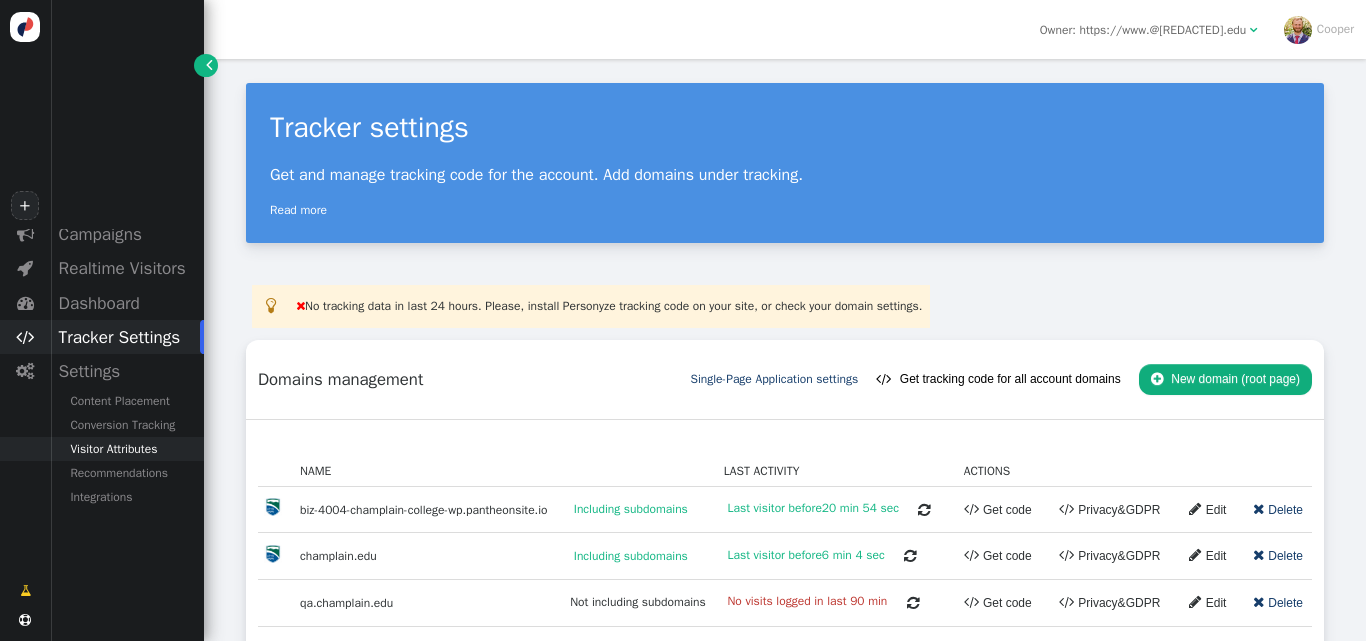 click on "Visitor Attributes" at bounding box center [127, 449] 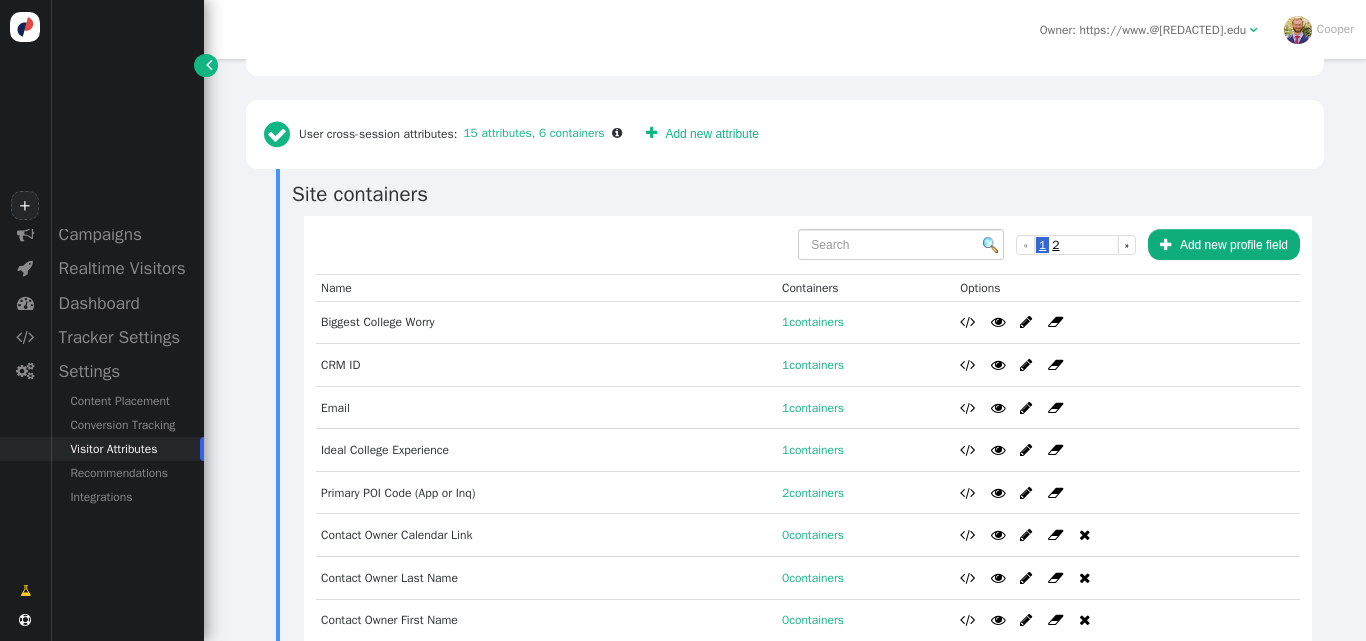 scroll, scrollTop: 661, scrollLeft: 0, axis: vertical 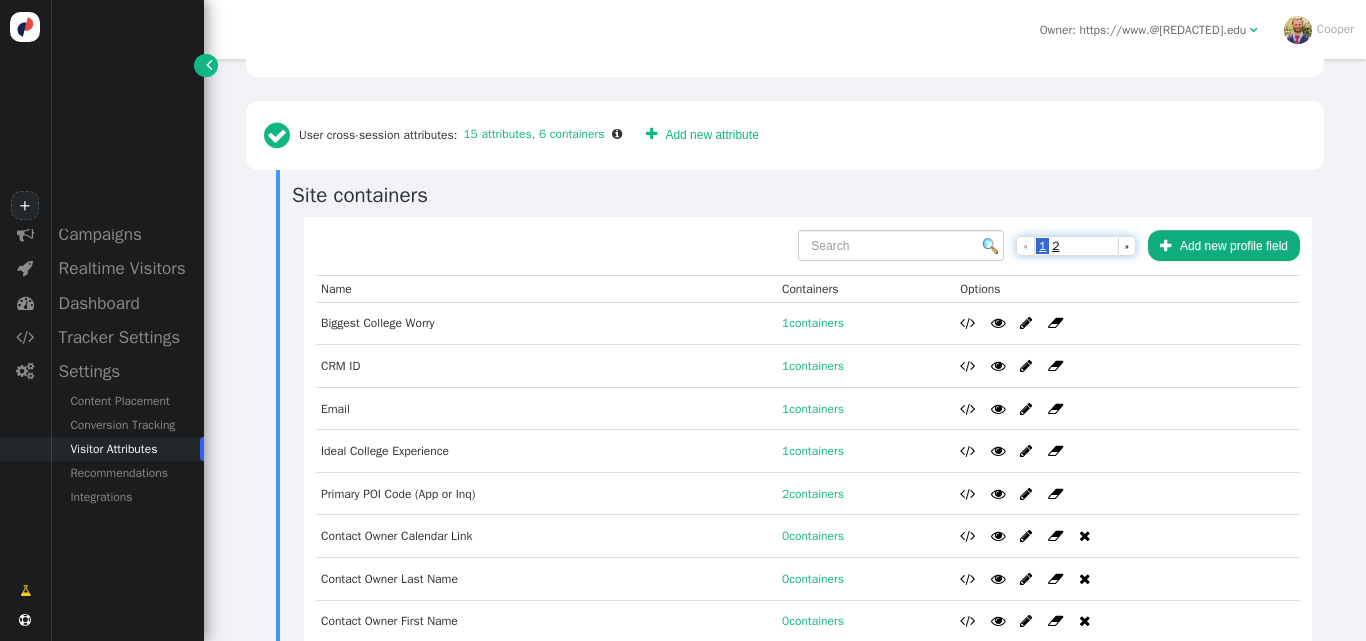 click on "2" at bounding box center [1055, 246] 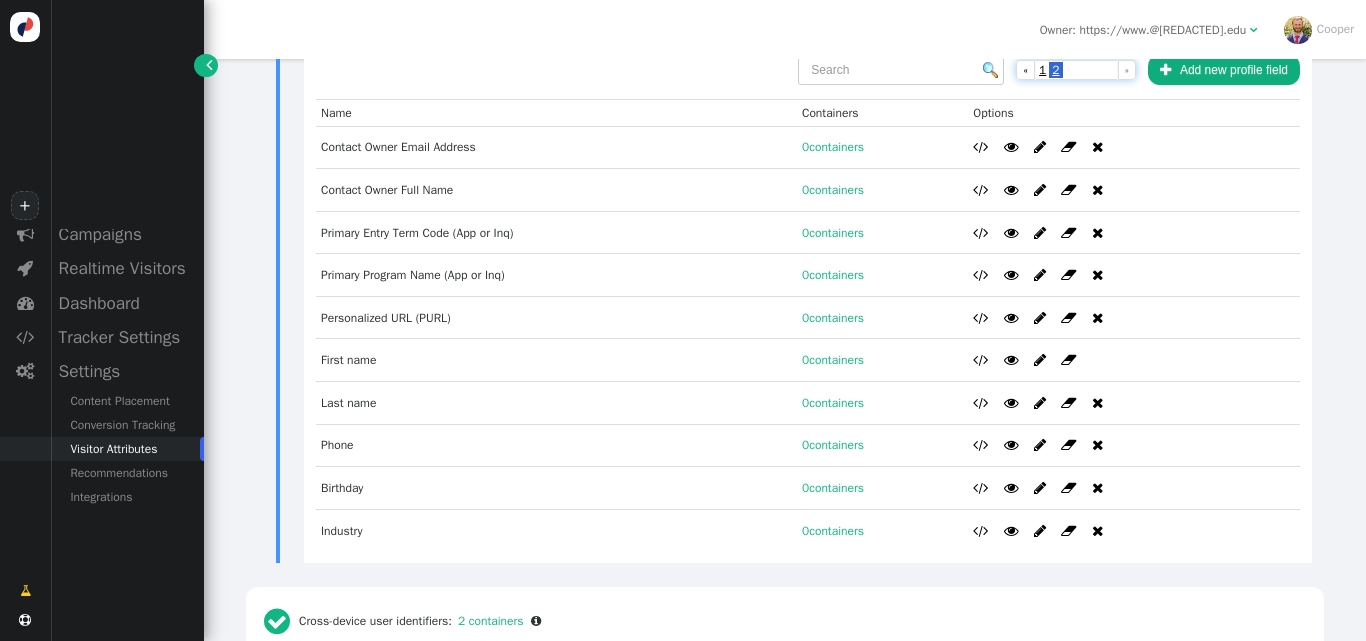scroll, scrollTop: 830, scrollLeft: 0, axis: vertical 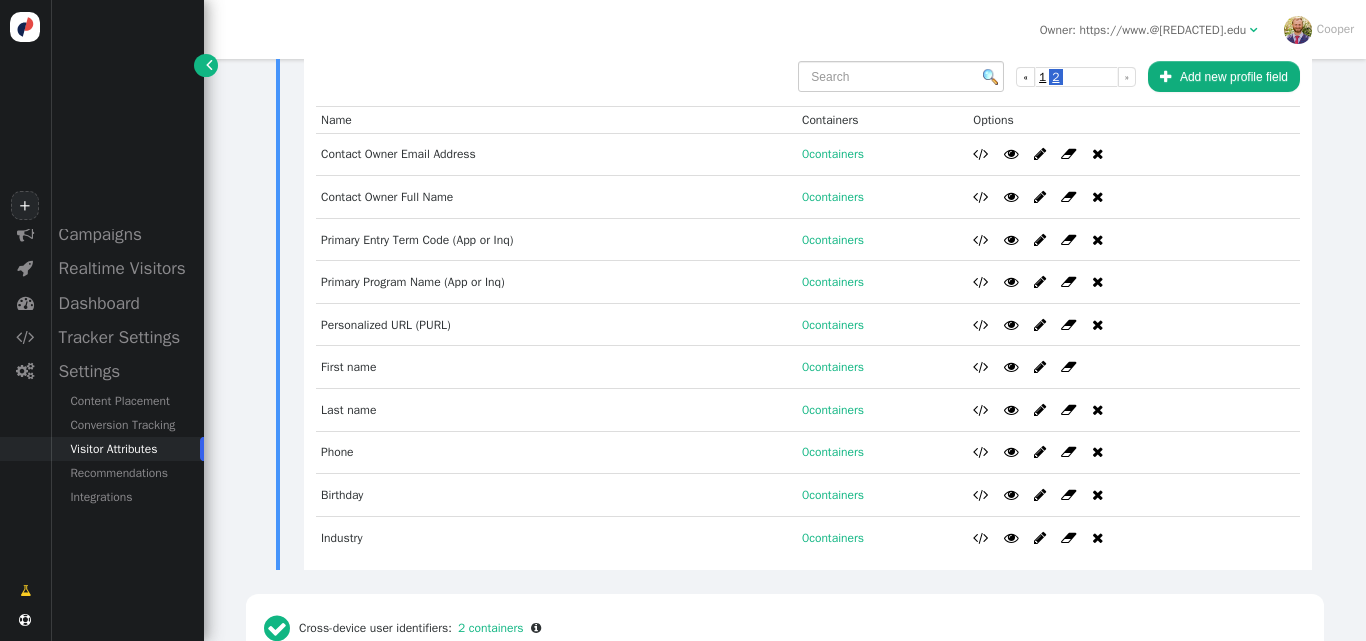 click on "" at bounding box center [980, 240] 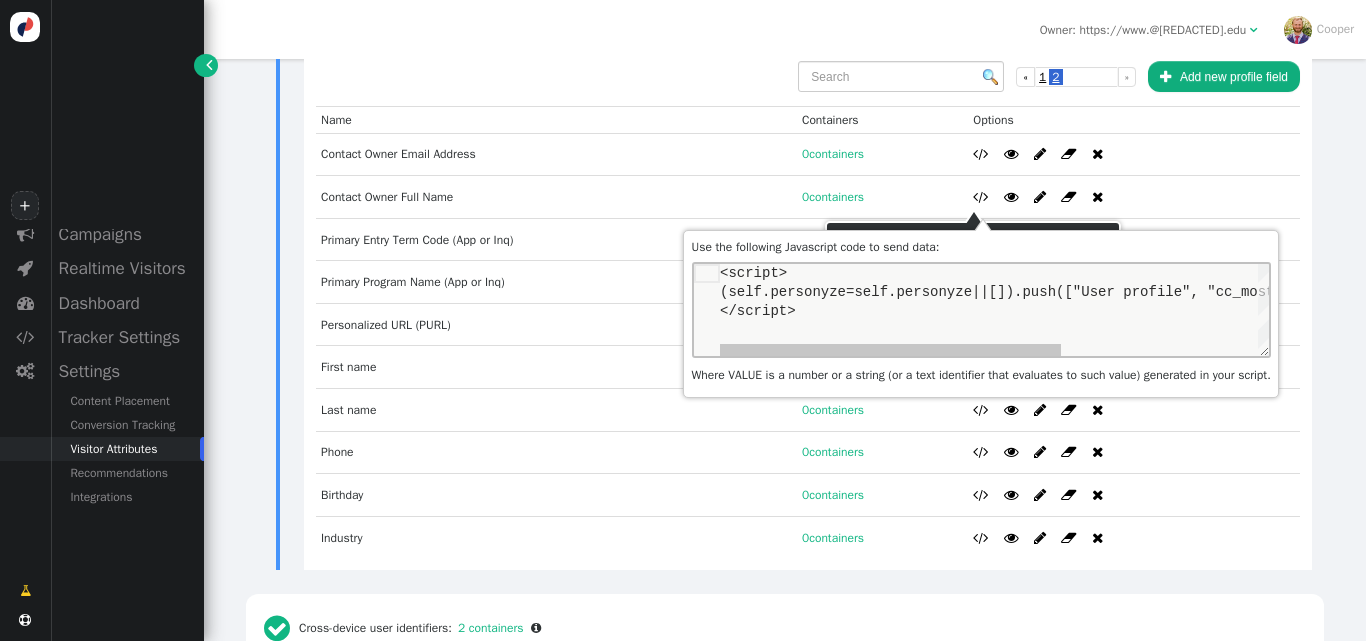 scroll, scrollTop: 0, scrollLeft: 0, axis: both 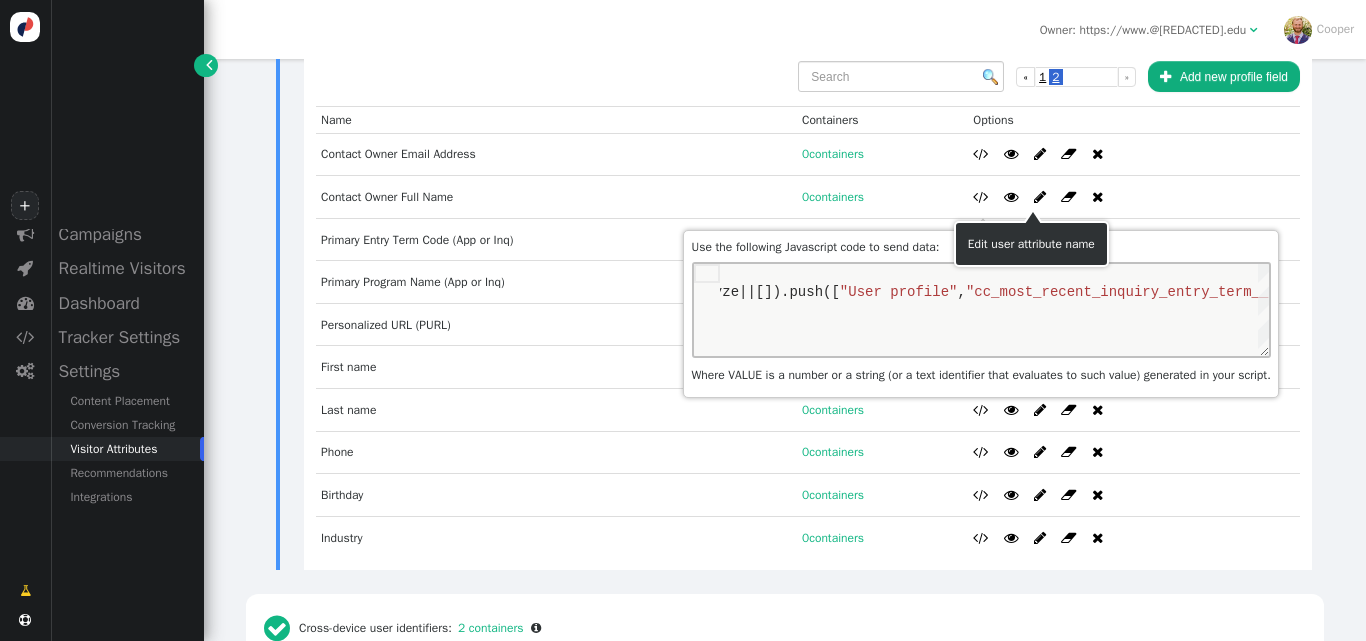 click on "" at bounding box center [1040, 240] 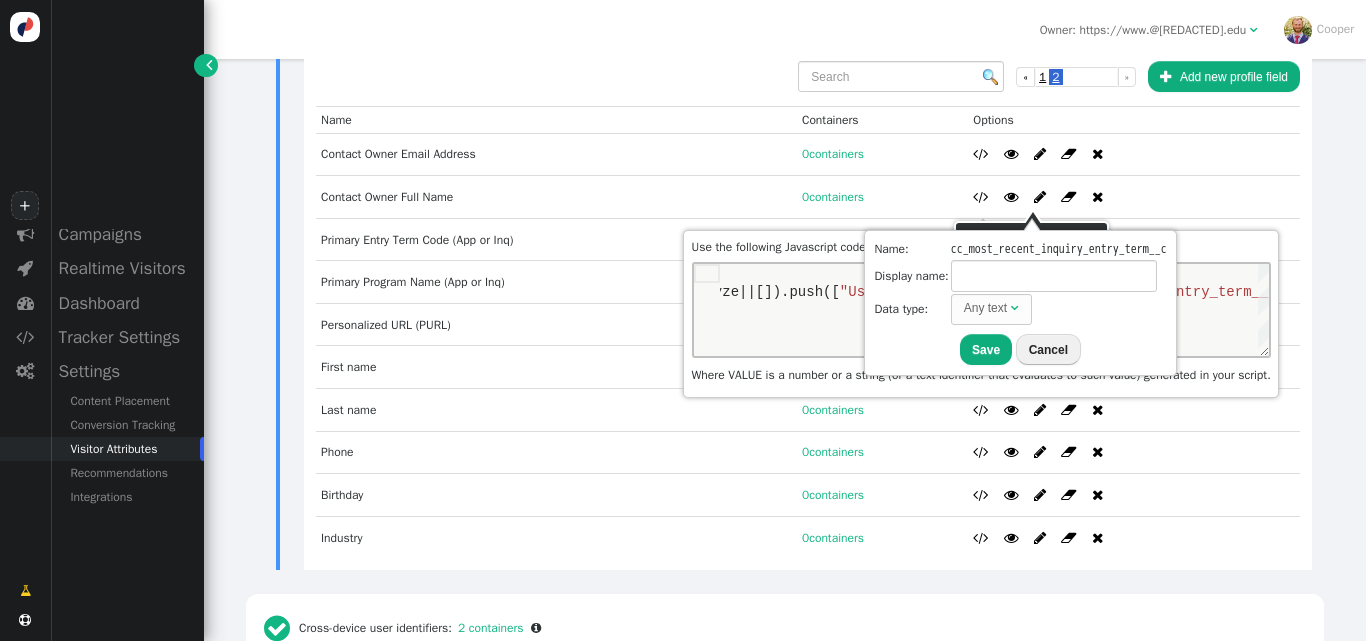 type on "Primary Entry Term Code (App or Inq)" 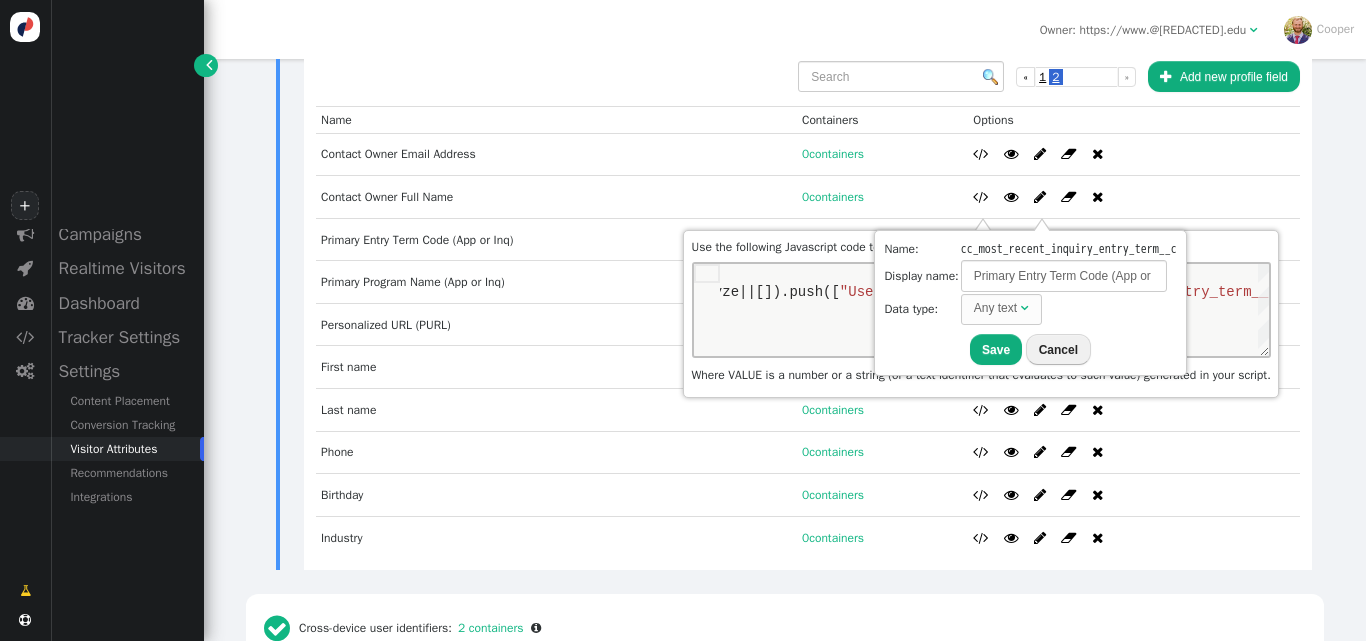 click on "cc_most_recent_inquiry_entry_term__c" at bounding box center [1069, 249] 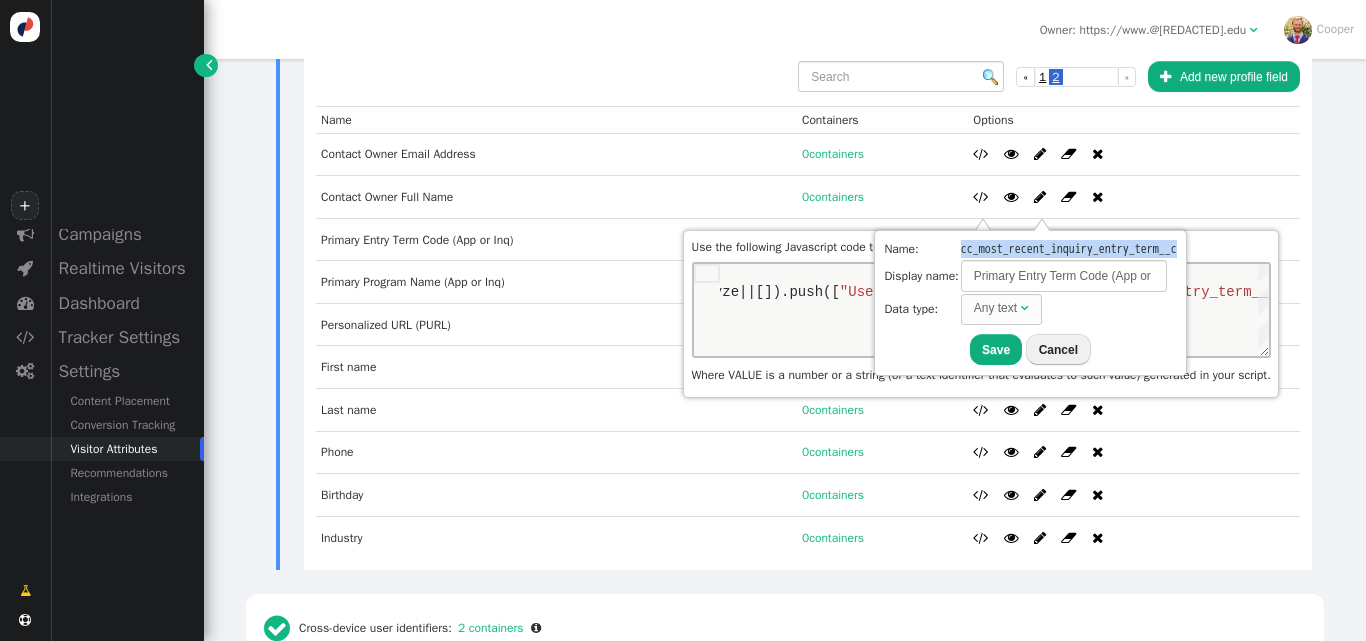 click on "cc_most_recent_inquiry_entry_term__c" at bounding box center [1069, 249] 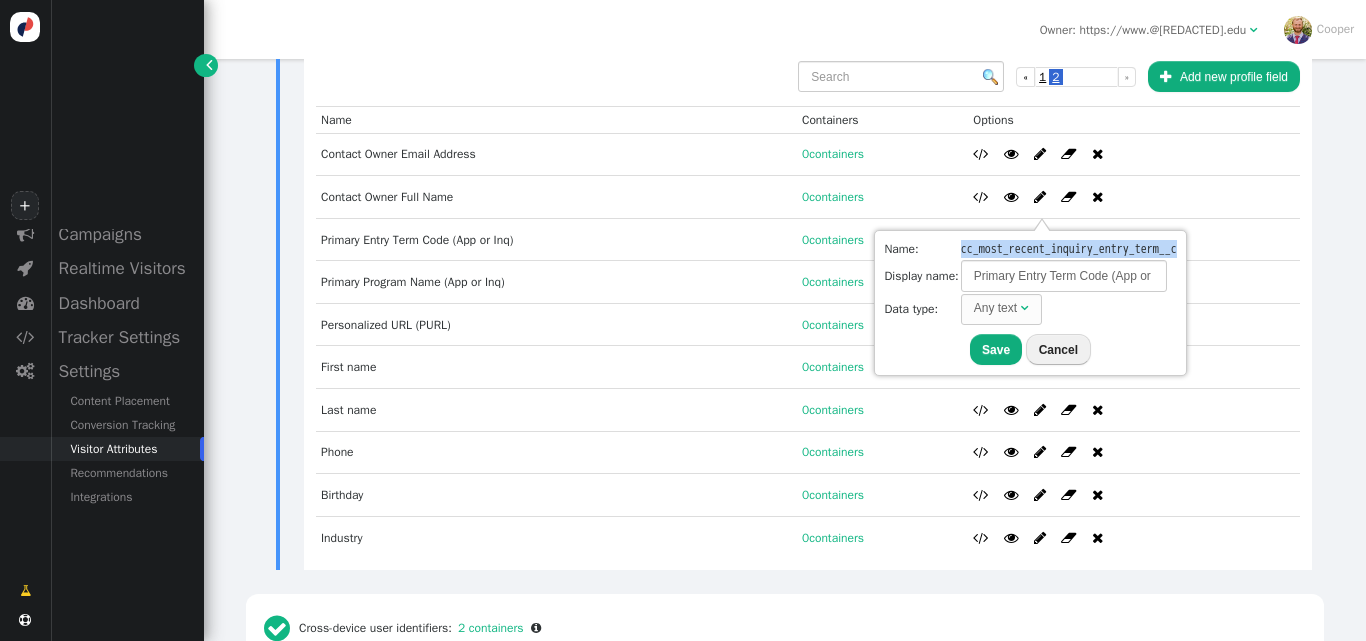 copy on "cc_most_recent_inquiry_entry_term__c" 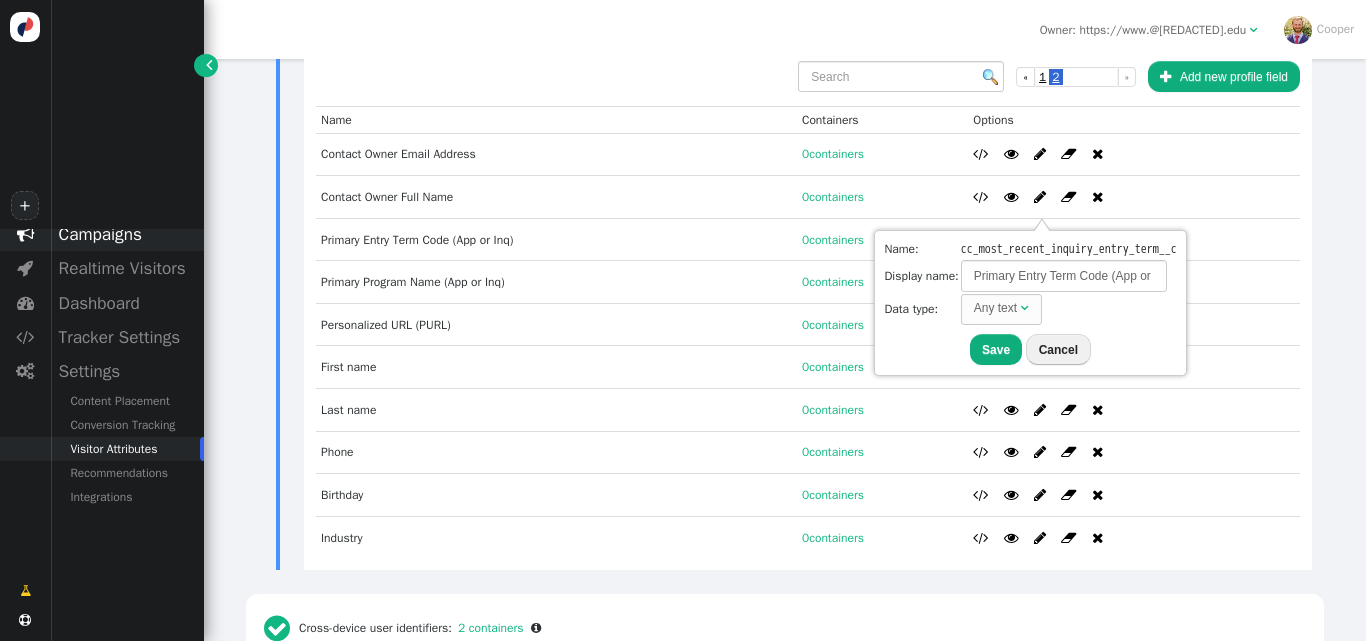 click on "" at bounding box center (25, 233) 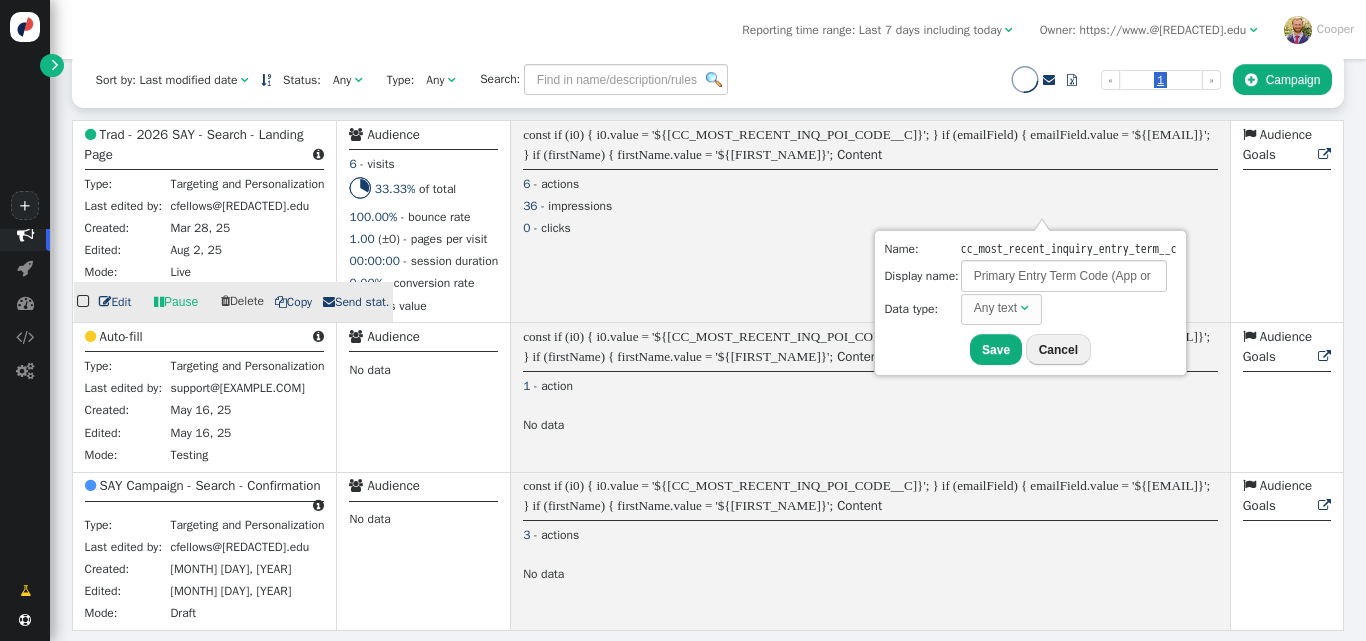 scroll, scrollTop: 477, scrollLeft: 0, axis: vertical 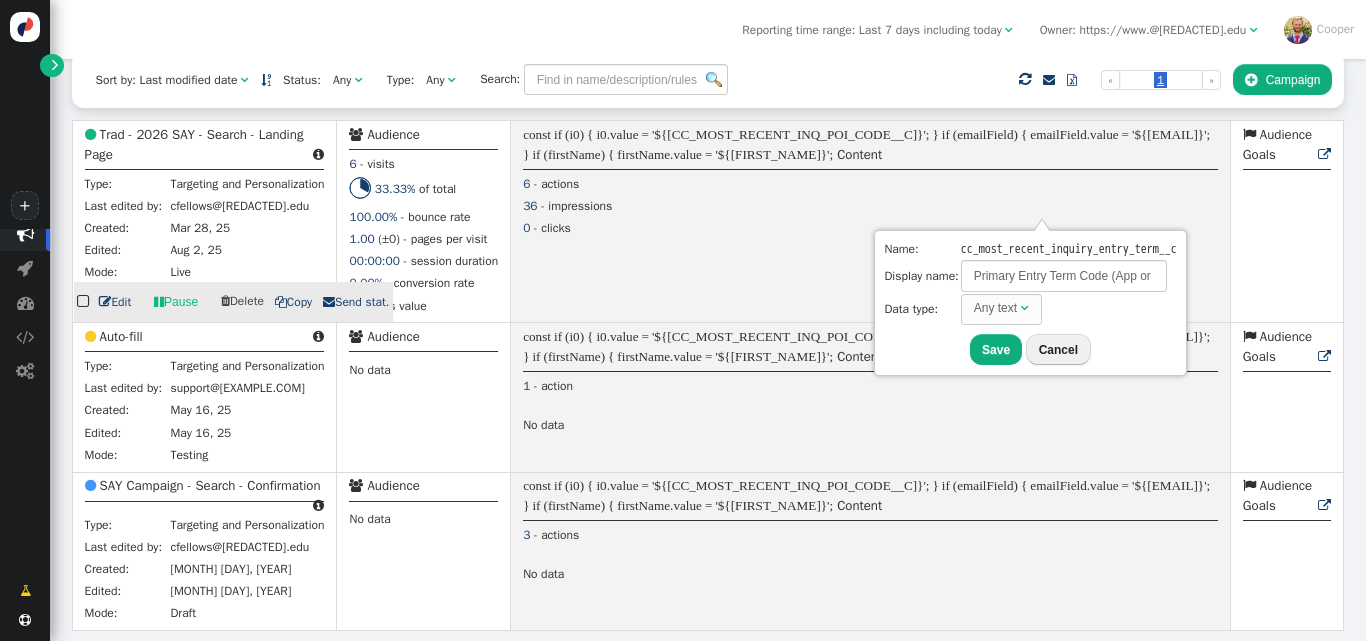 click on "  Edit" at bounding box center [115, 302] 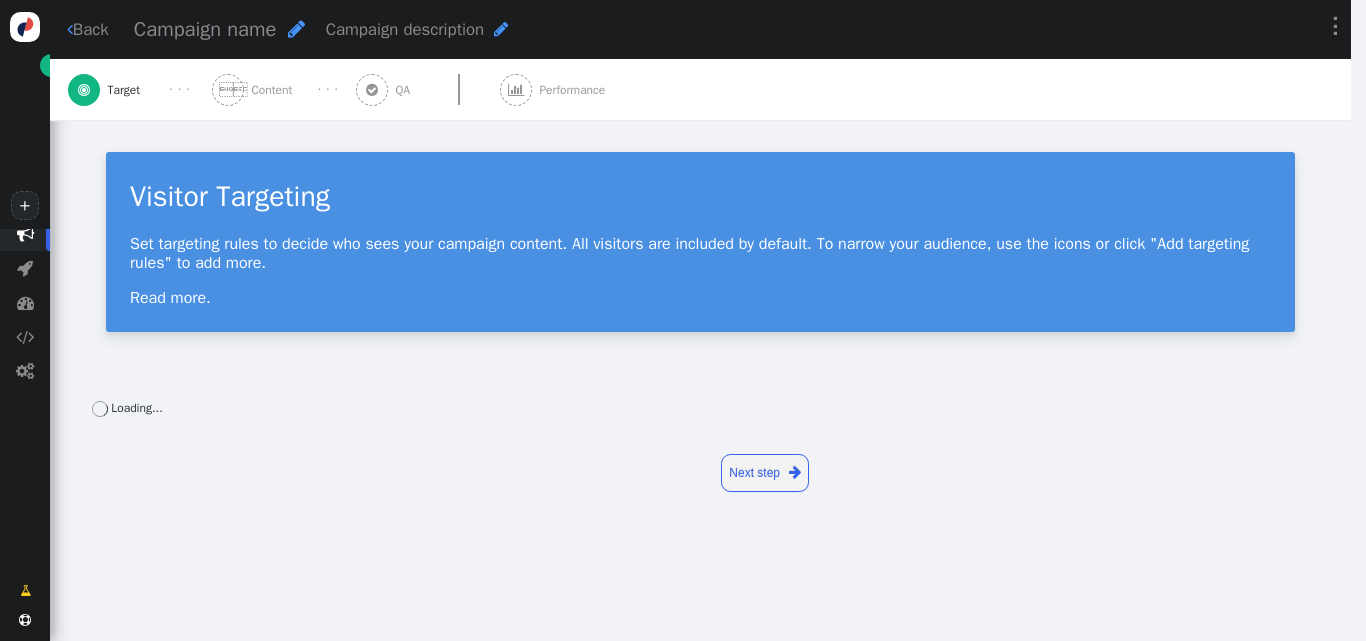 scroll, scrollTop: 0, scrollLeft: 0, axis: both 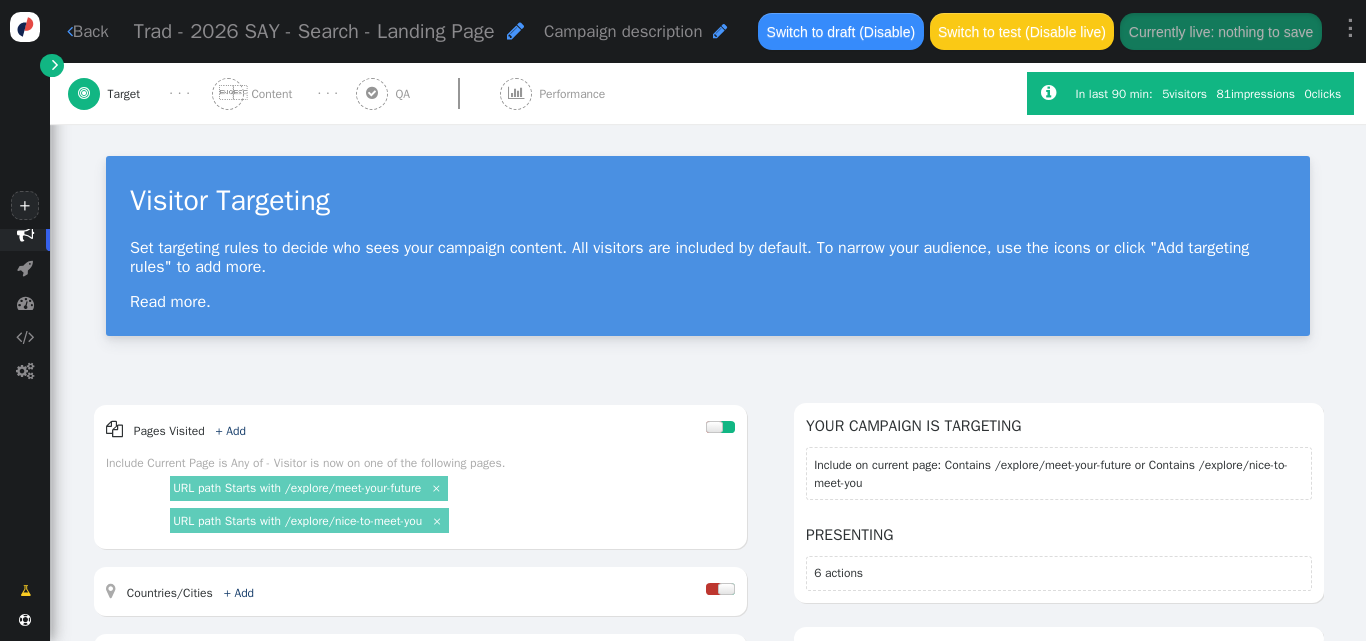 click on "       Content" at bounding box center (256, 93) 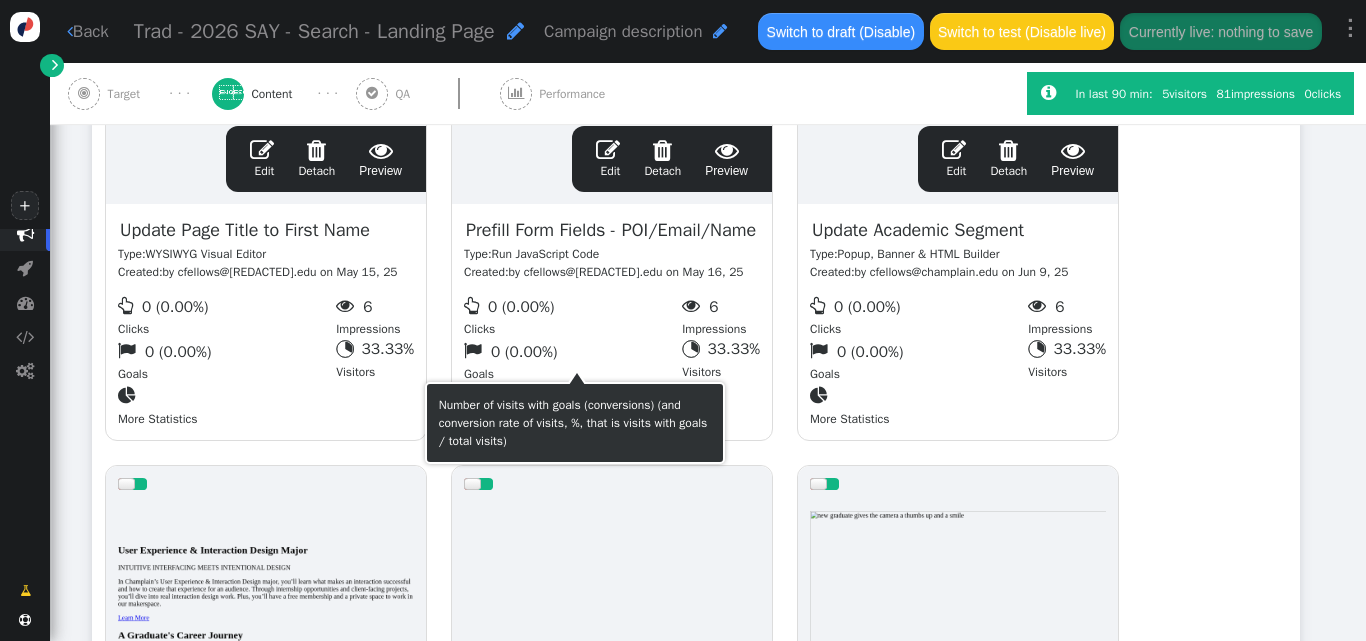 scroll, scrollTop: 653, scrollLeft: 0, axis: vertical 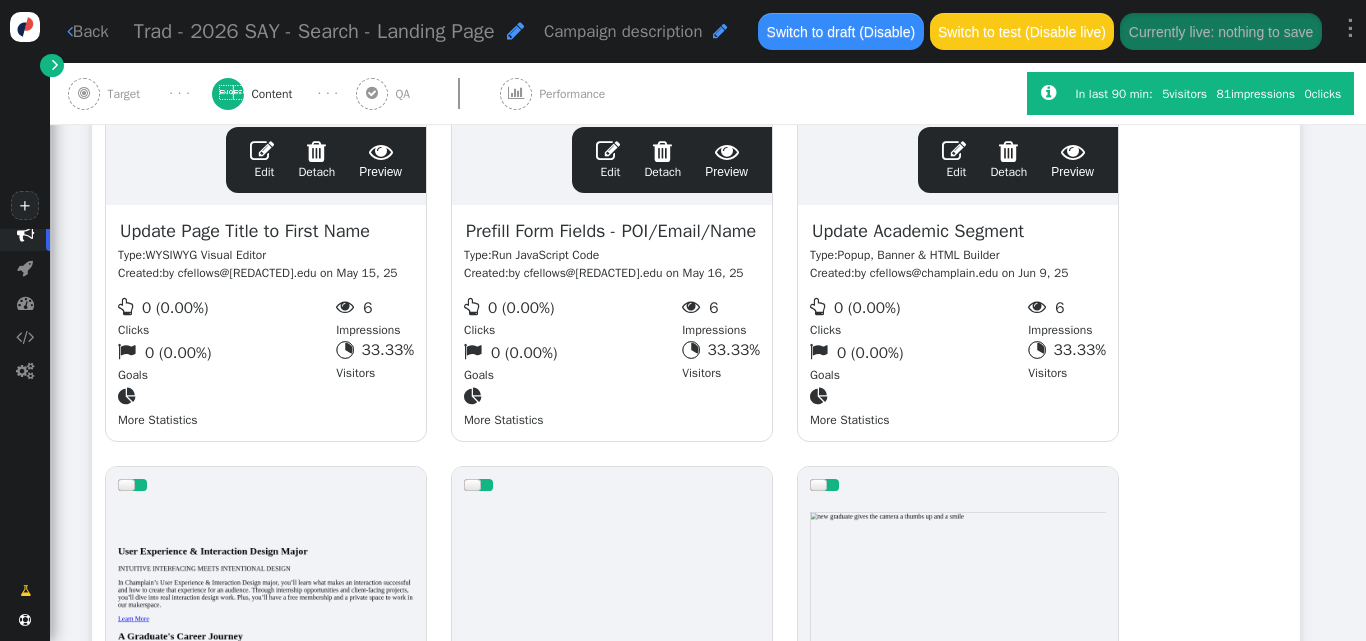 click on "  Edit" at bounding box center (608, 160) 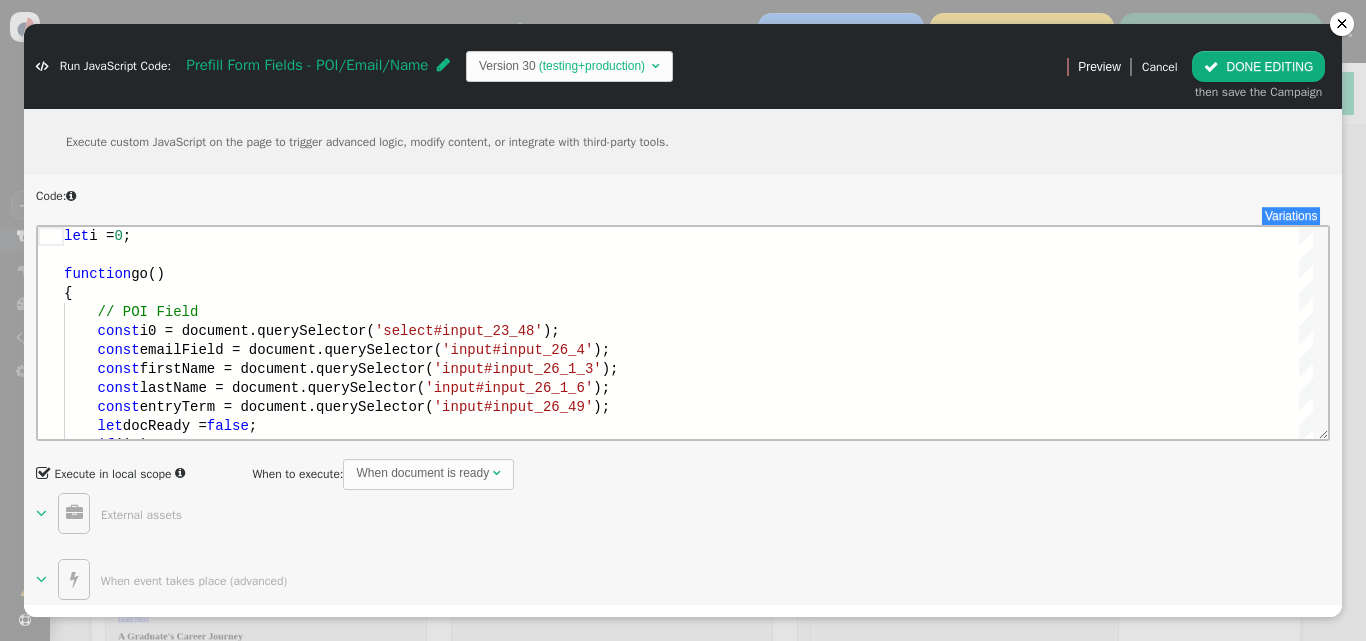 scroll, scrollTop: 0, scrollLeft: 0, axis: both 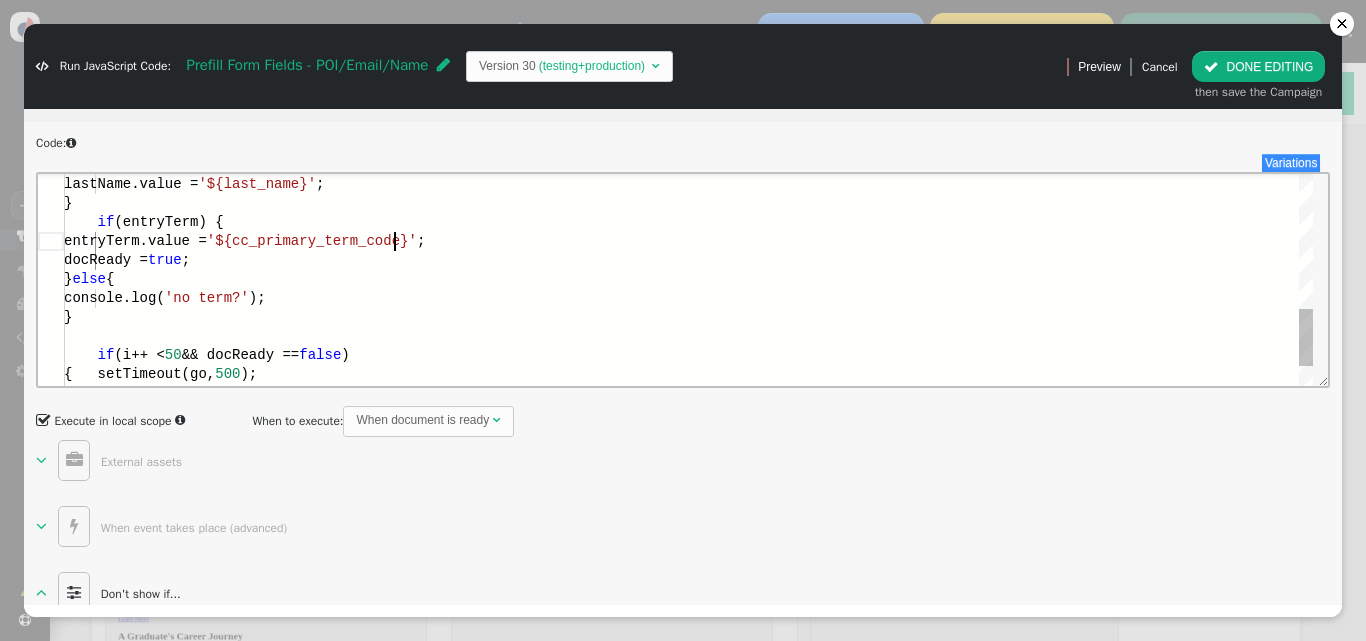 click on "'${cc_primary_term_code}'" at bounding box center (312, 240) 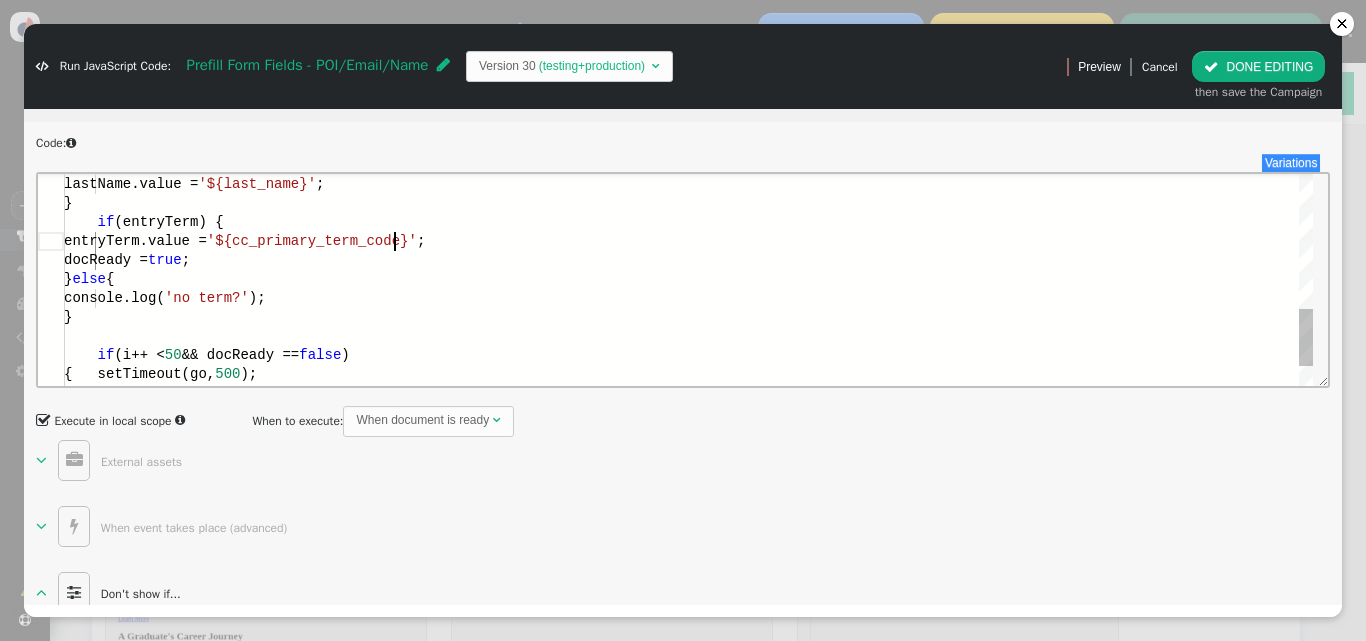 scroll, scrollTop: 0, scrollLeft: 0, axis: both 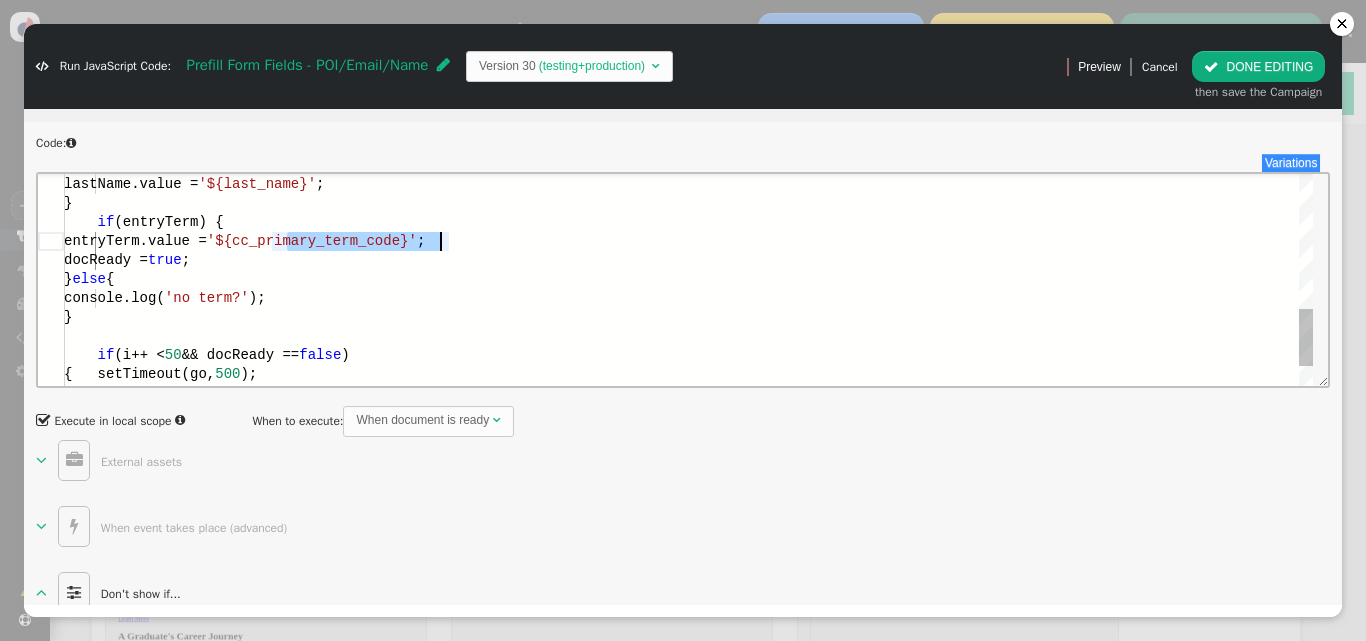 type on "if (firstName) {
docReady = true;
firstName.value = '${first_name}';
}
if (lastName) {
docReady = true;
lastName.value = '${last_name}';
}
if (entryTerm) {
entryTerm.value = '${cc_most_recent_inquiry_entry_term__c}';" 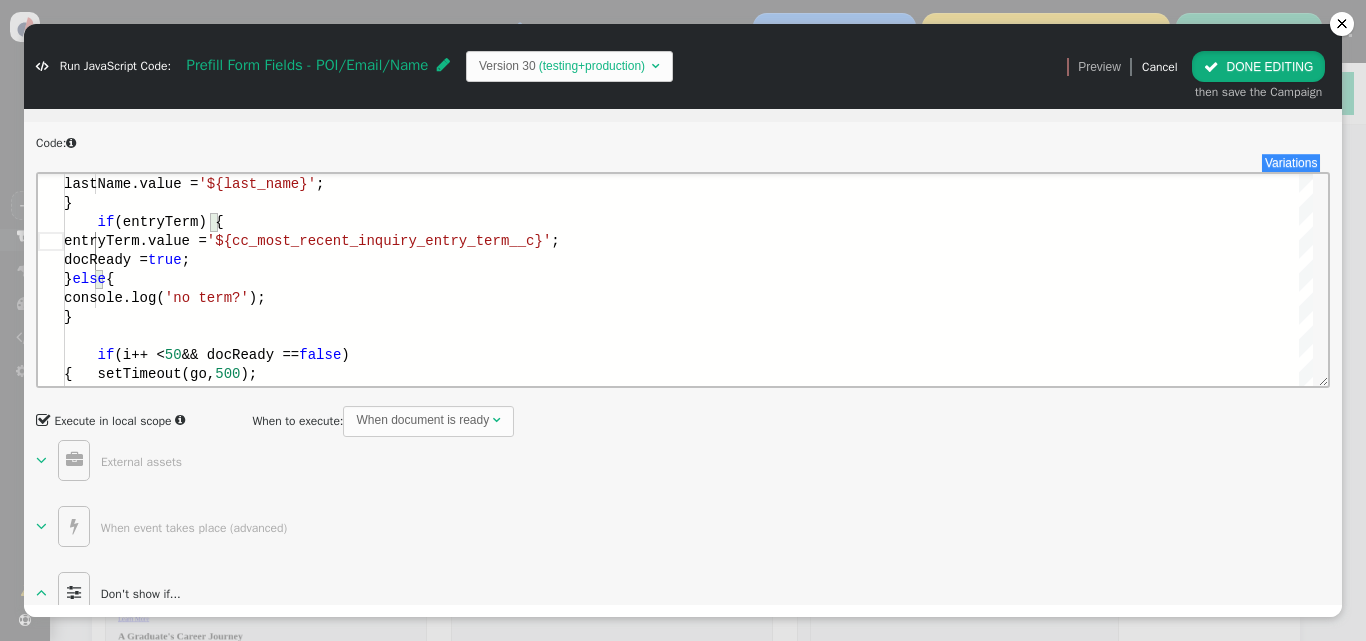 click on " DONE EDITING" at bounding box center (1258, 66) 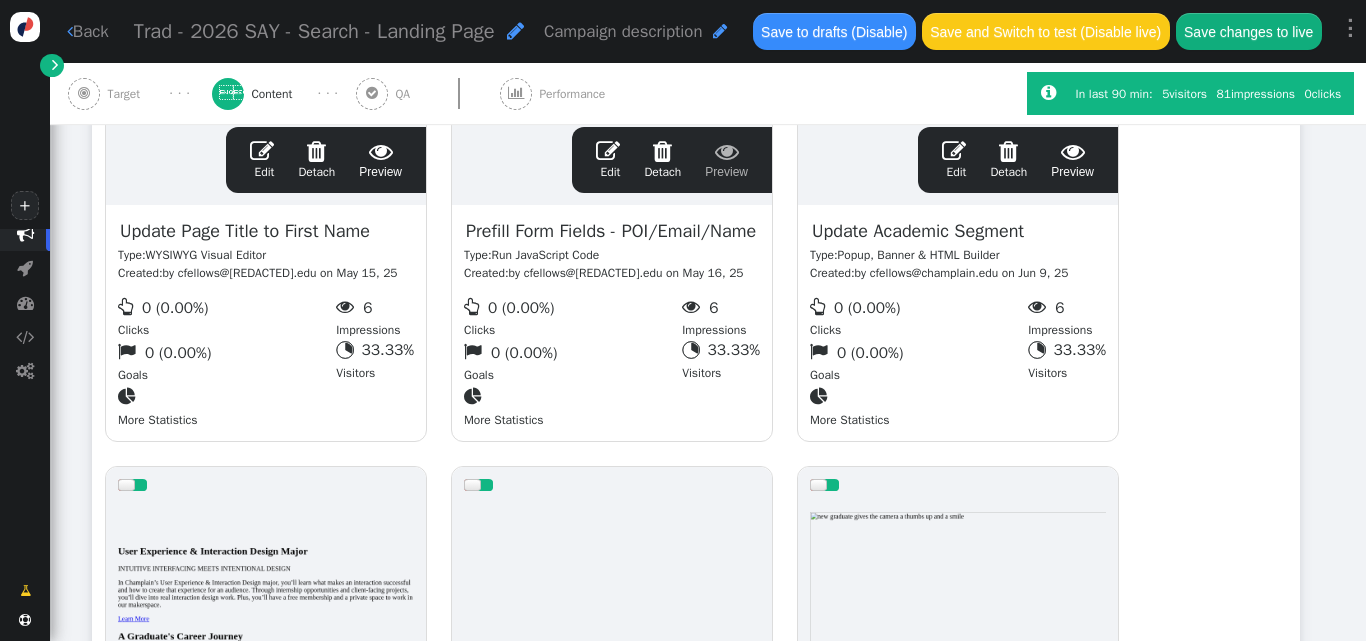 scroll, scrollTop: 0, scrollLeft: 0, axis: both 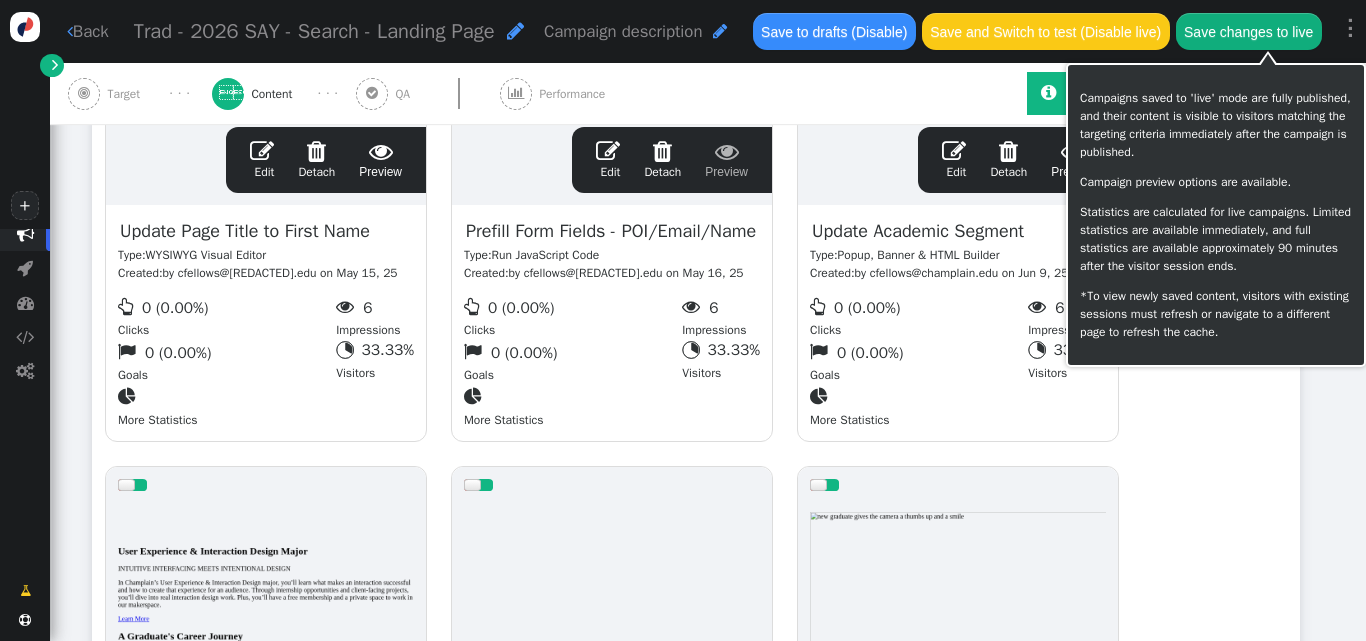click on "Save changes to live" at bounding box center (1249, 31) 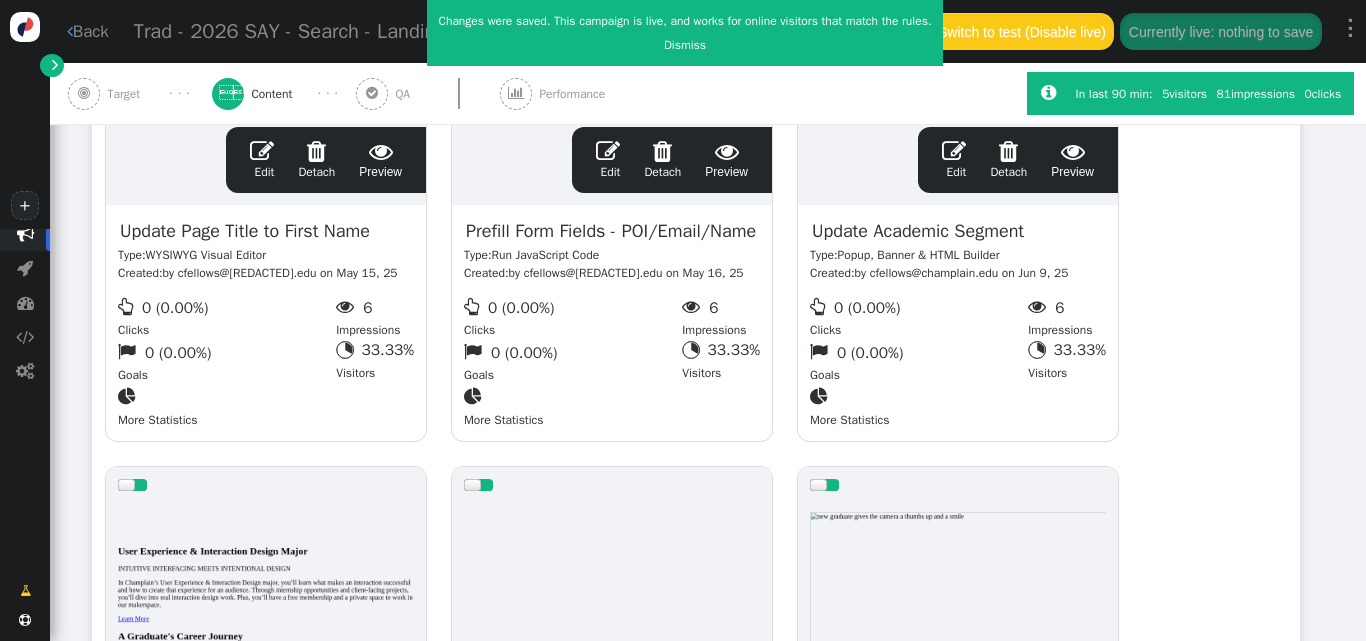 type 